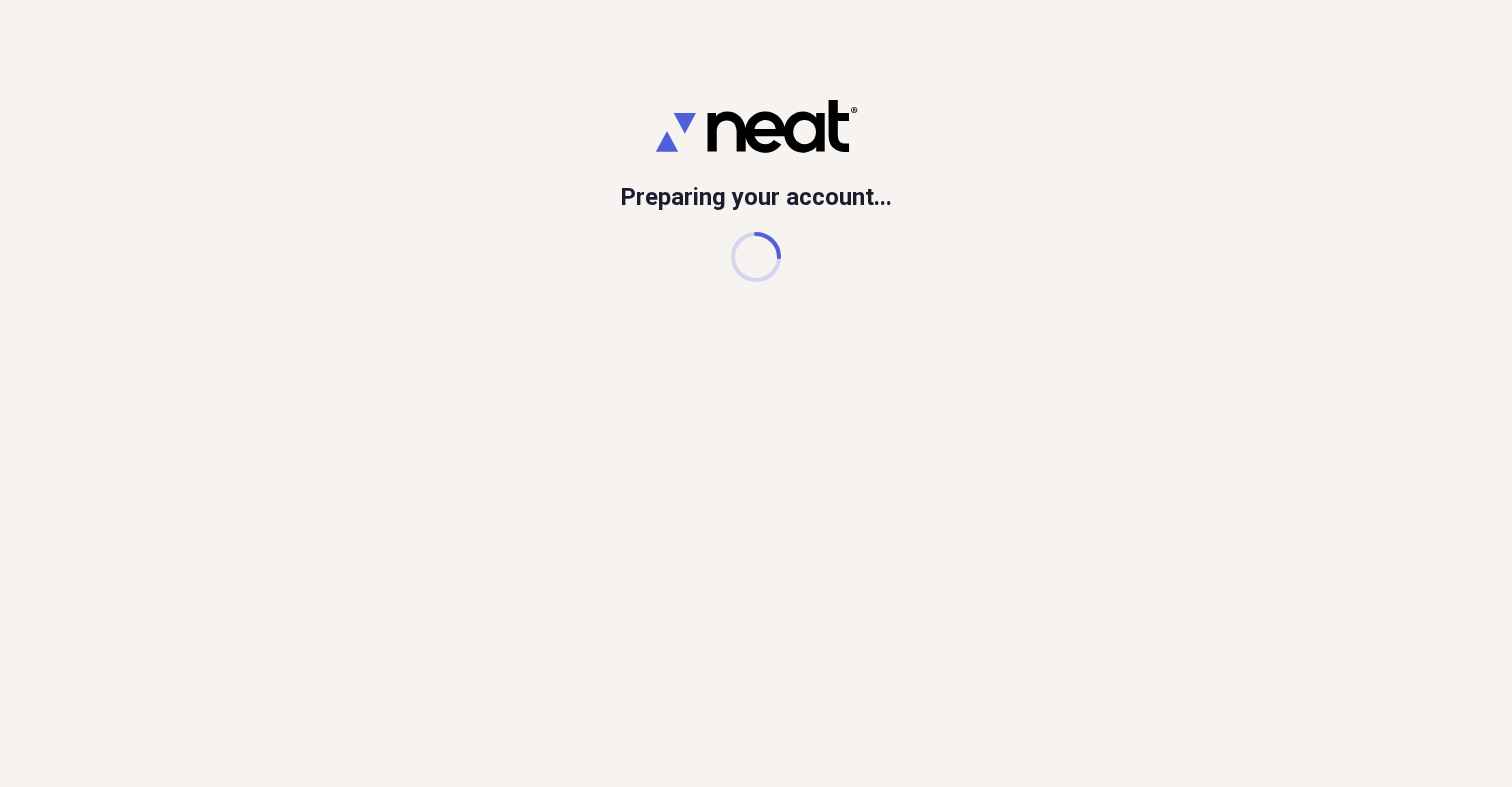 scroll, scrollTop: 0, scrollLeft: 0, axis: both 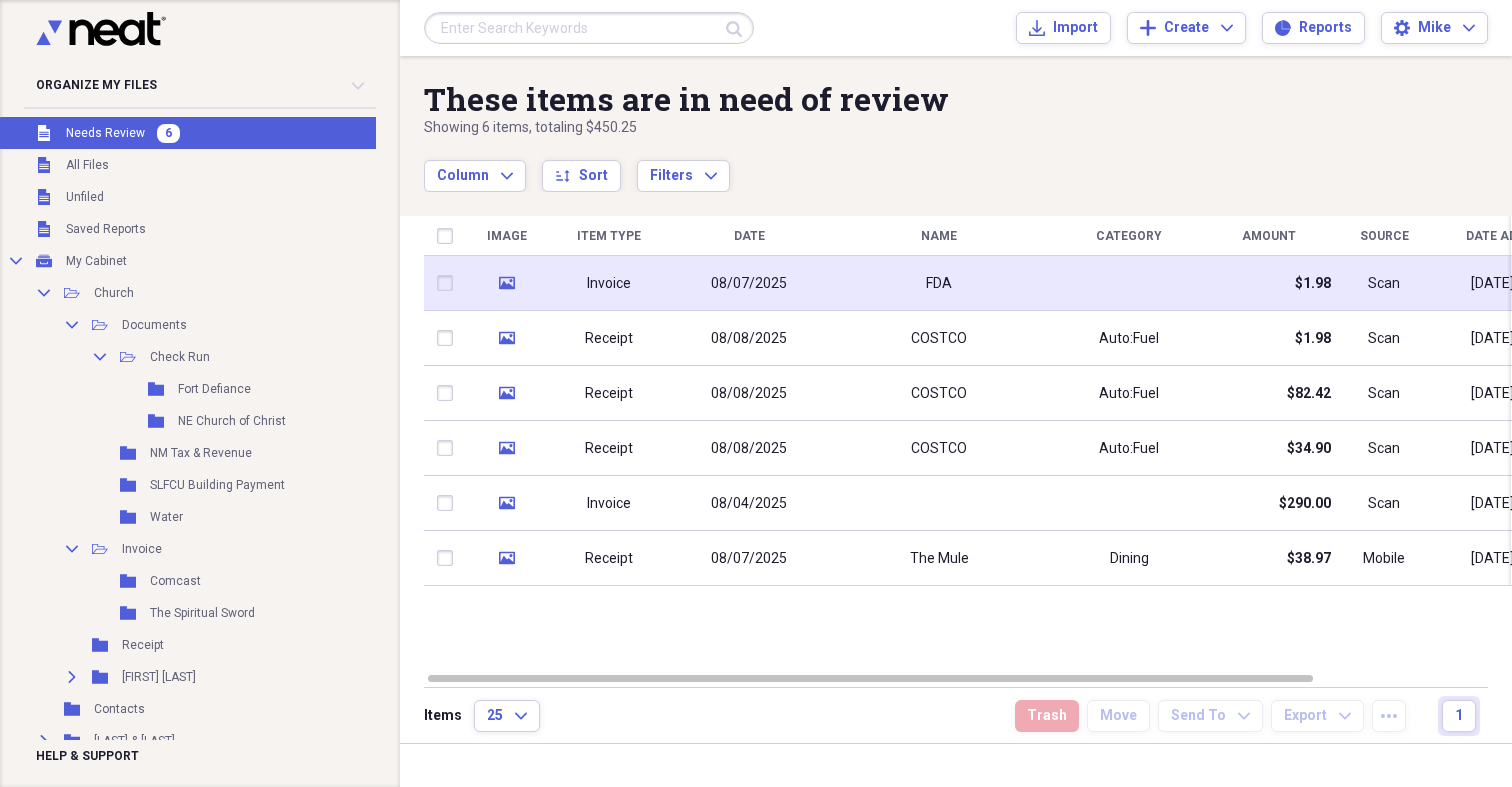 click on "08/07/2025" at bounding box center [749, 284] 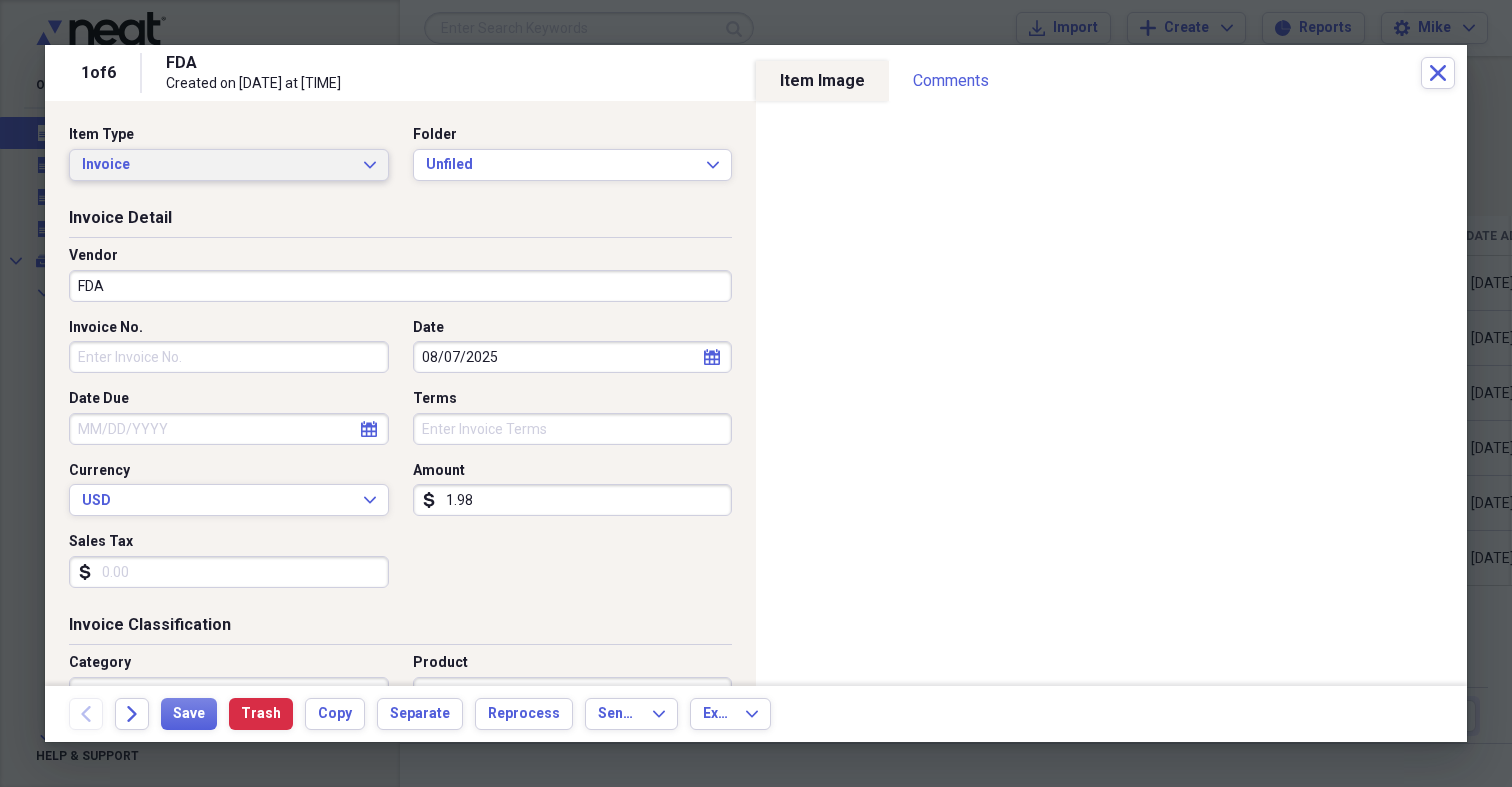 click on "Invoice" at bounding box center (217, 165) 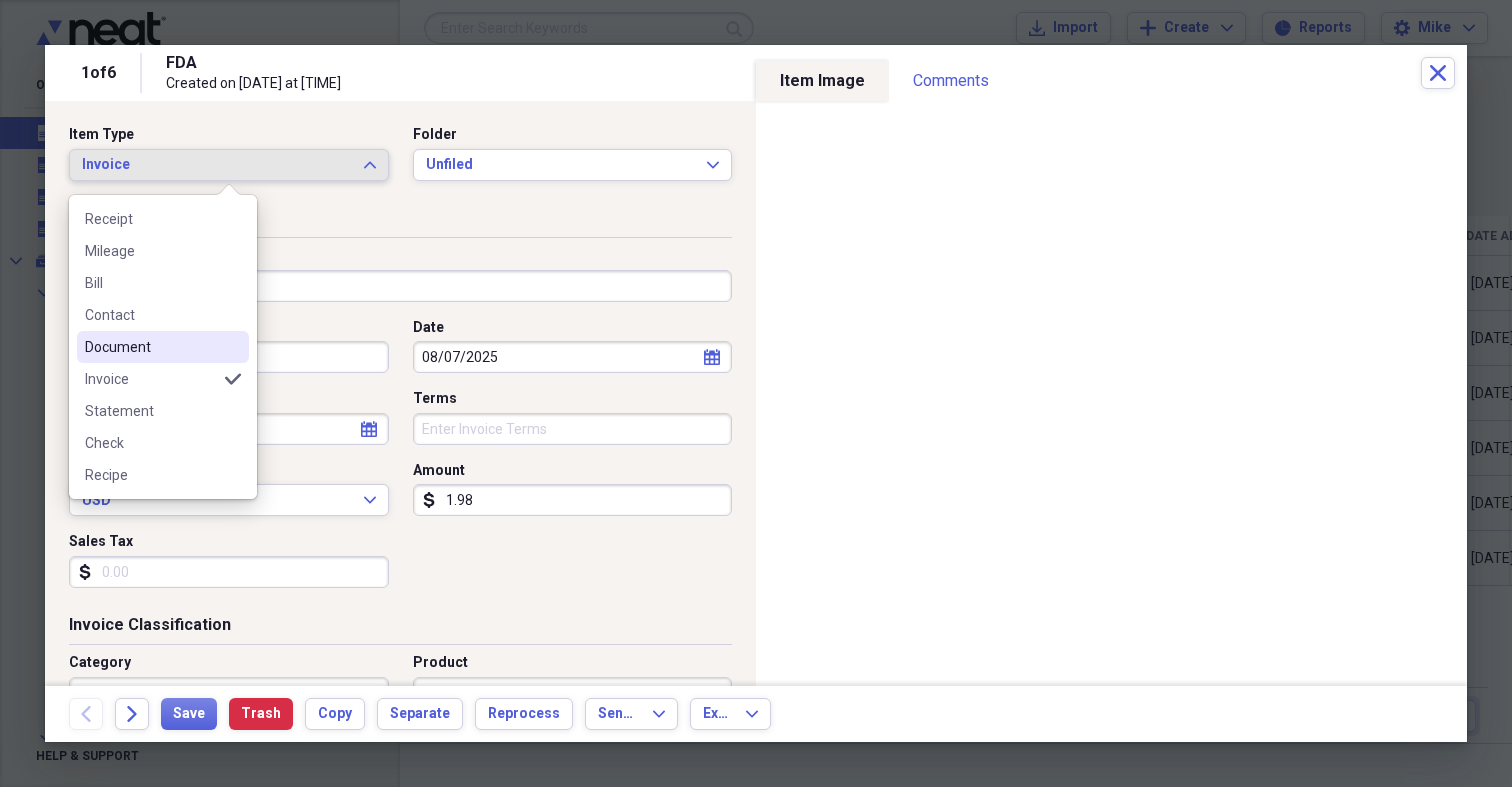 click on "Document" at bounding box center (163, 347) 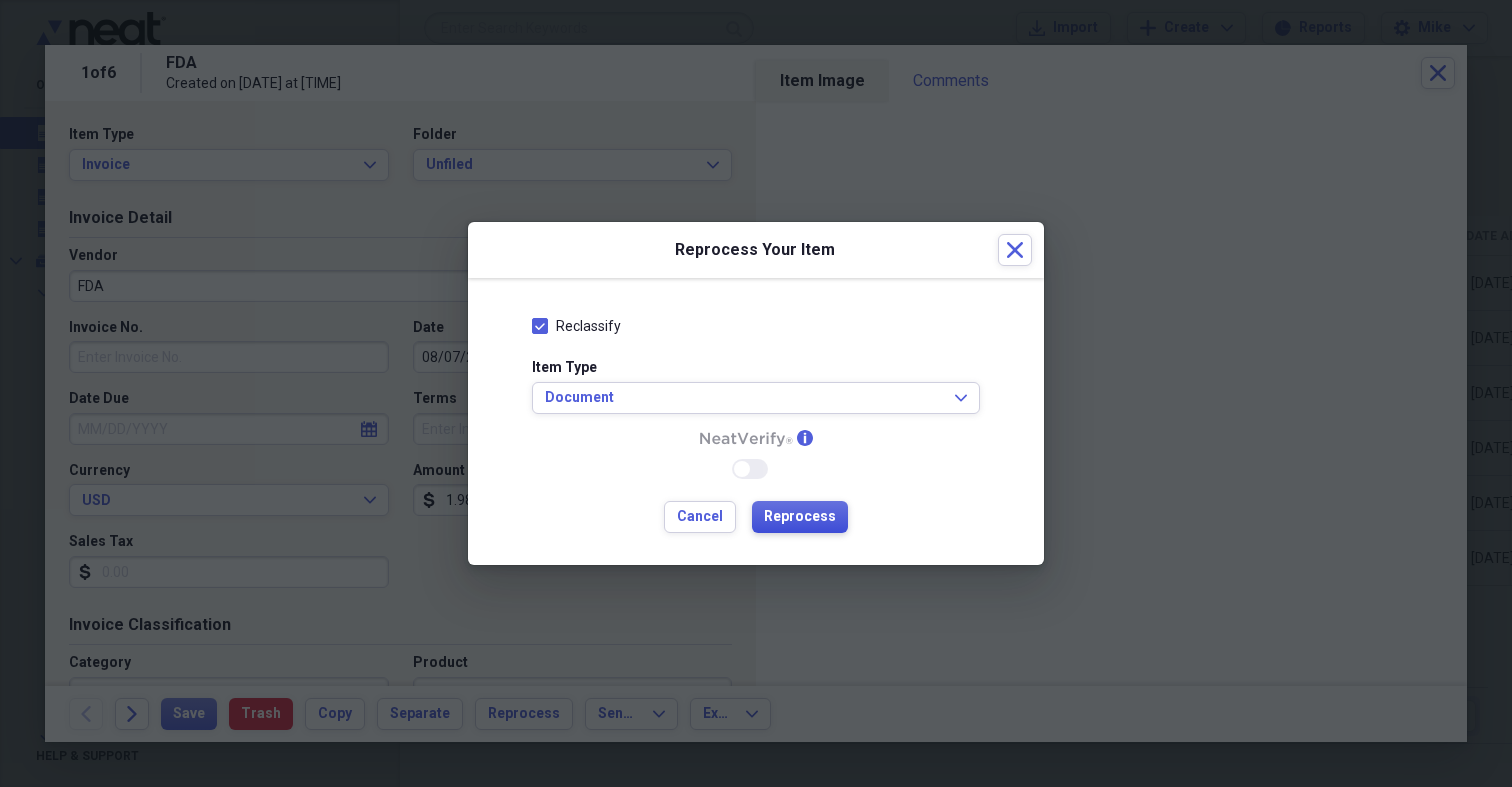 click on "Reprocess" at bounding box center [800, 517] 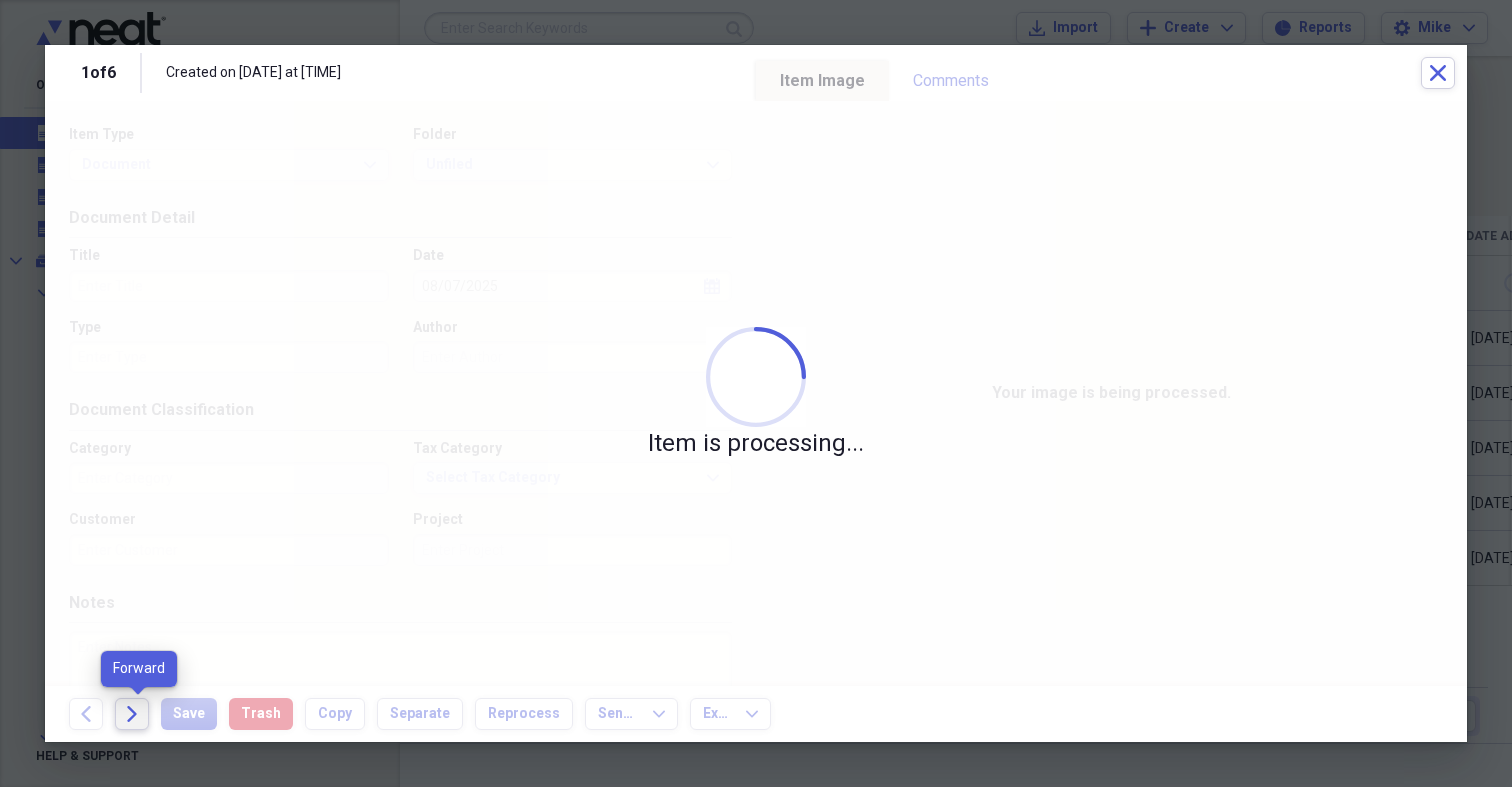 click on "Forward" at bounding box center (132, 714) 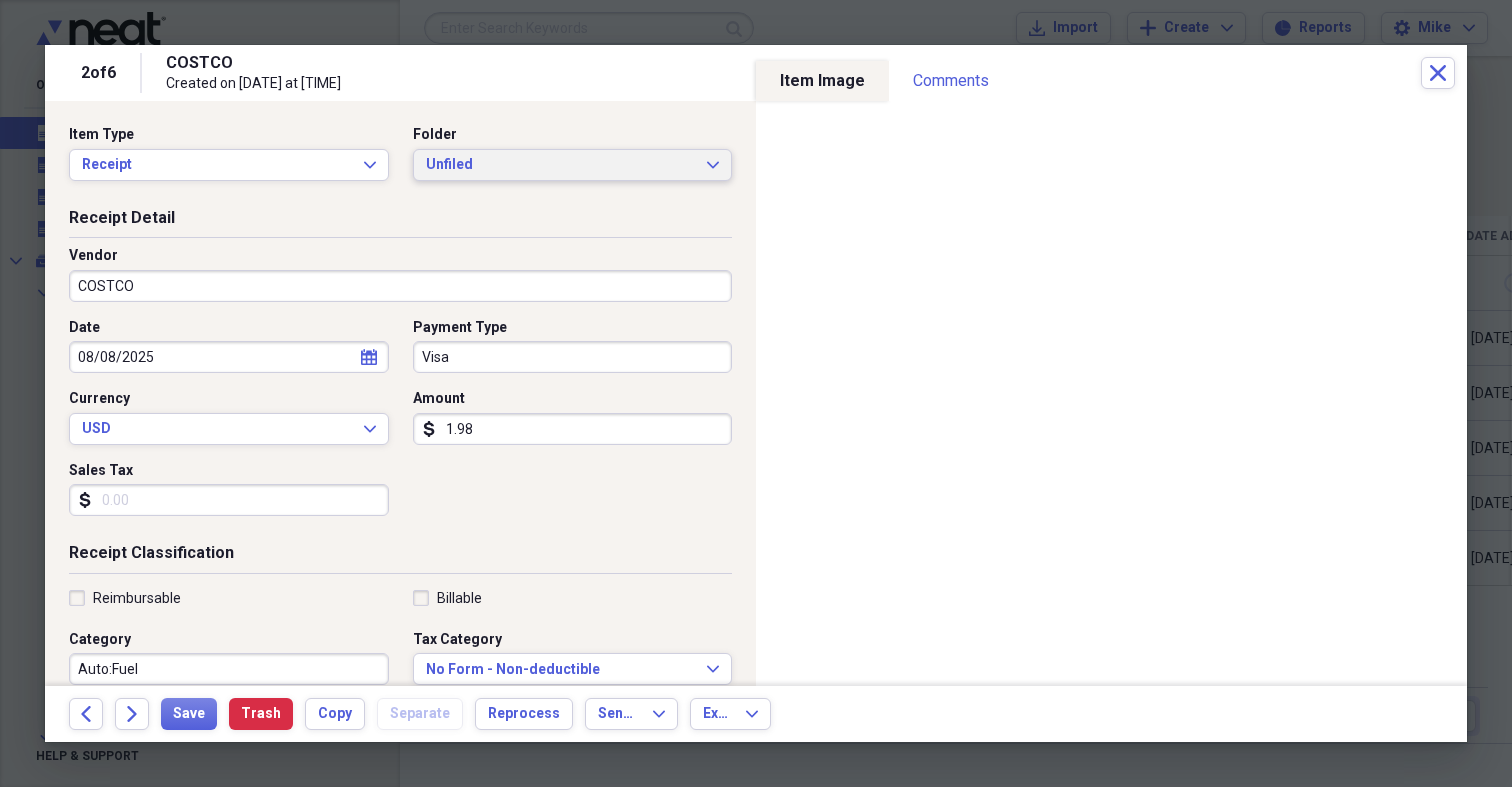 click on "Unfiled" at bounding box center (561, 165) 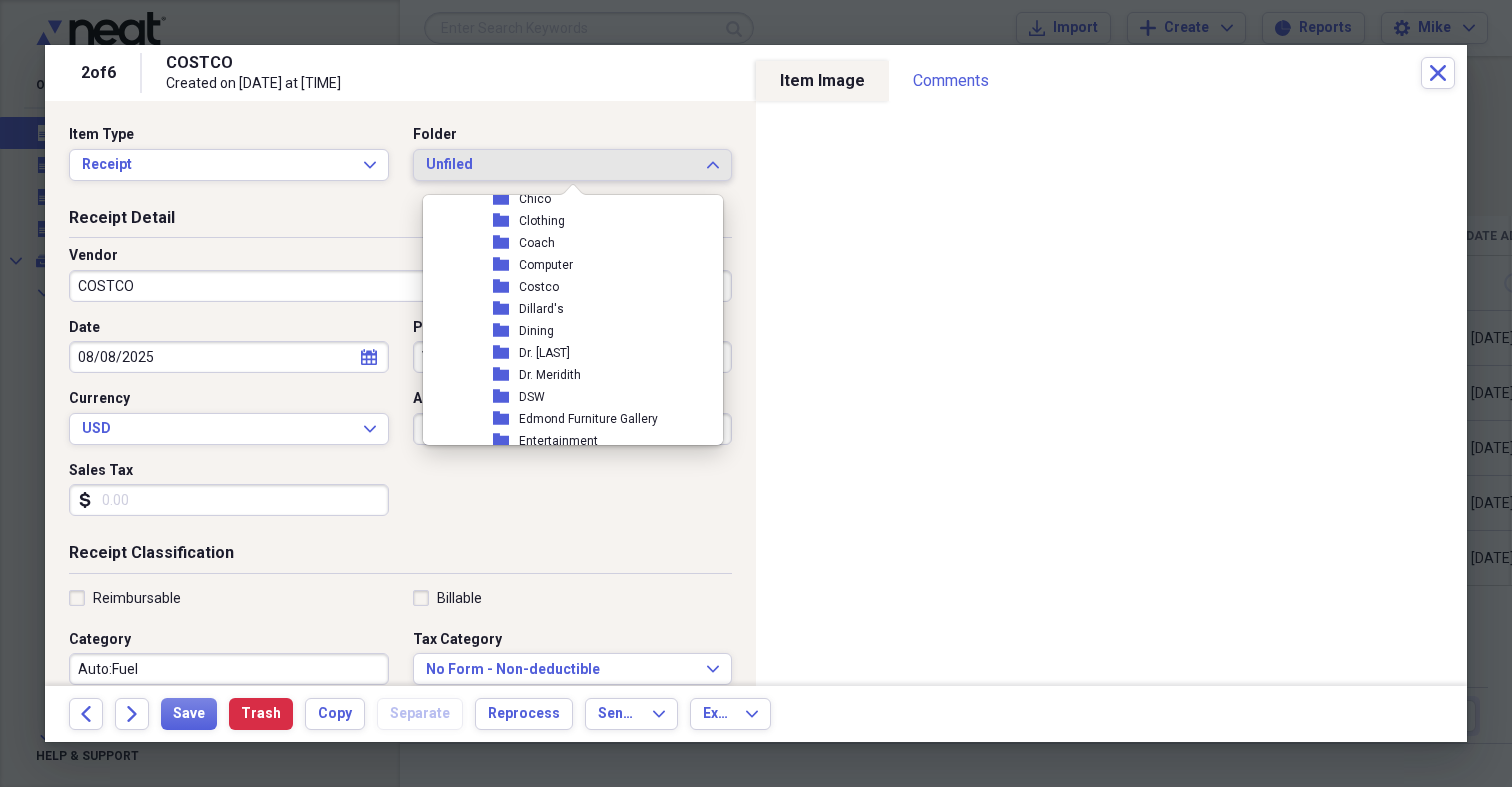 scroll, scrollTop: 2321, scrollLeft: 0, axis: vertical 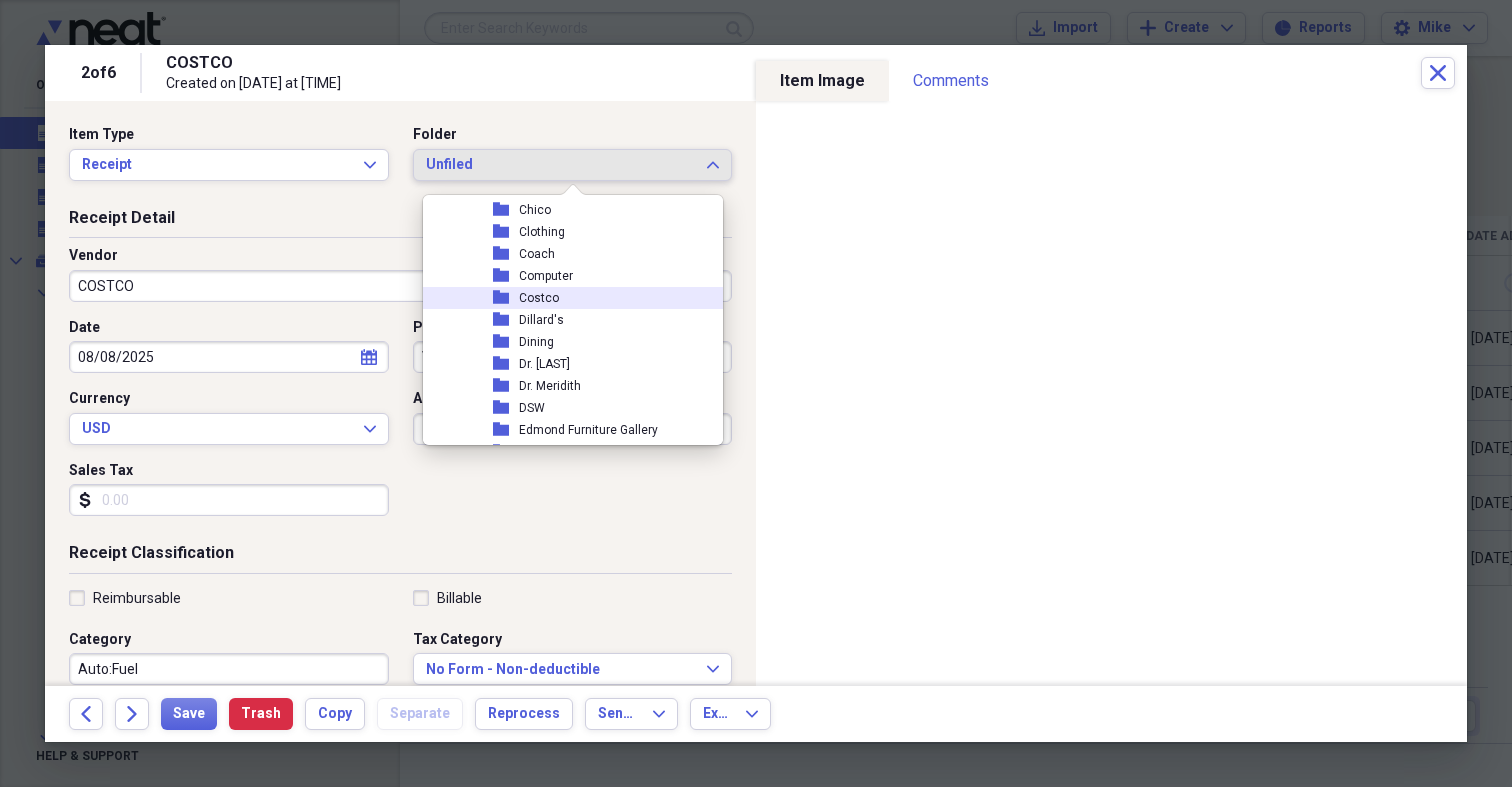click on "Costco" at bounding box center [539, 298] 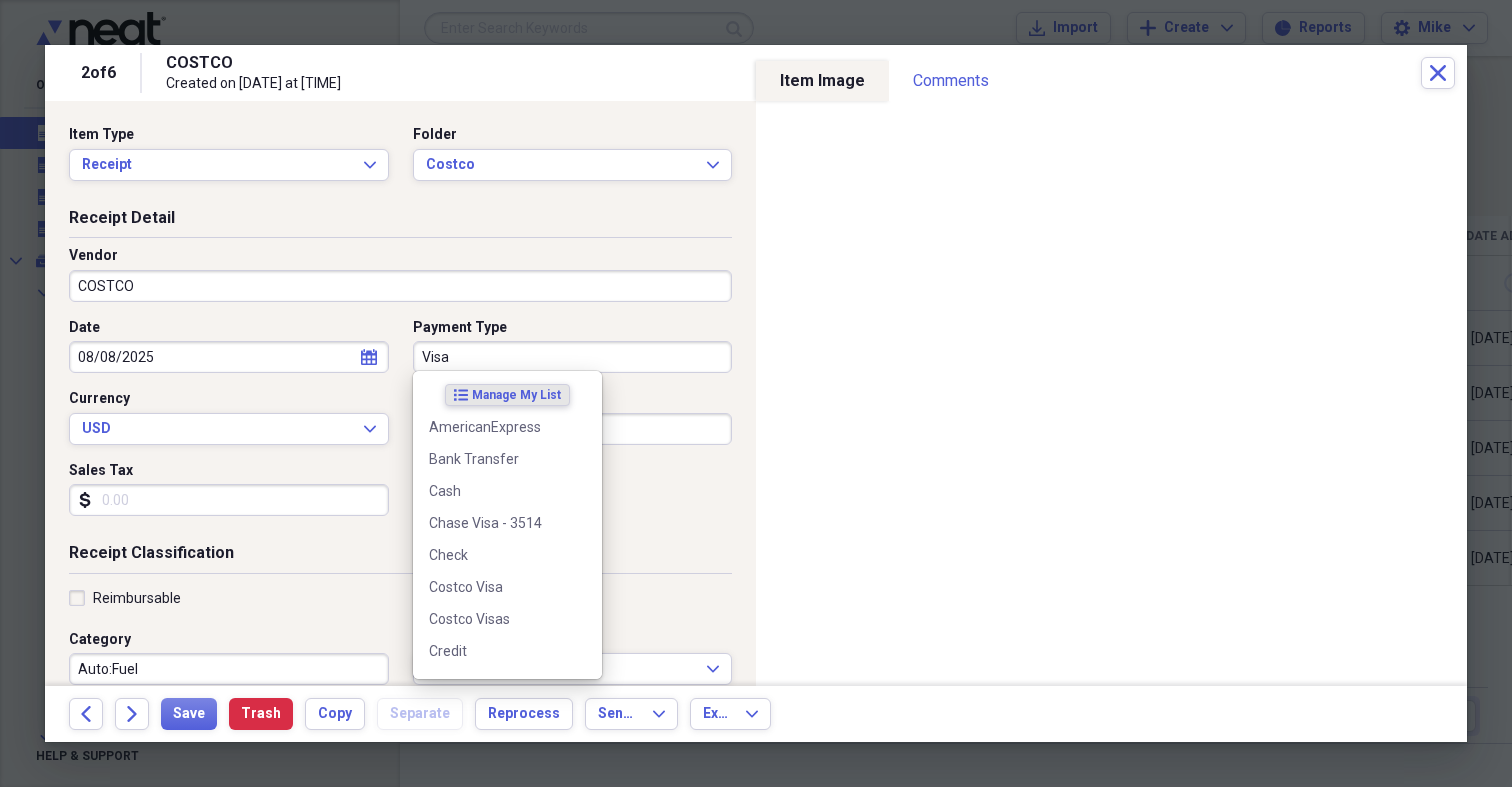 click on "Visa" at bounding box center [573, 357] 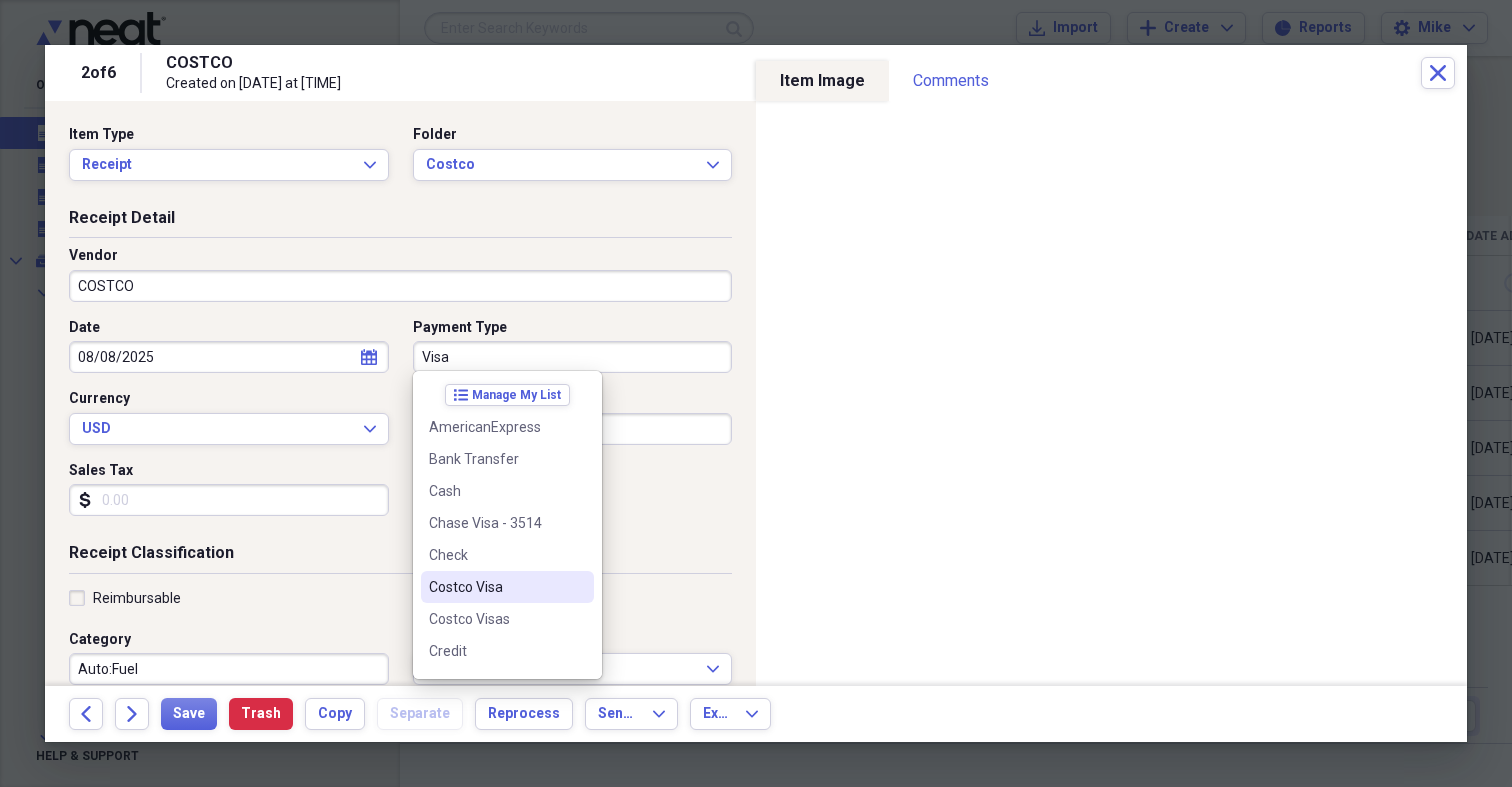 click on "Costco Visa" at bounding box center [495, 587] 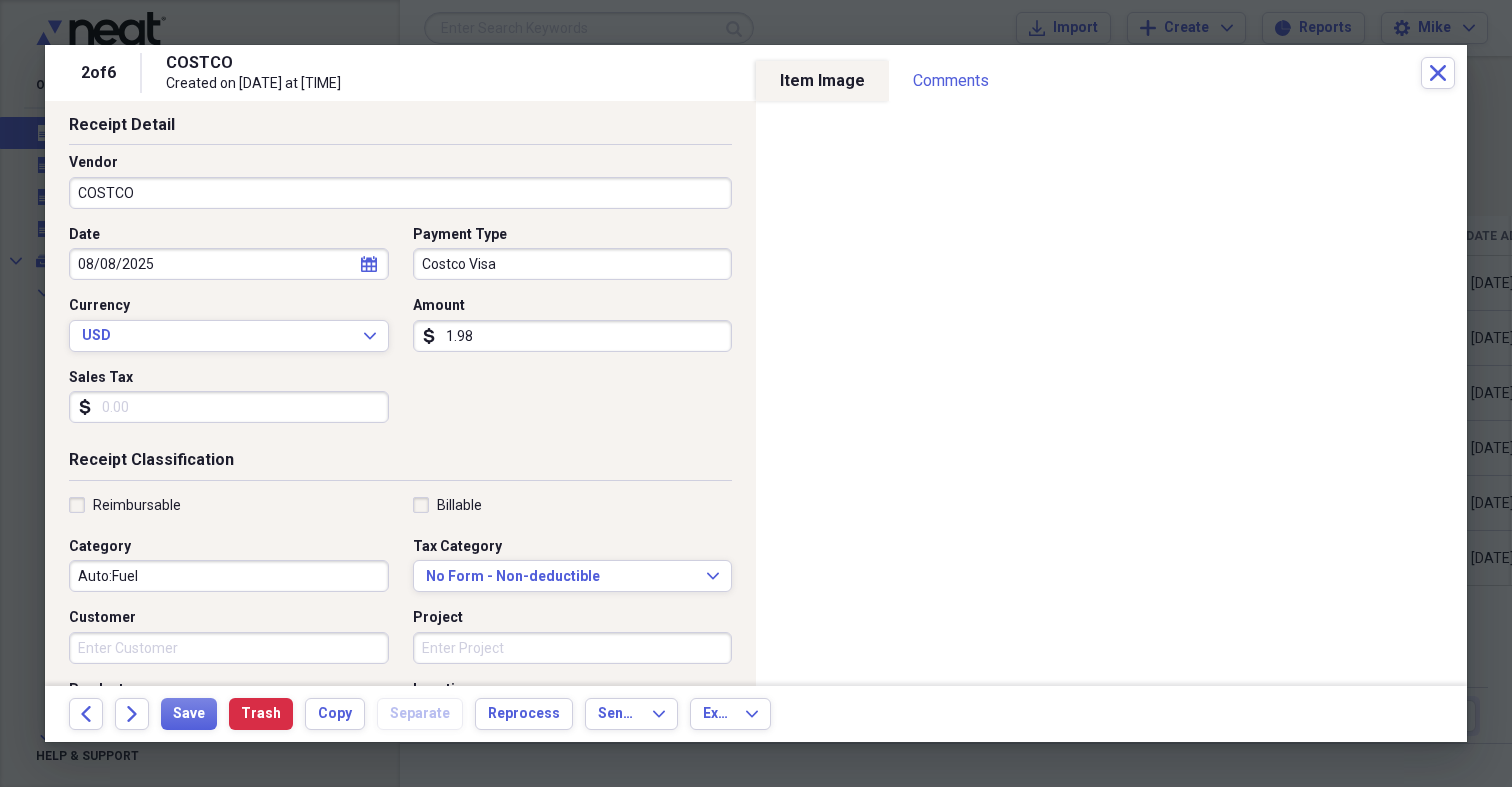 scroll, scrollTop: 102, scrollLeft: 0, axis: vertical 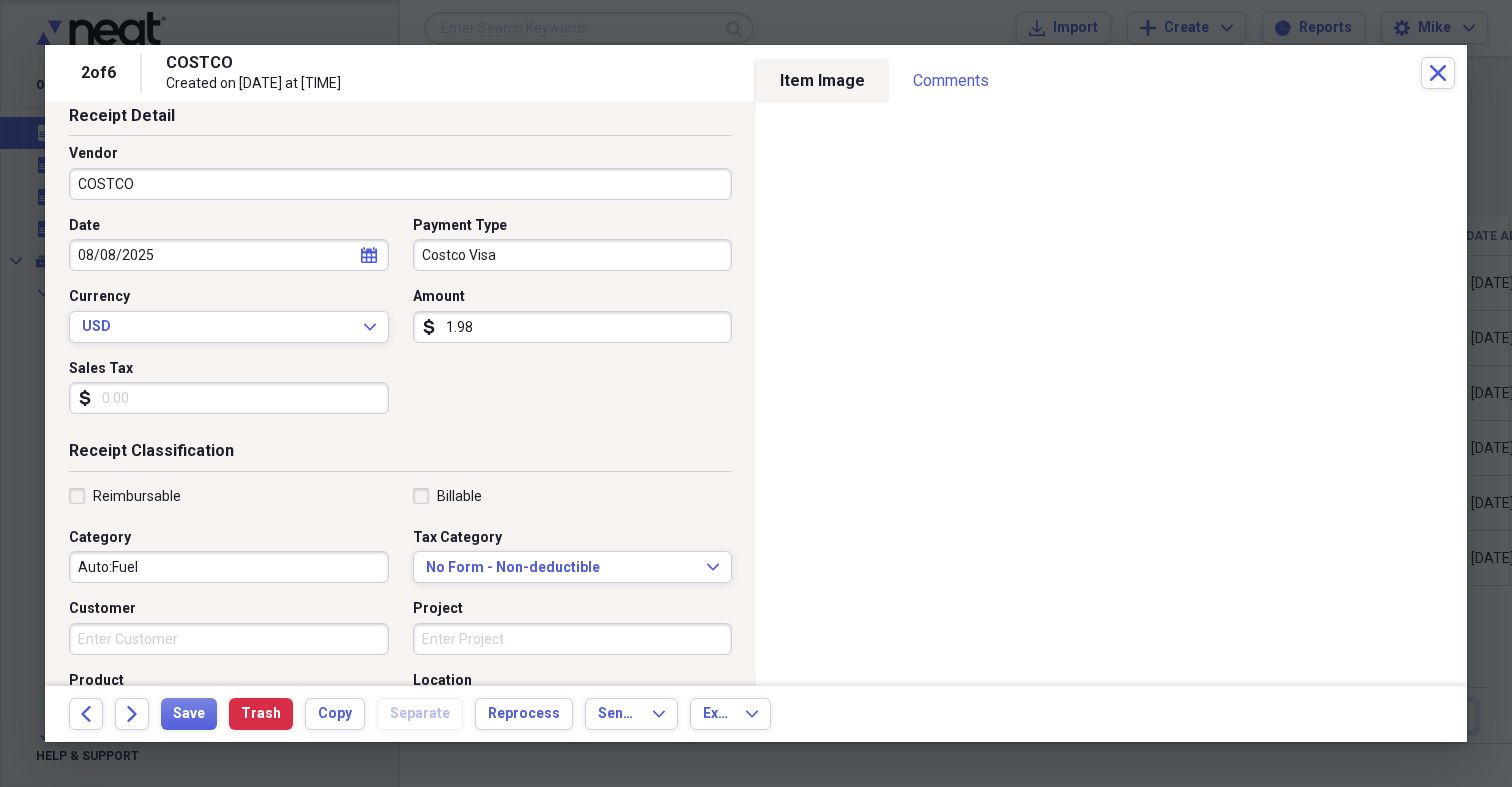 click on "Auto:Fuel" at bounding box center [229, 567] 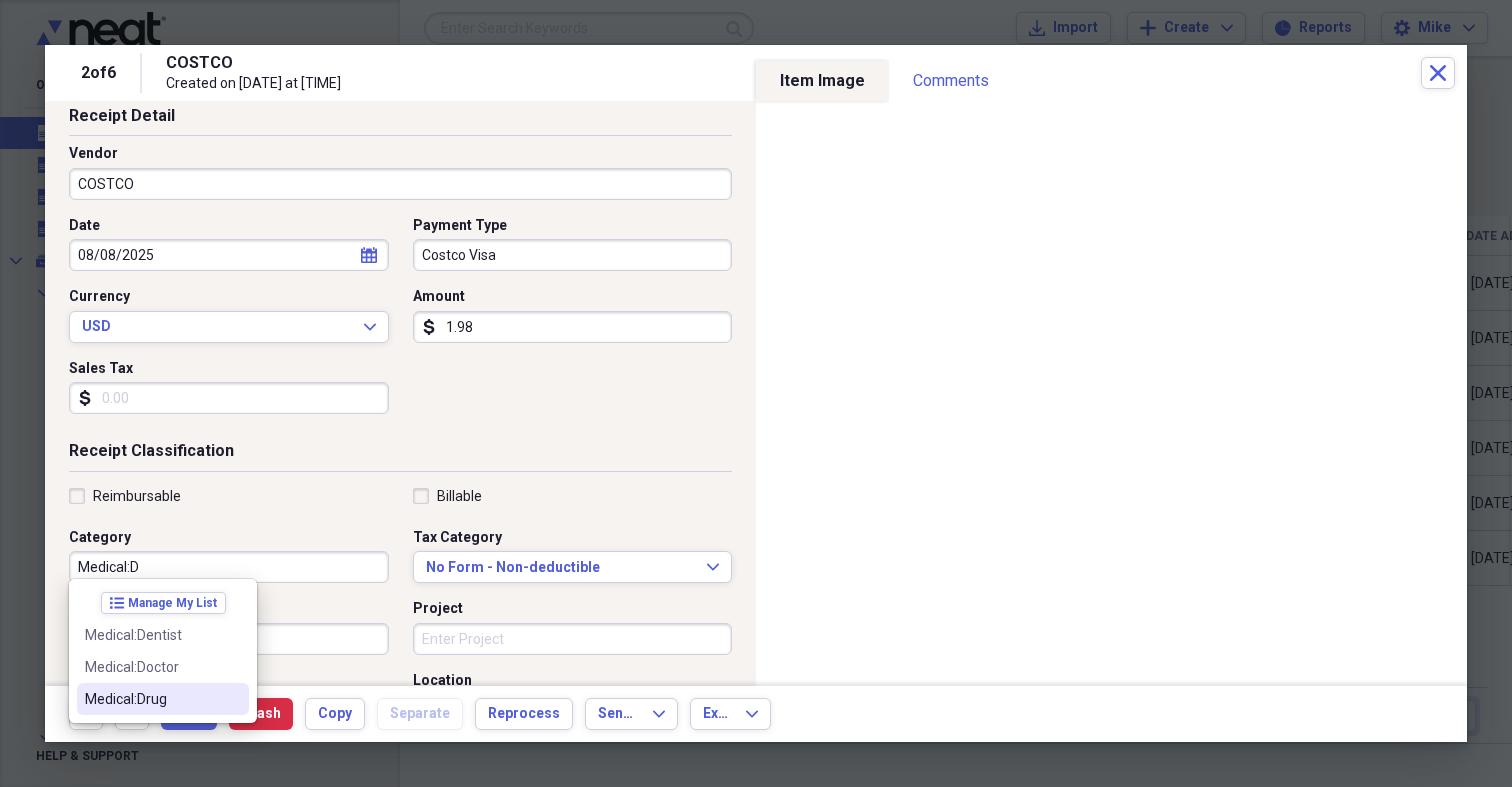 click on "Medical:Drug" at bounding box center (151, 699) 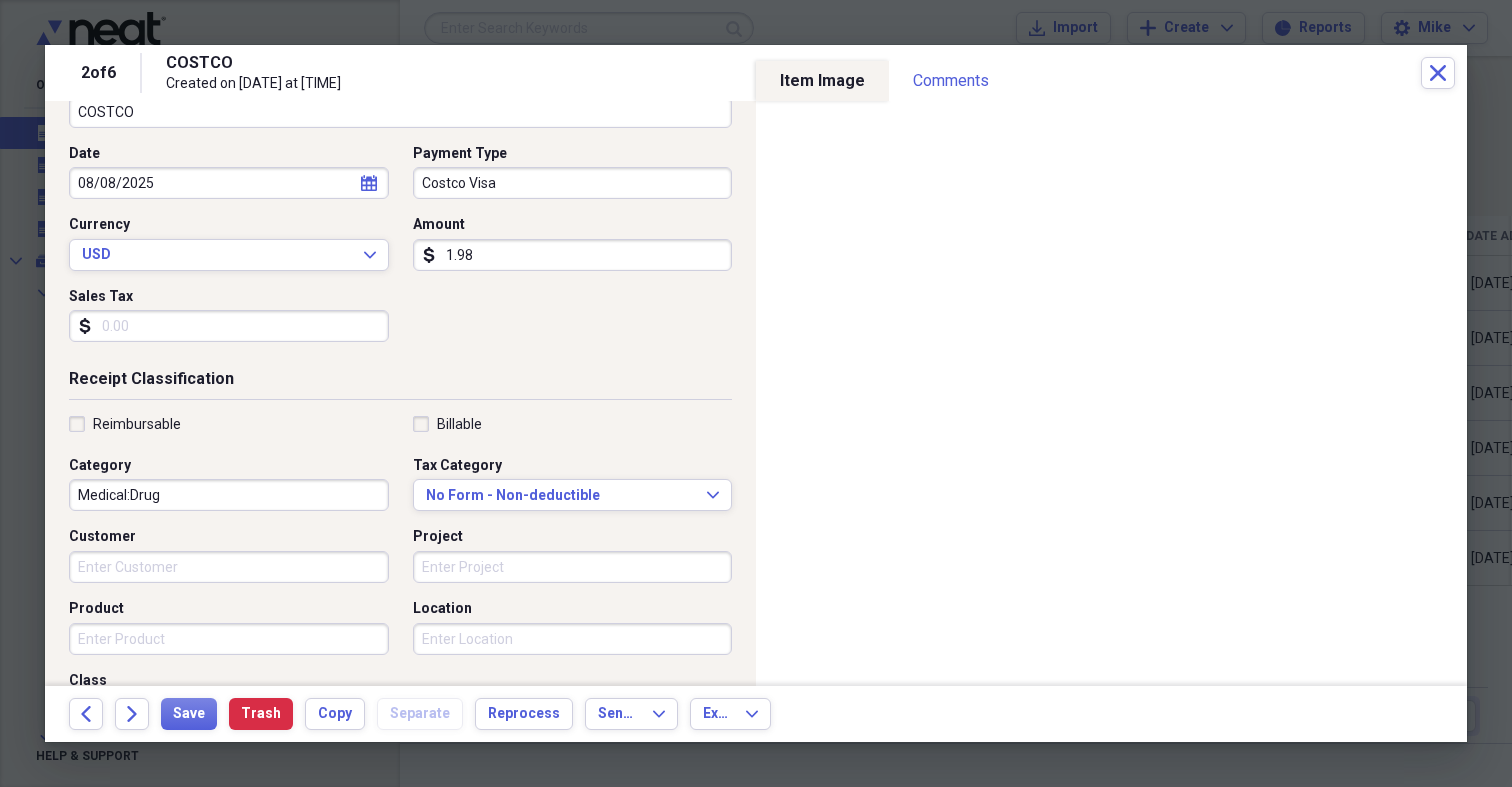 scroll, scrollTop: 179, scrollLeft: 0, axis: vertical 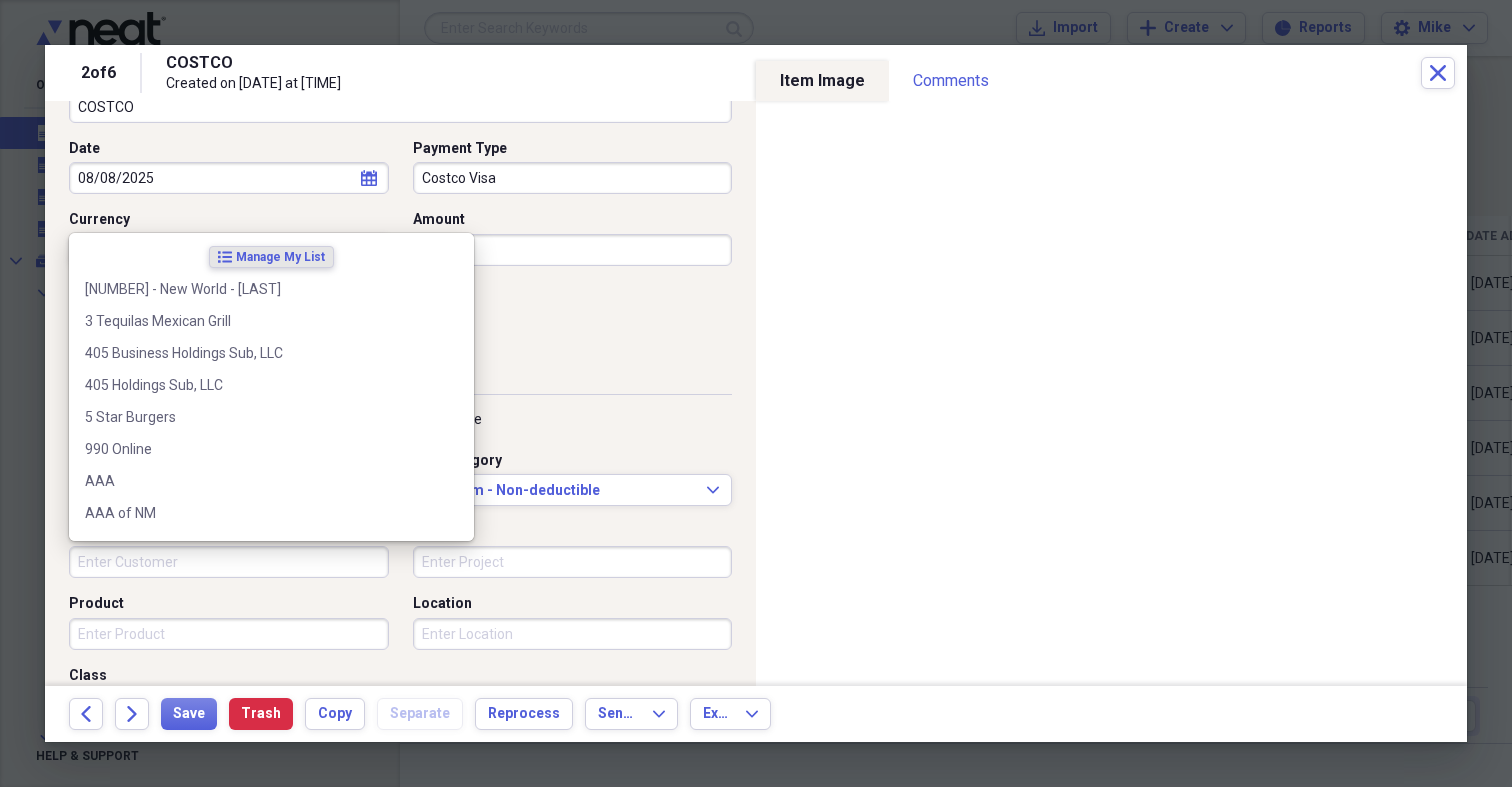 click on "Customer" at bounding box center (229, 562) 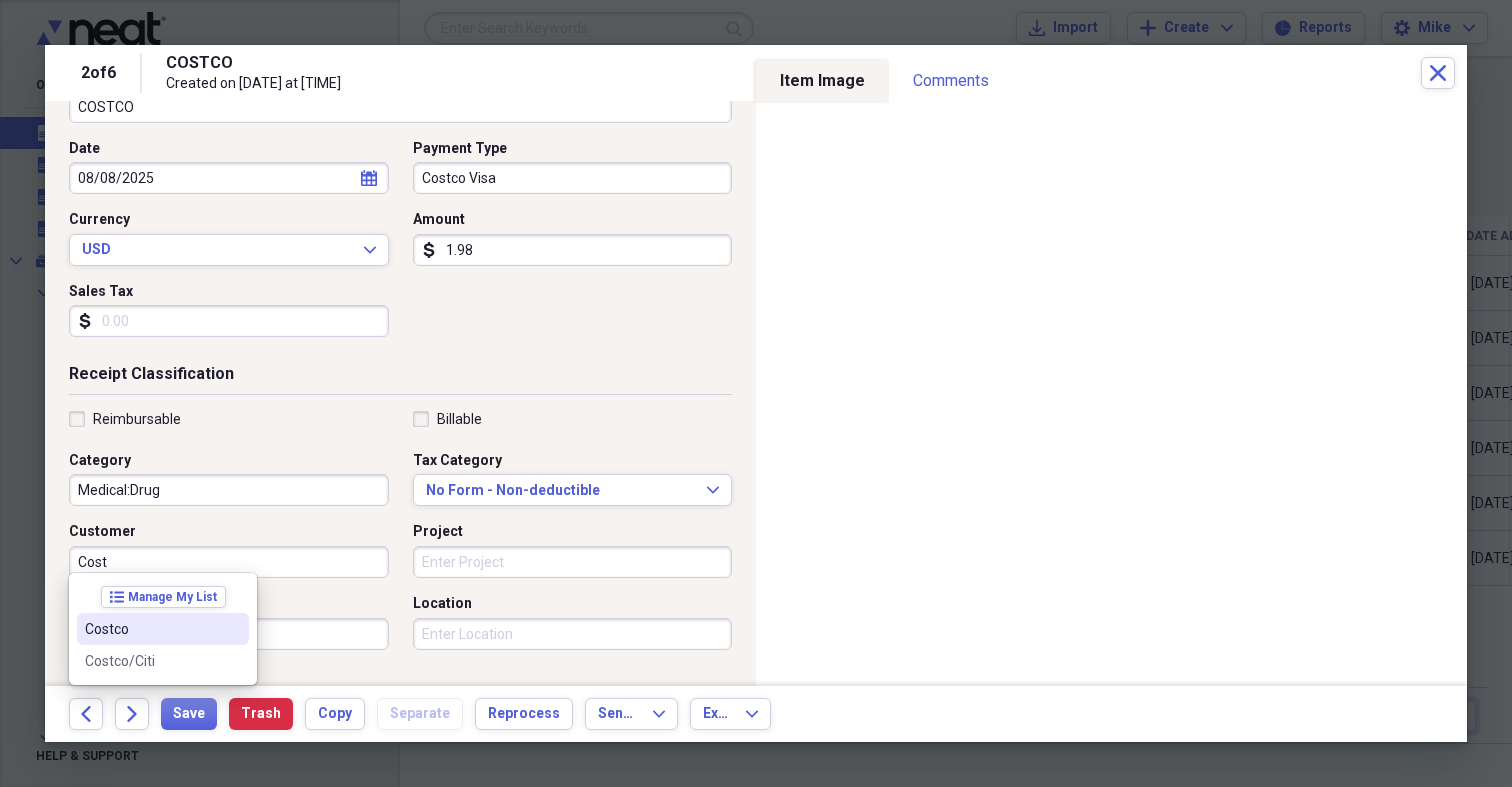 click on "Costco" at bounding box center [151, 629] 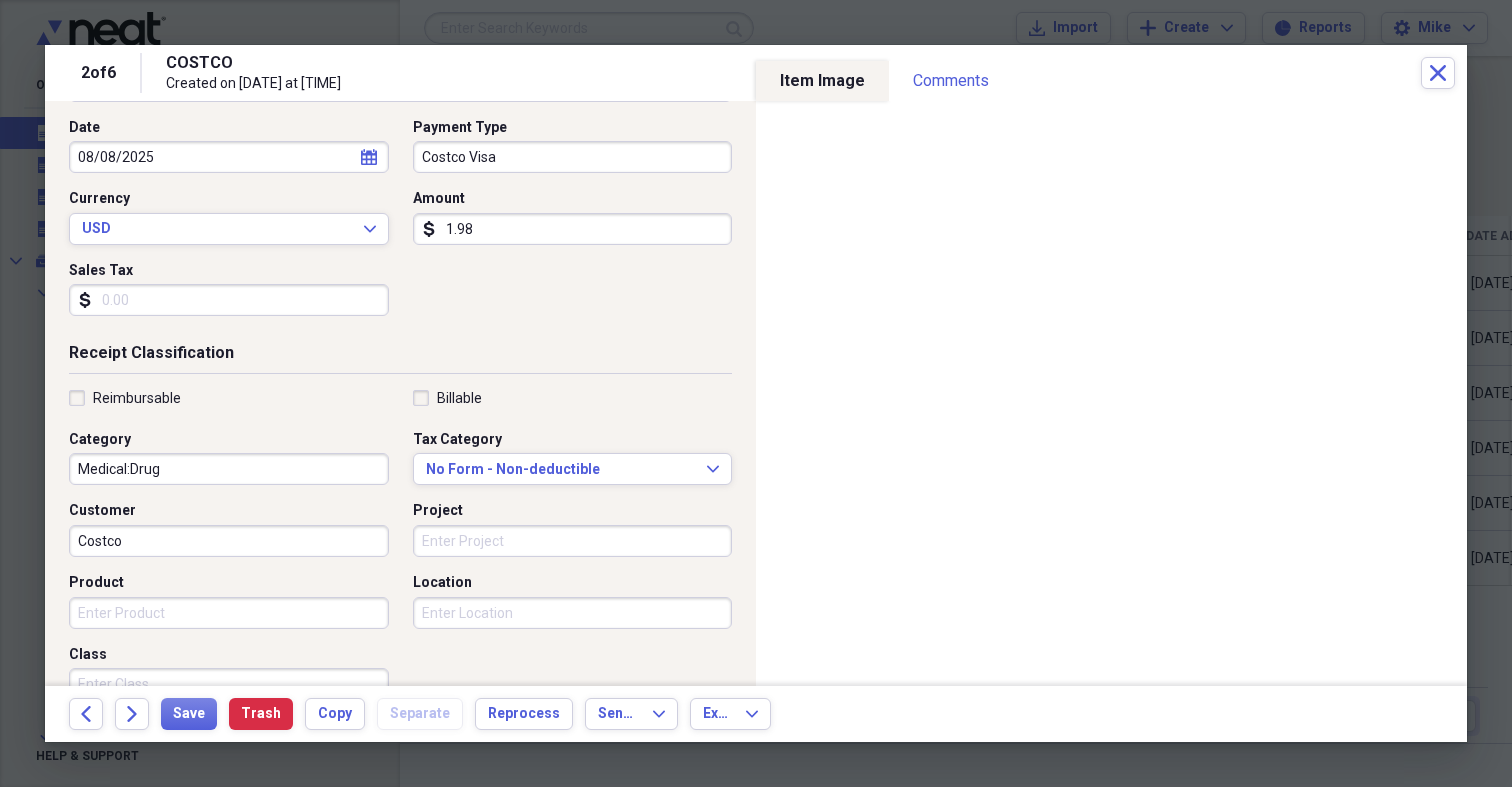 scroll, scrollTop: 205, scrollLeft: 0, axis: vertical 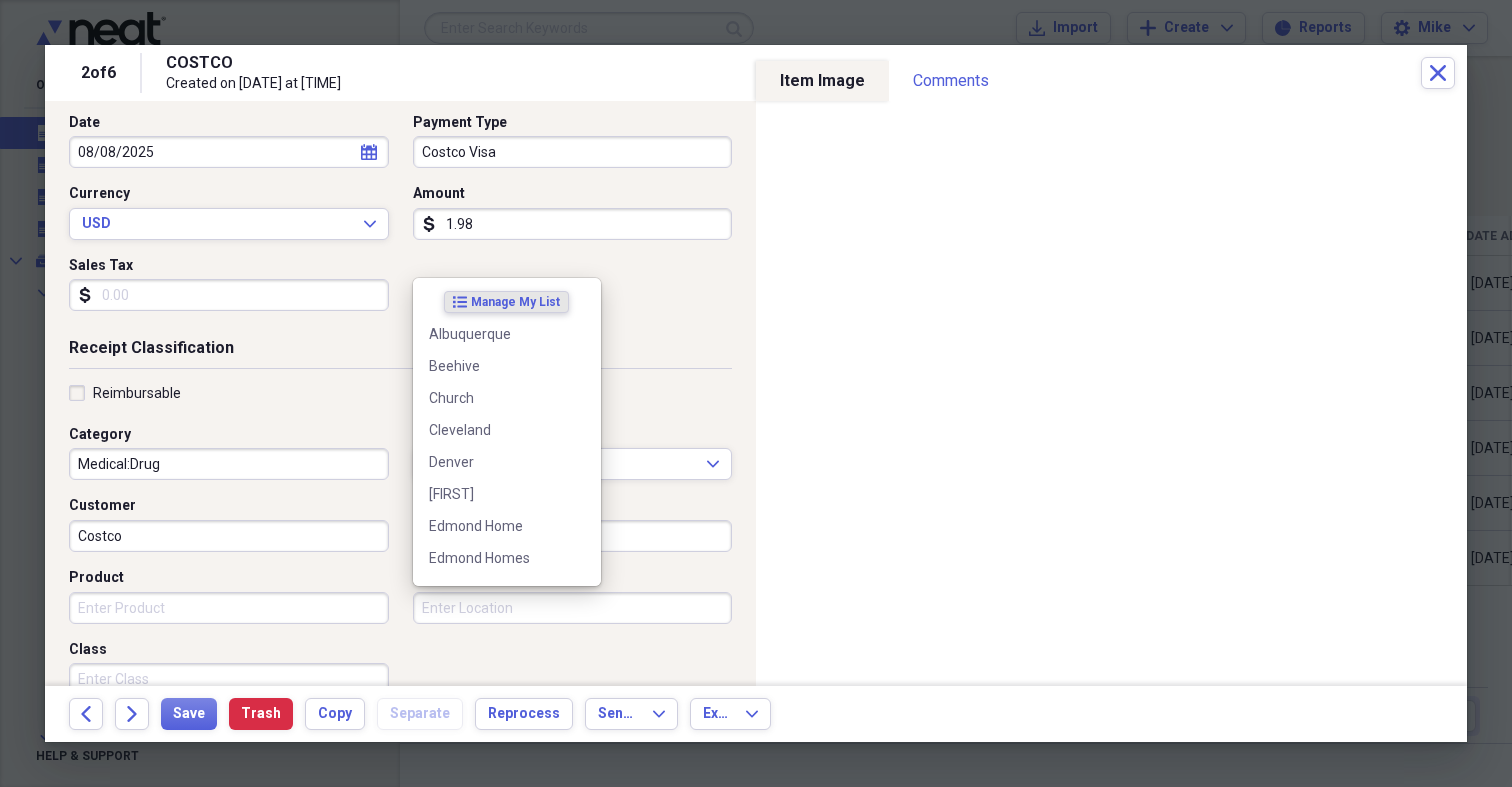 click on "Location" at bounding box center (573, 608) 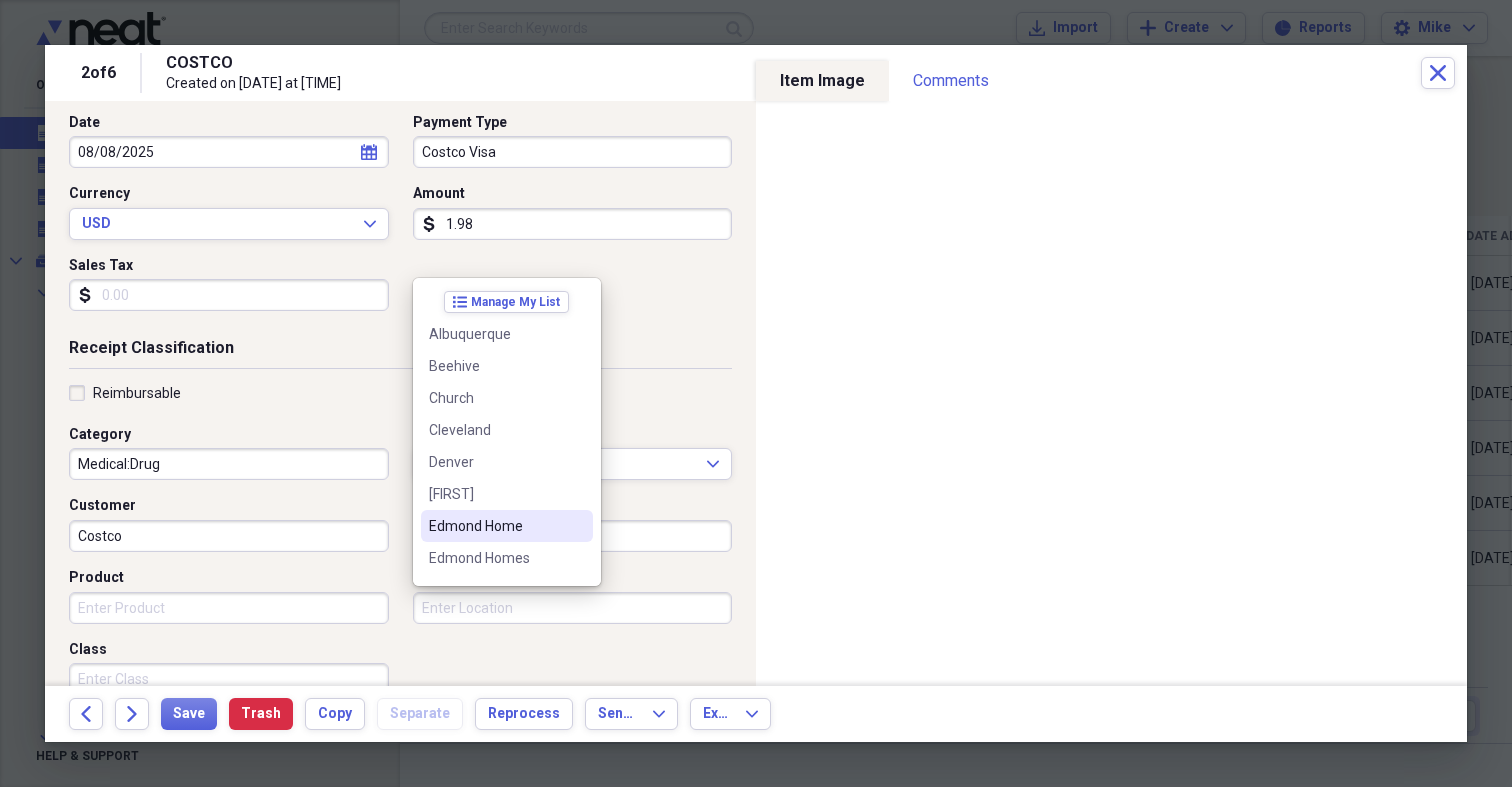 click on "Edmond Home" at bounding box center [495, 526] 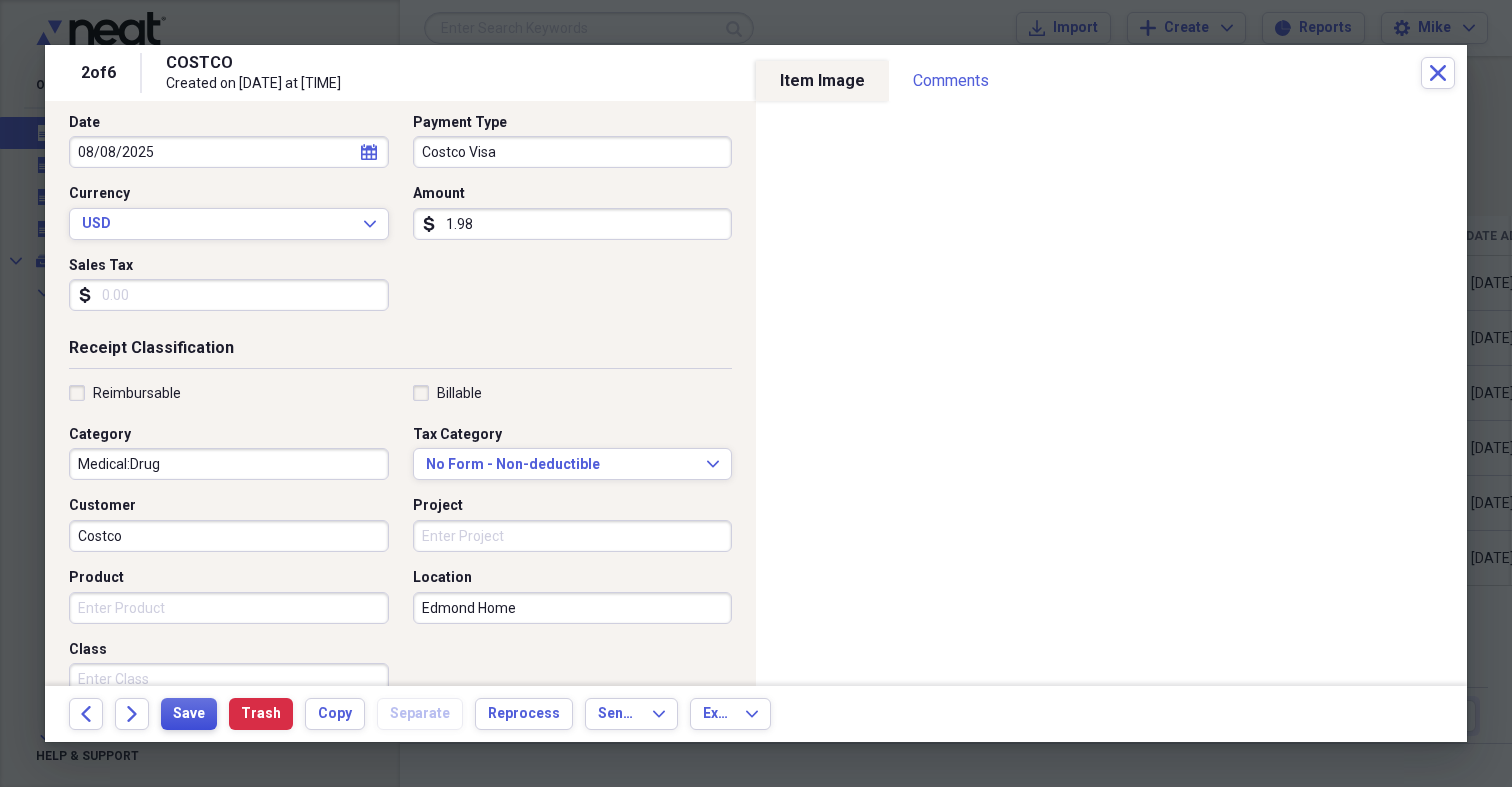 click on "Save" at bounding box center (189, 714) 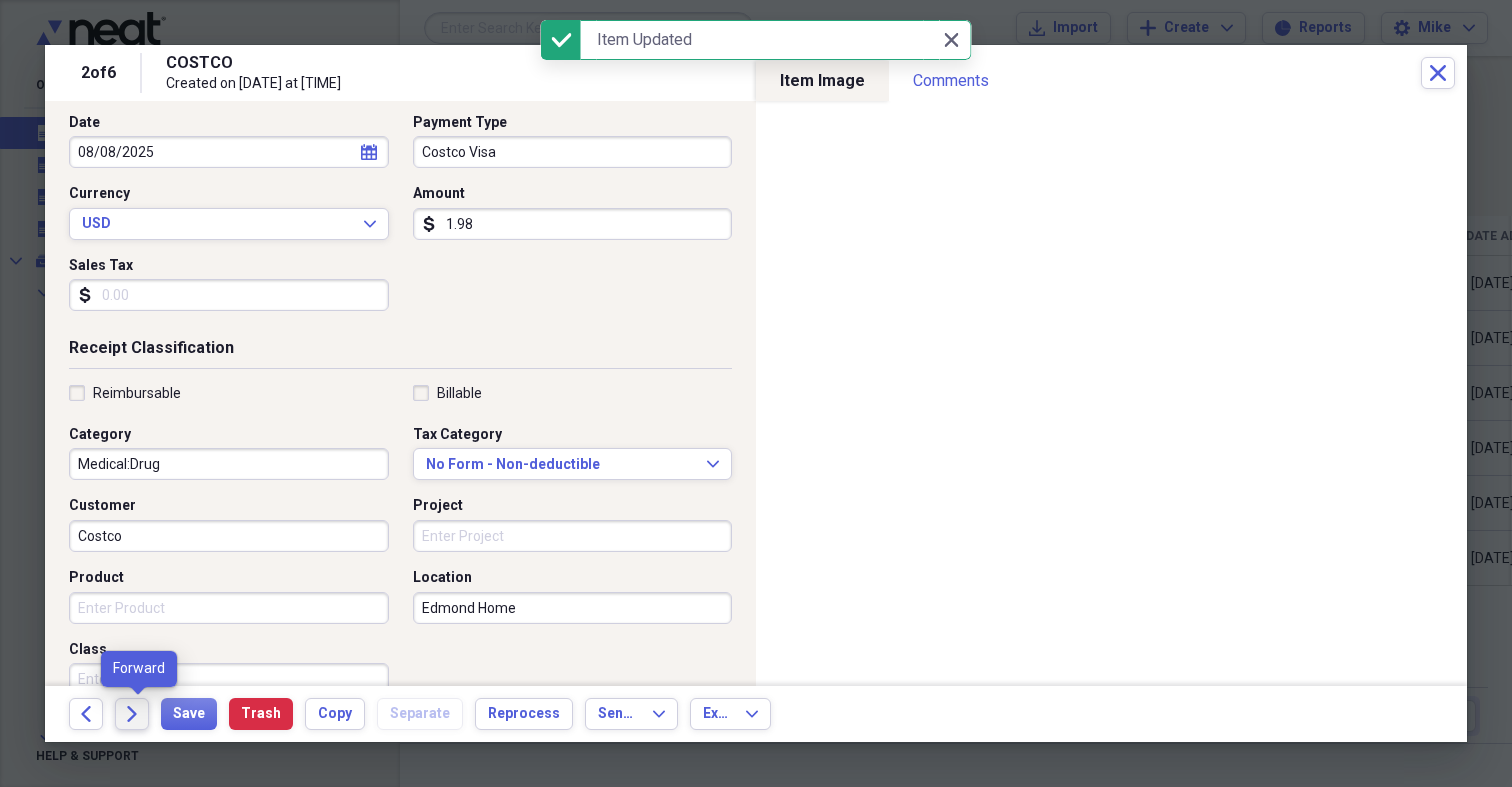 click on "Forward" 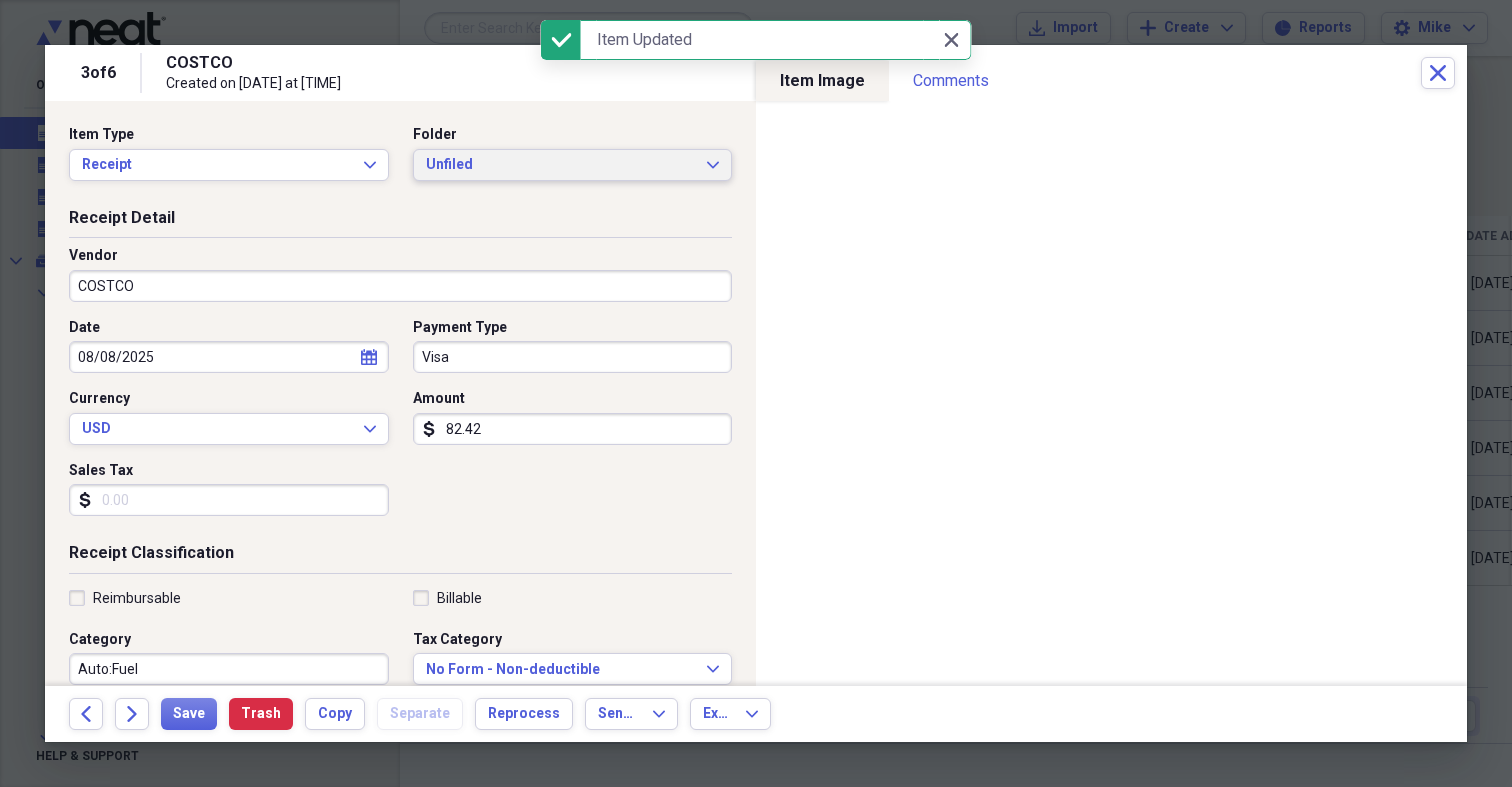 click on "Unfiled Expand" at bounding box center (573, 165) 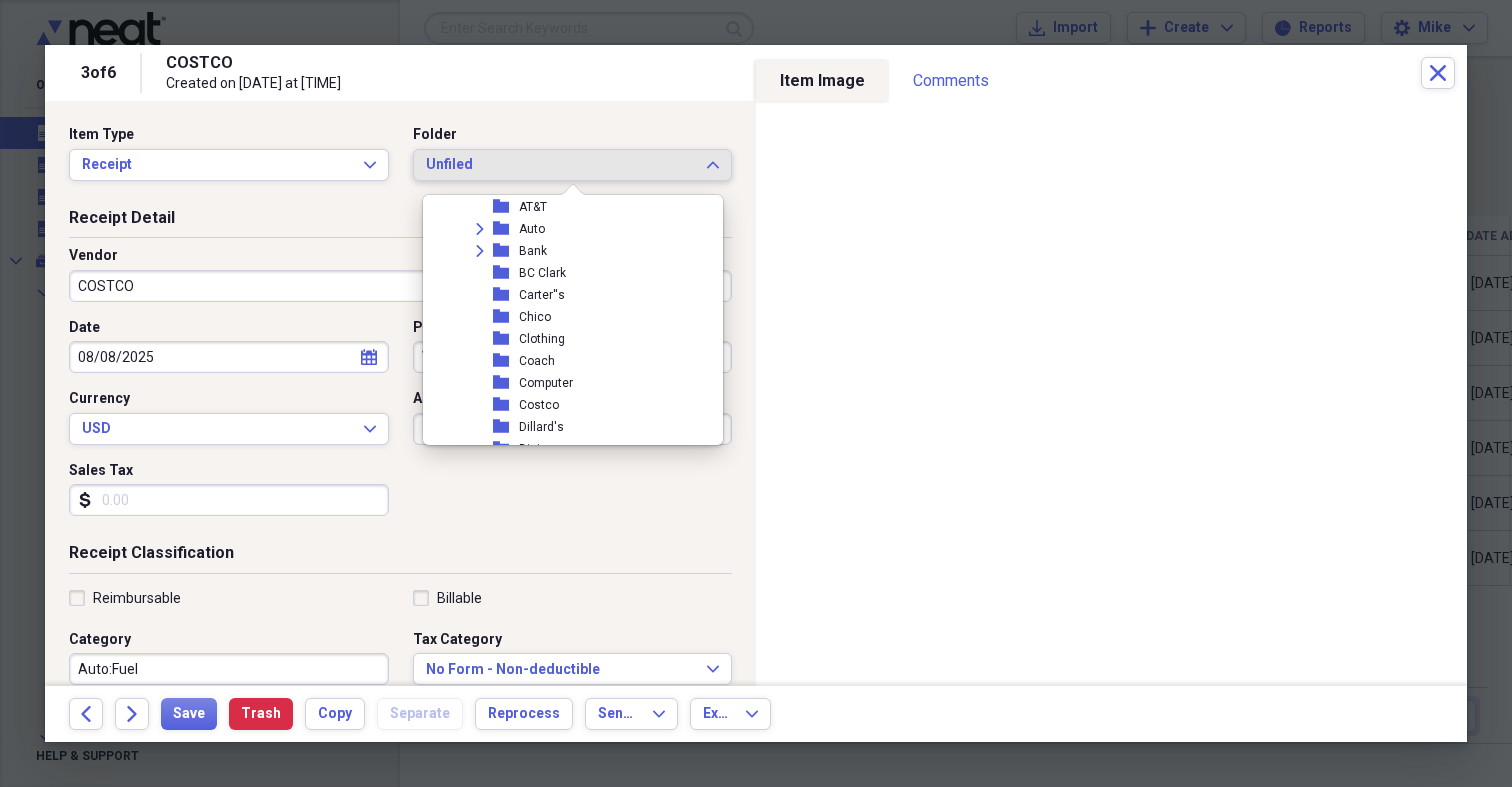 scroll, scrollTop: 2216, scrollLeft: 0, axis: vertical 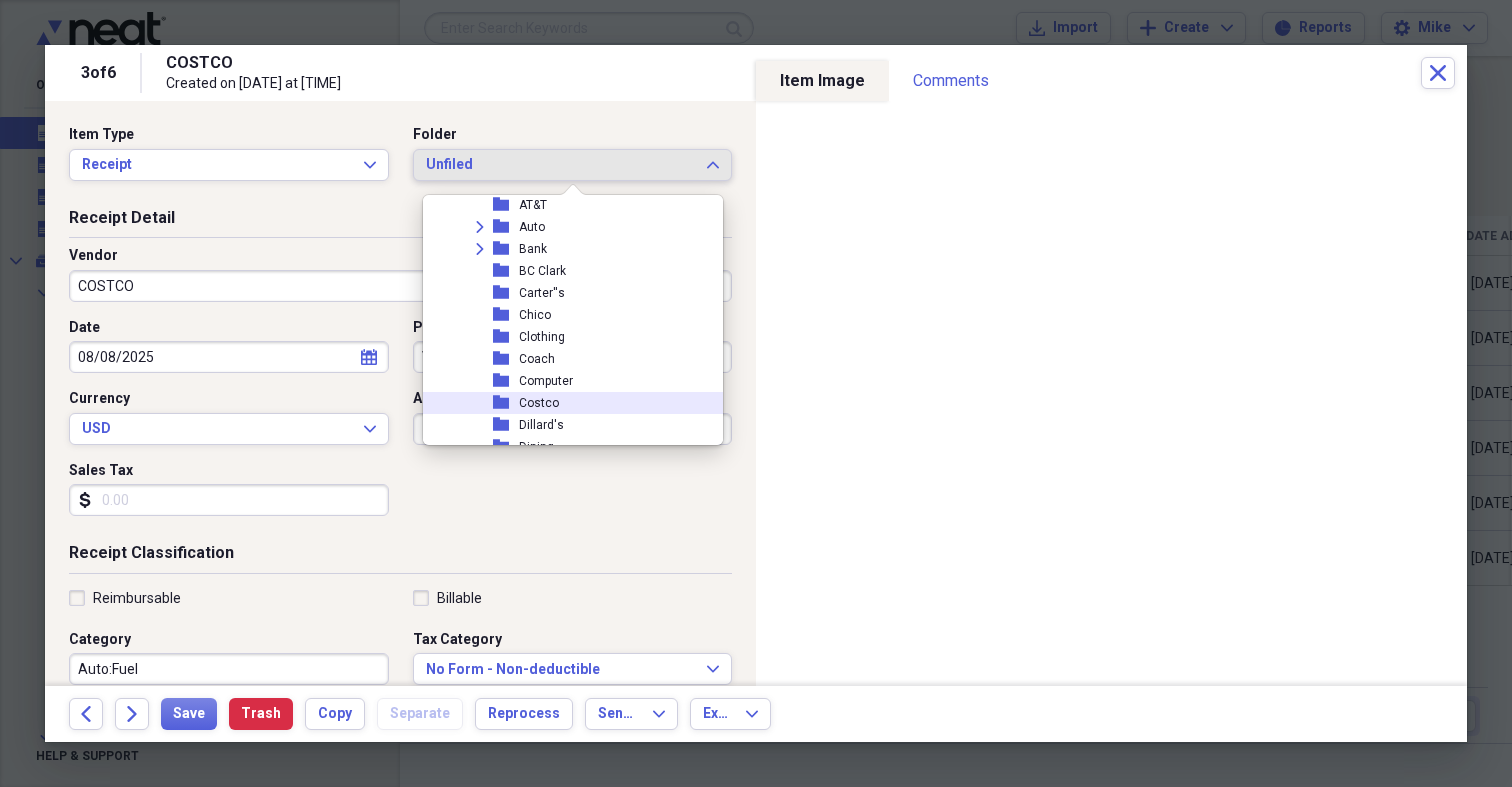 click on "Costco" at bounding box center [539, 403] 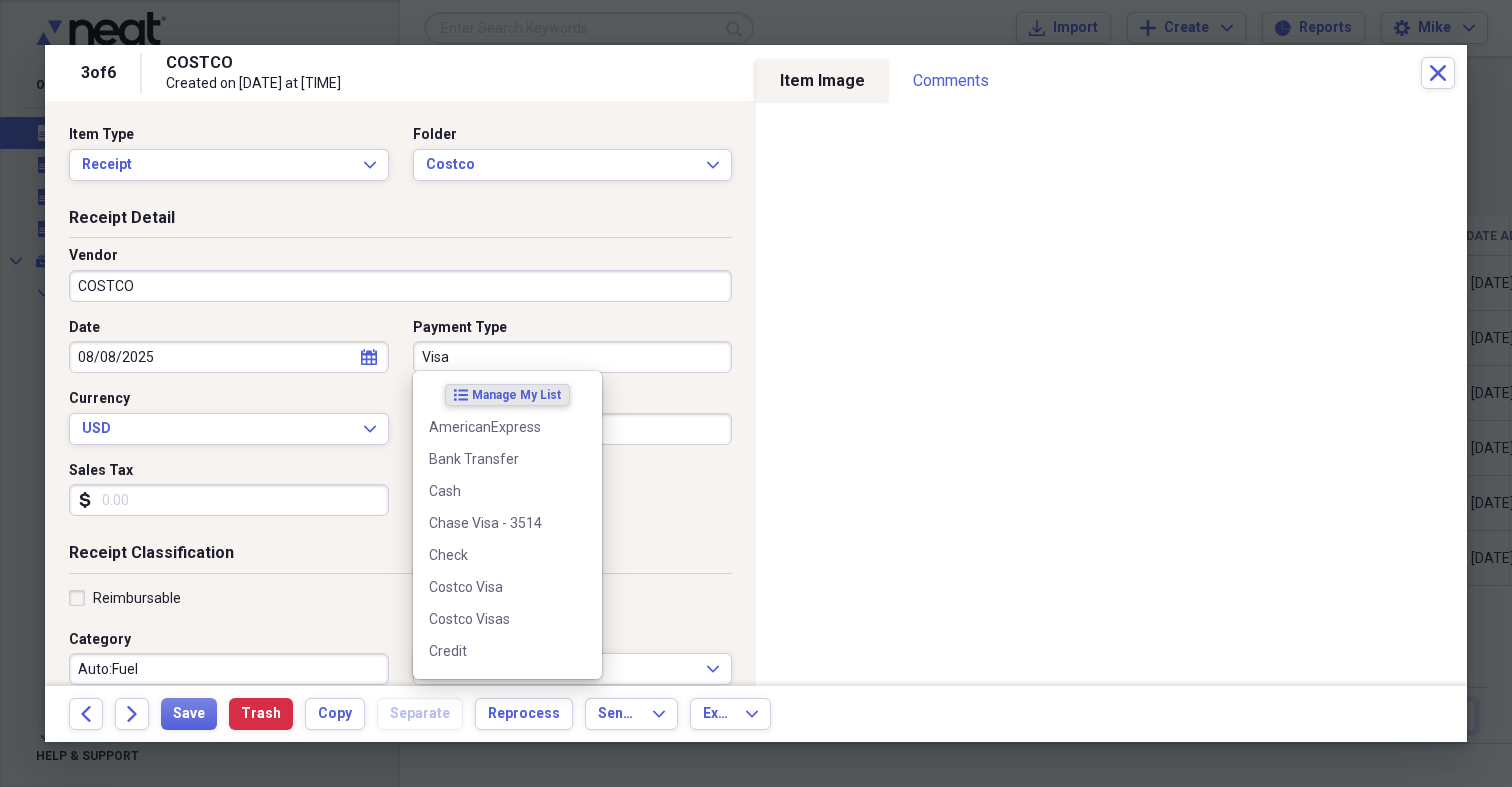click on "Visa" at bounding box center (573, 357) 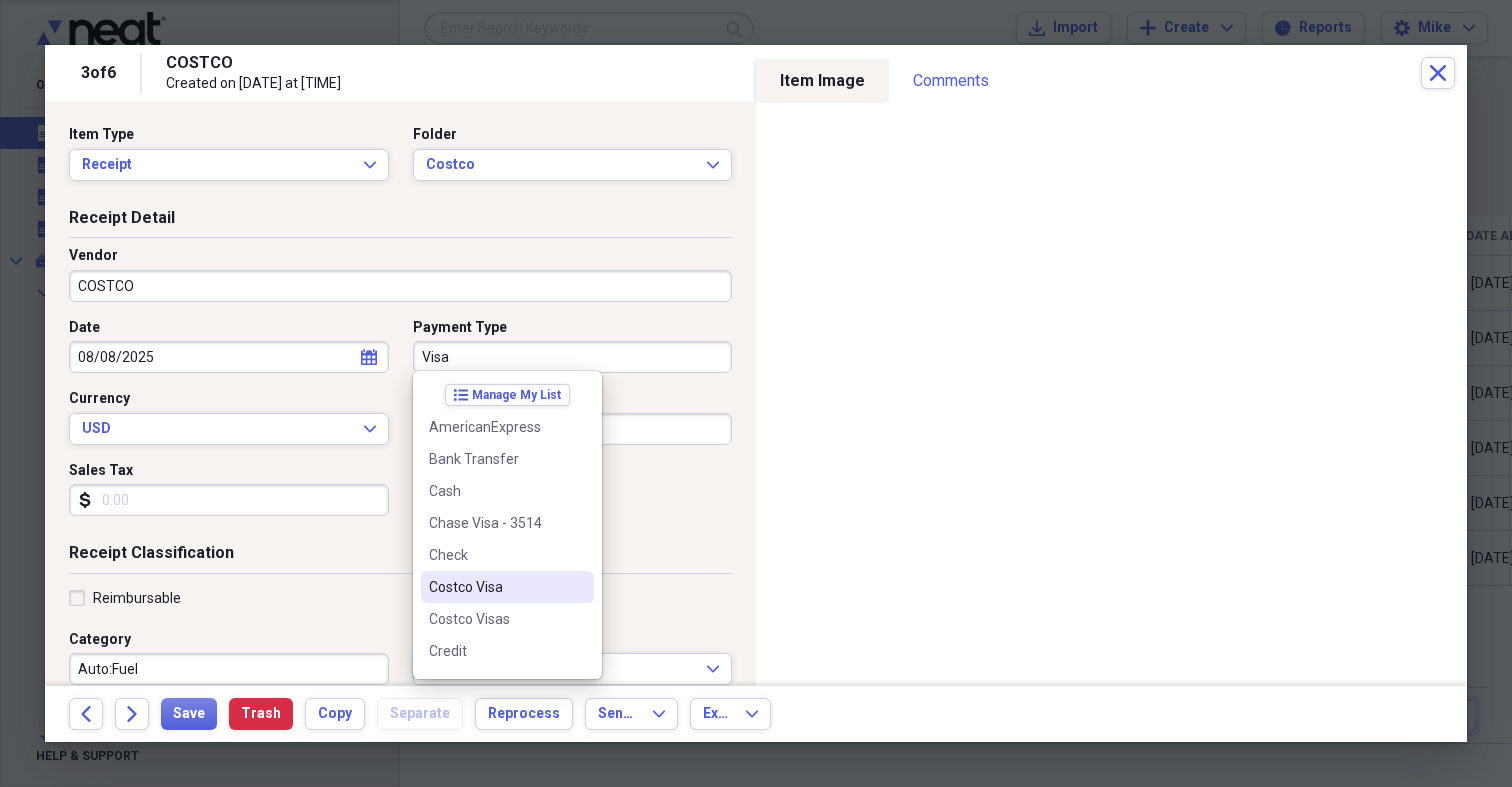 click on "Costco Visa" at bounding box center [495, 587] 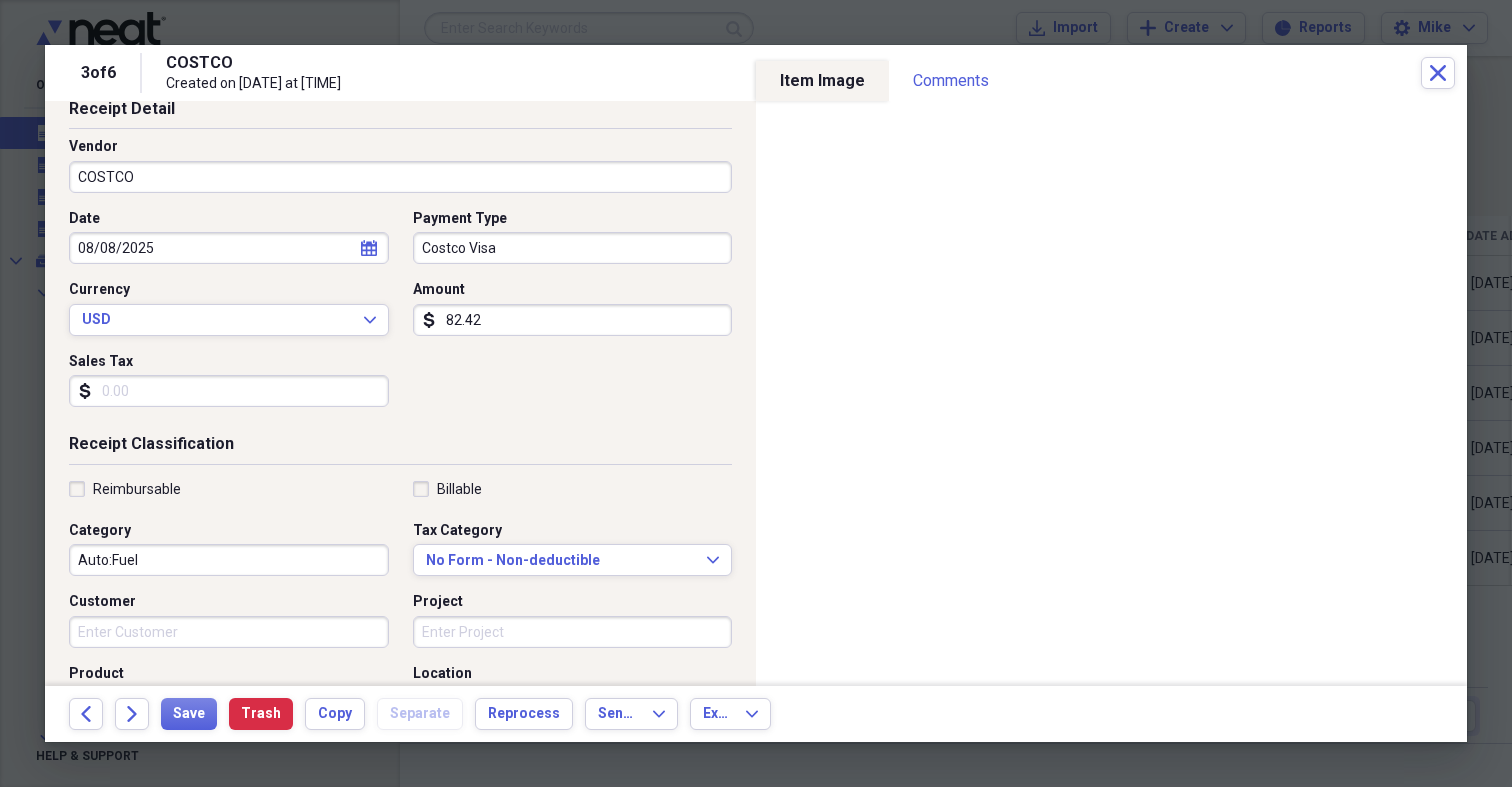 scroll, scrollTop: 121, scrollLeft: 0, axis: vertical 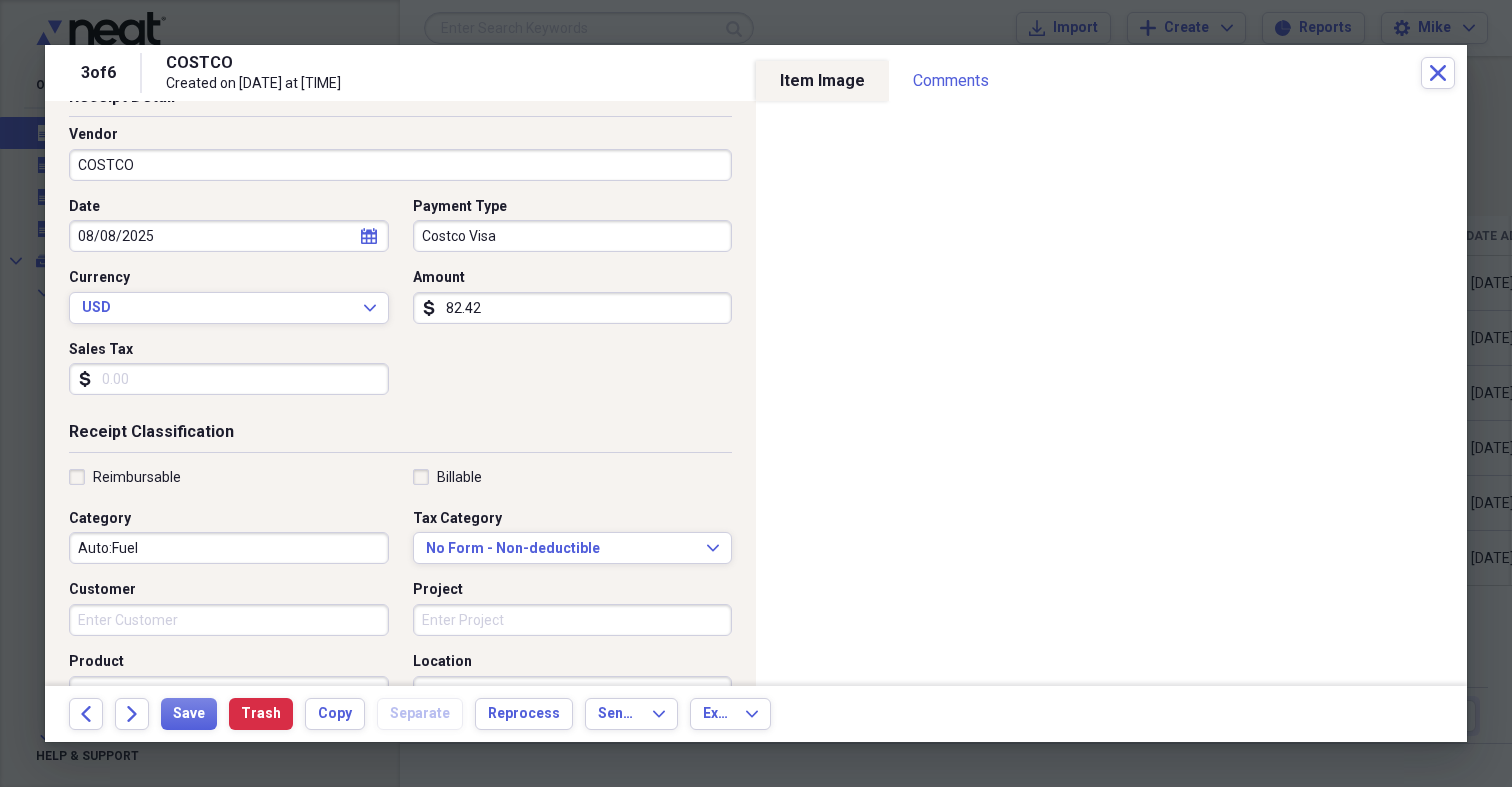click on "Auto:Fuel" at bounding box center (229, 548) 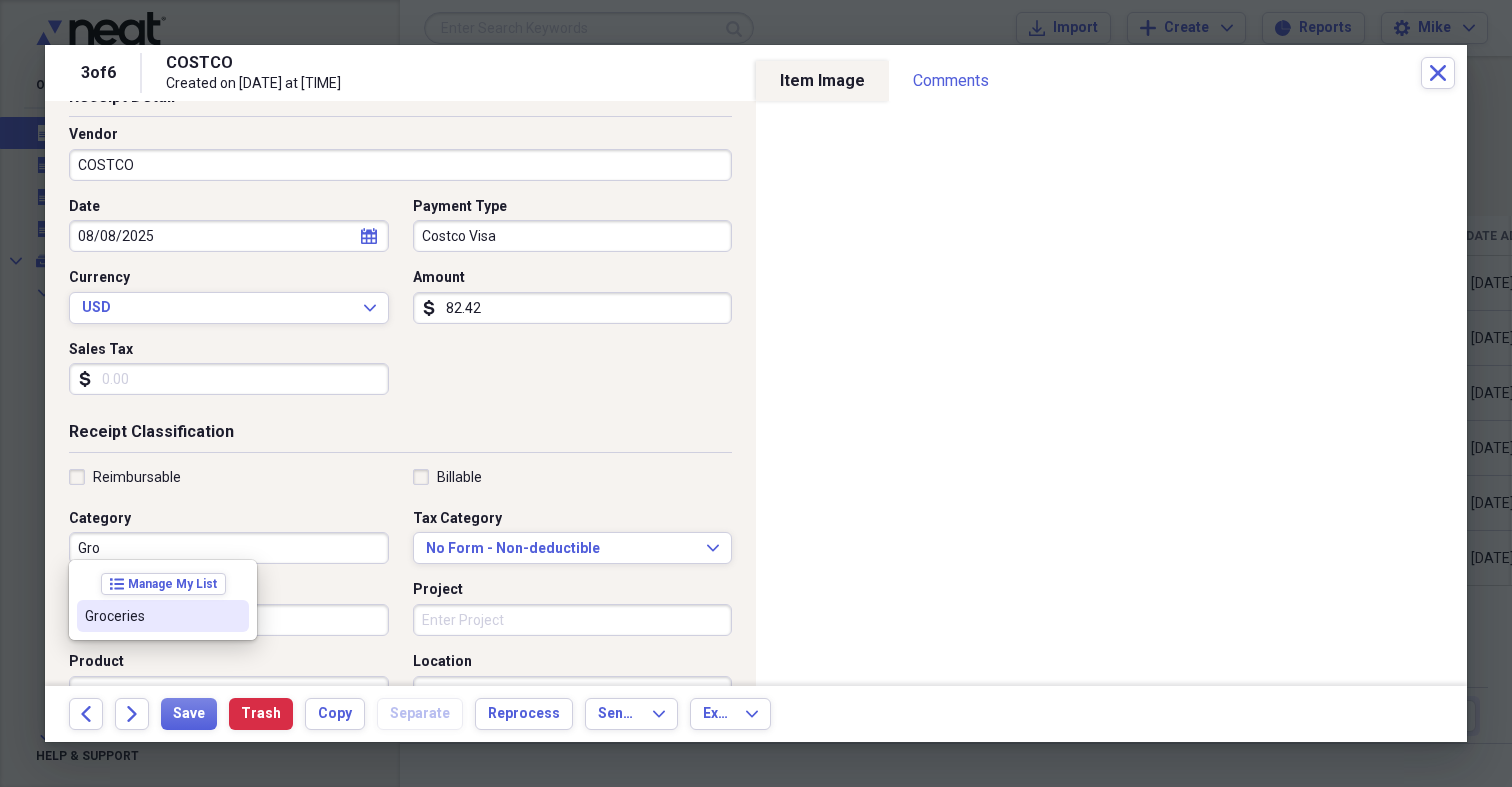 click on "Groceries" at bounding box center (151, 616) 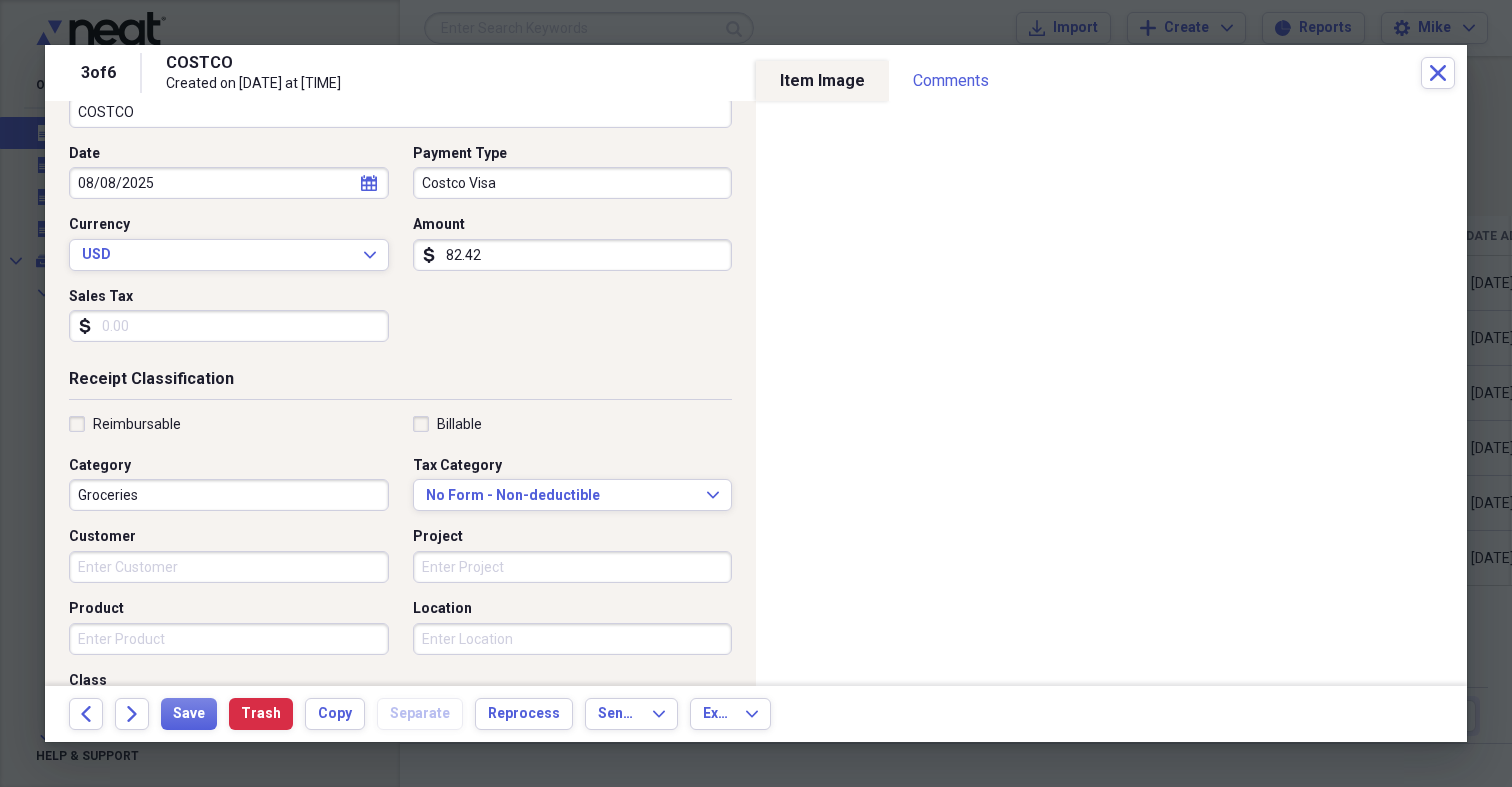 scroll, scrollTop: 183, scrollLeft: 0, axis: vertical 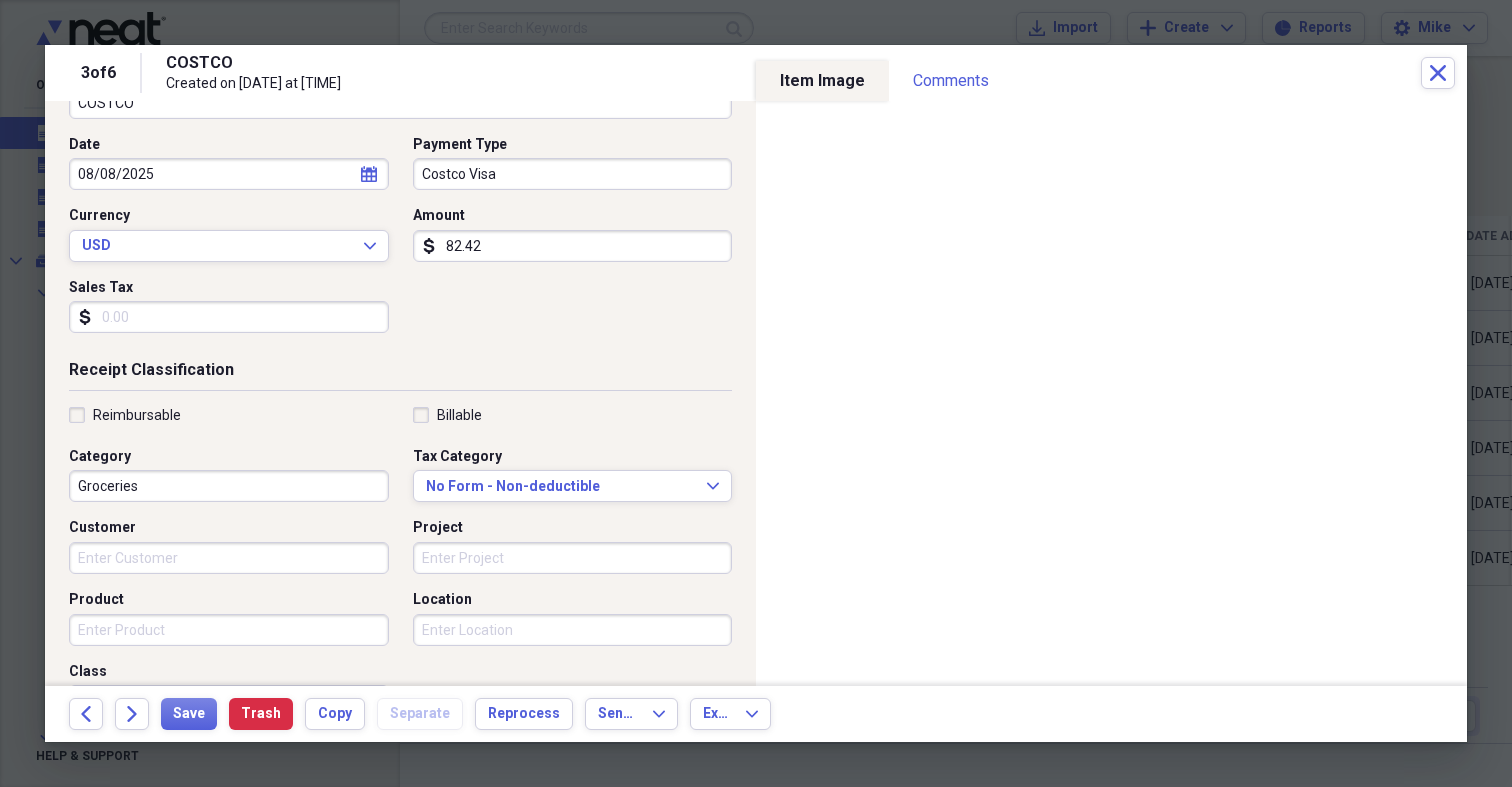 click on "Customer" at bounding box center [229, 558] 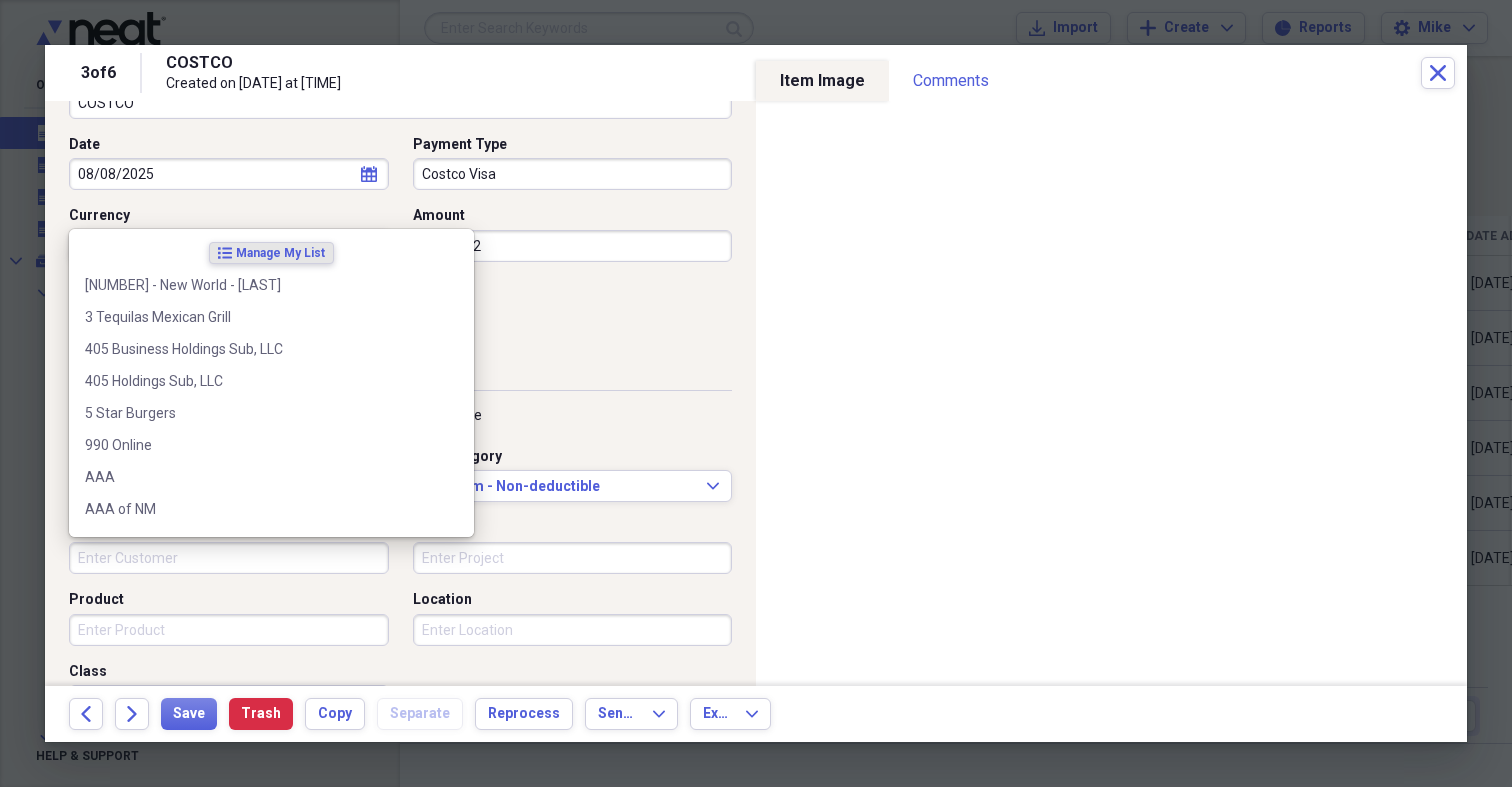 type on "?" 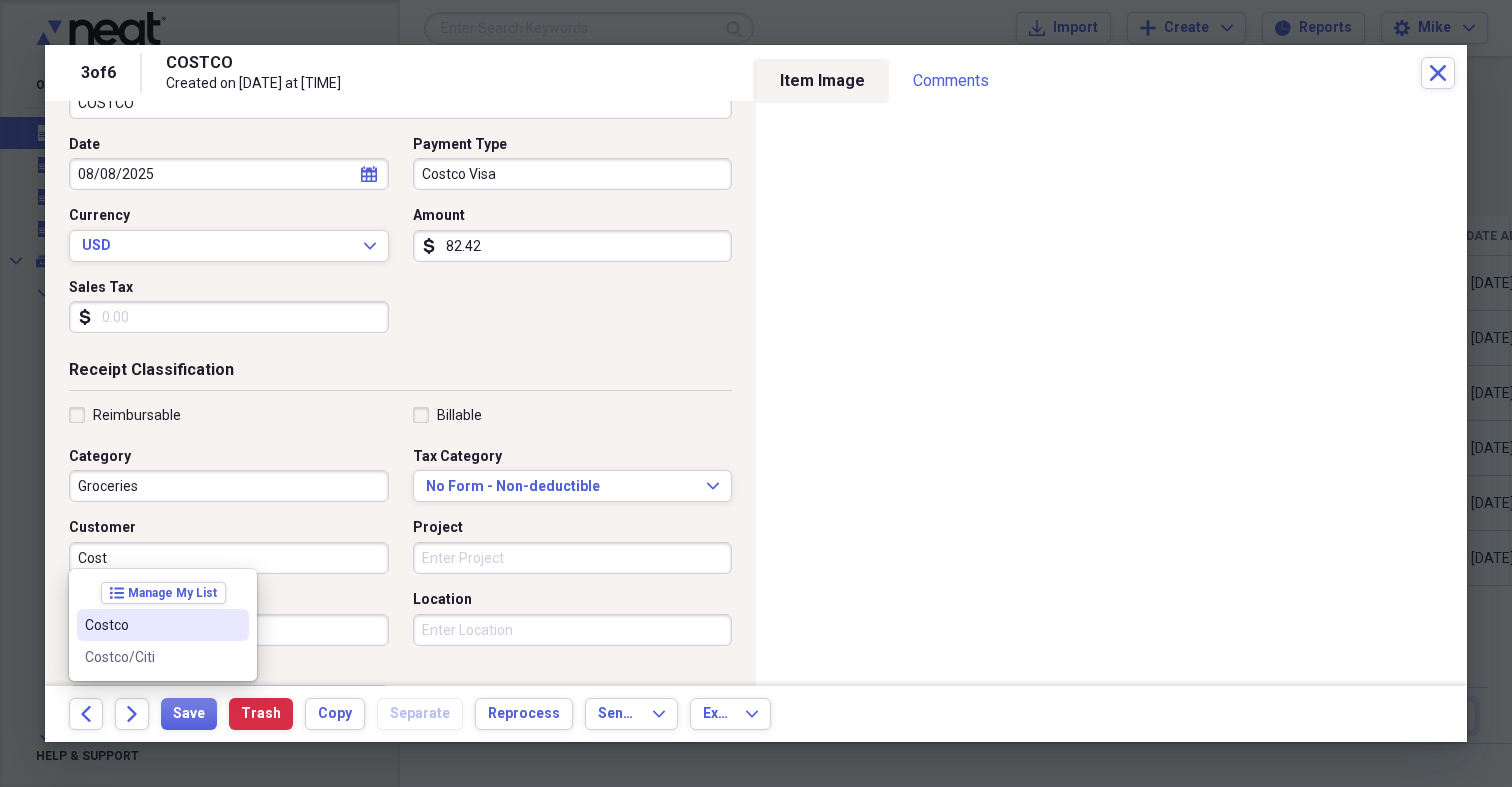 click on "Costco" at bounding box center (151, 625) 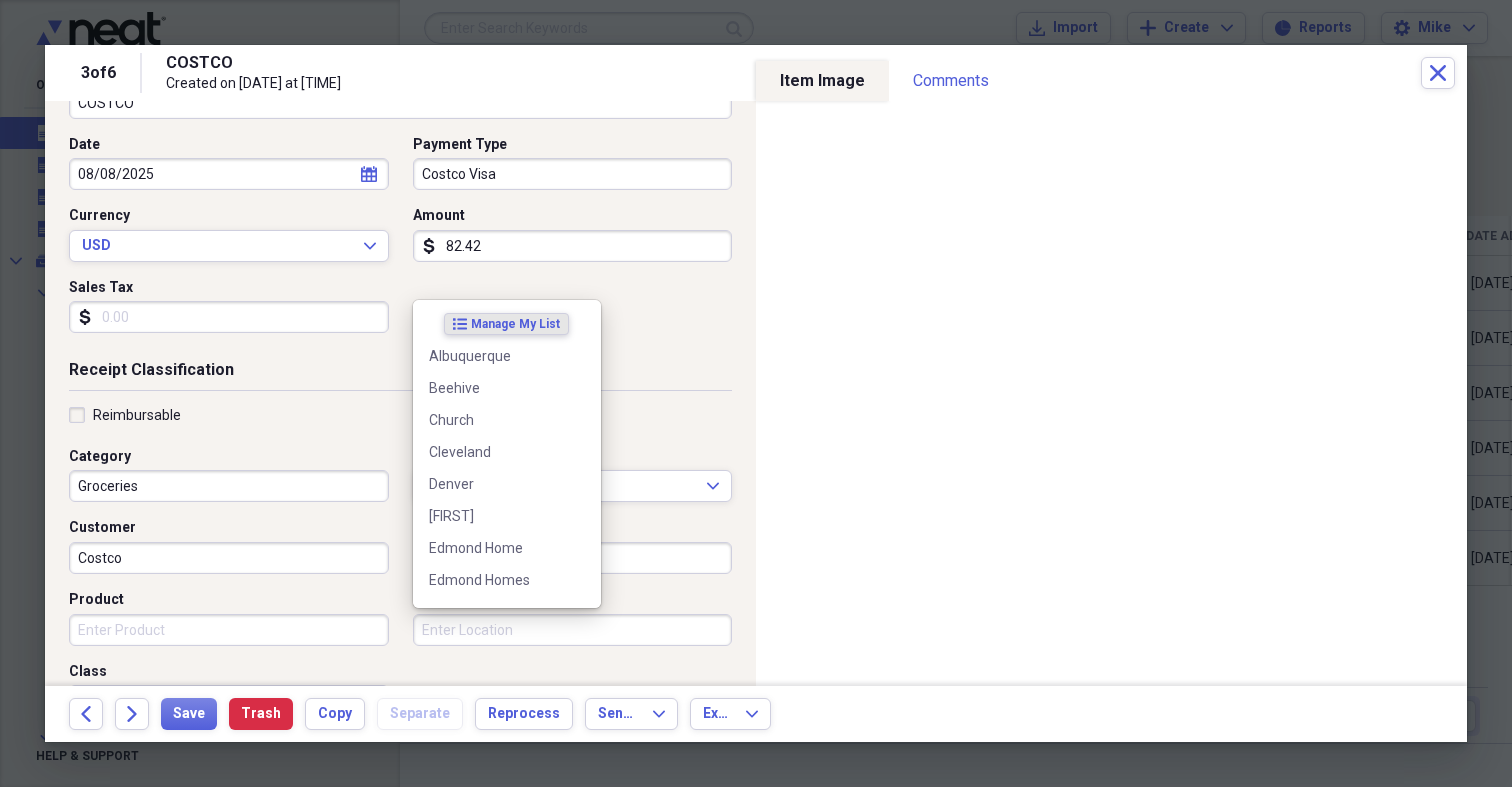 click on "Location" at bounding box center (573, 630) 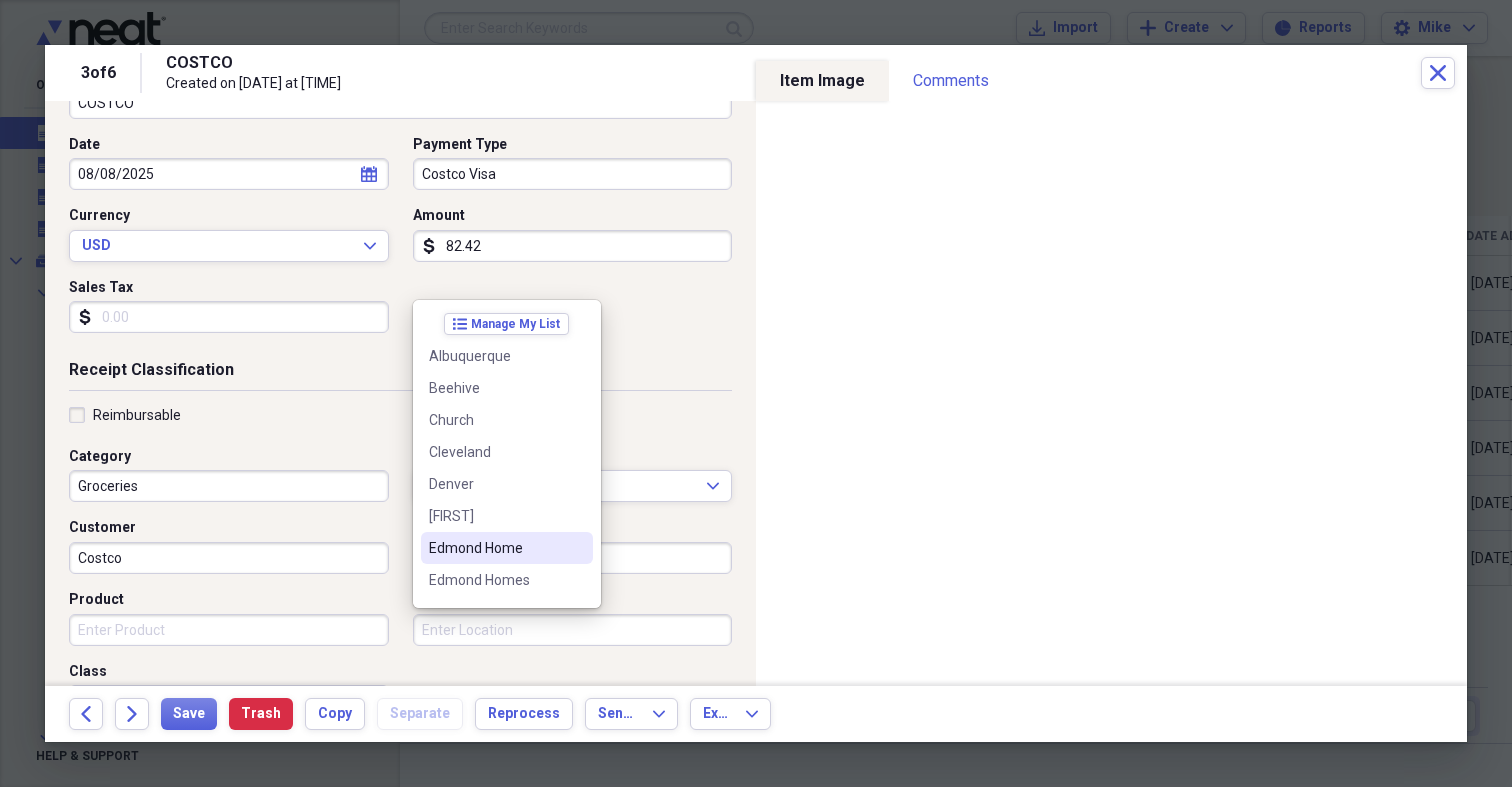click on "Edmond Home" at bounding box center (495, 548) 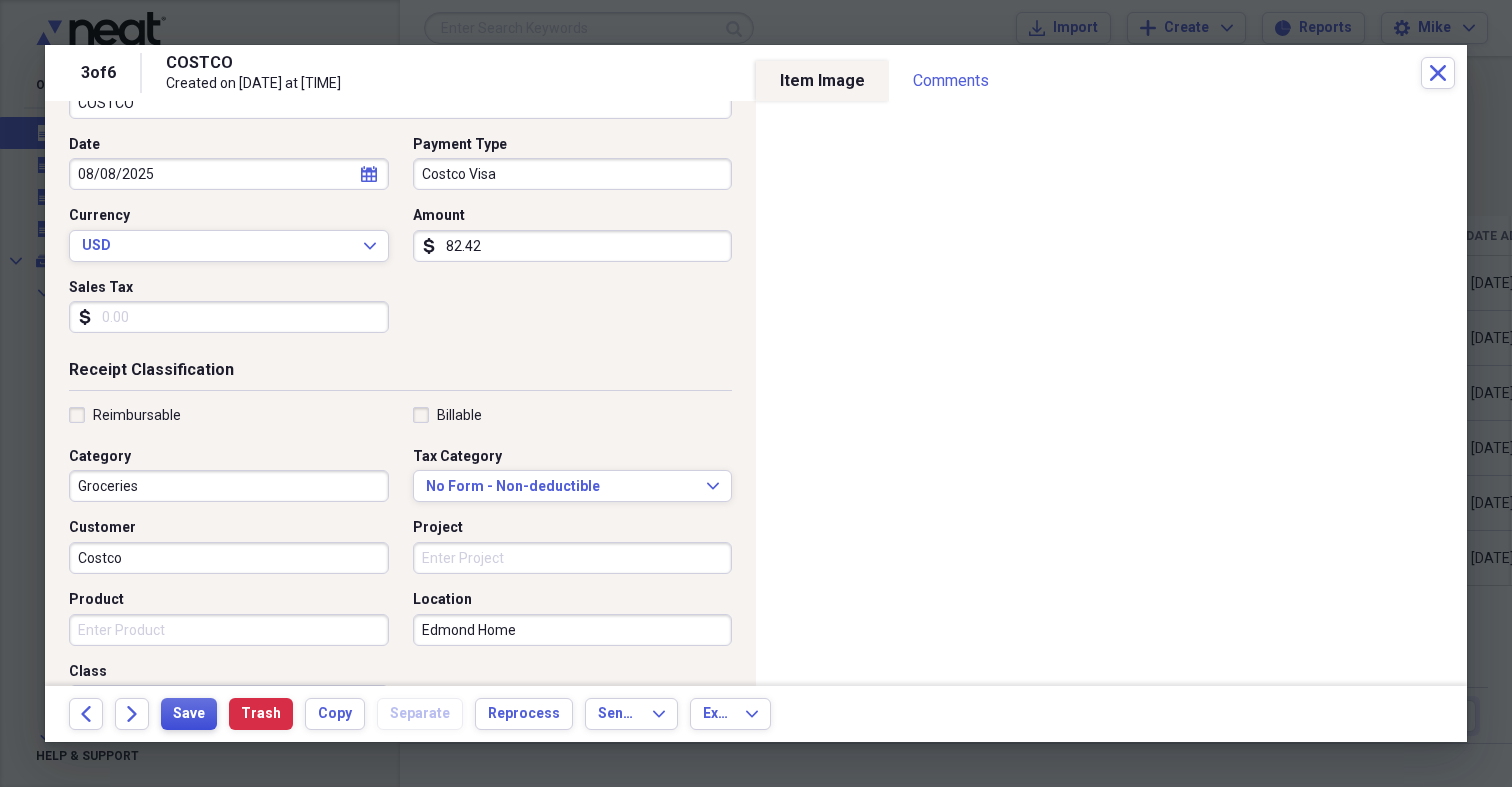 click on "Save" at bounding box center (189, 714) 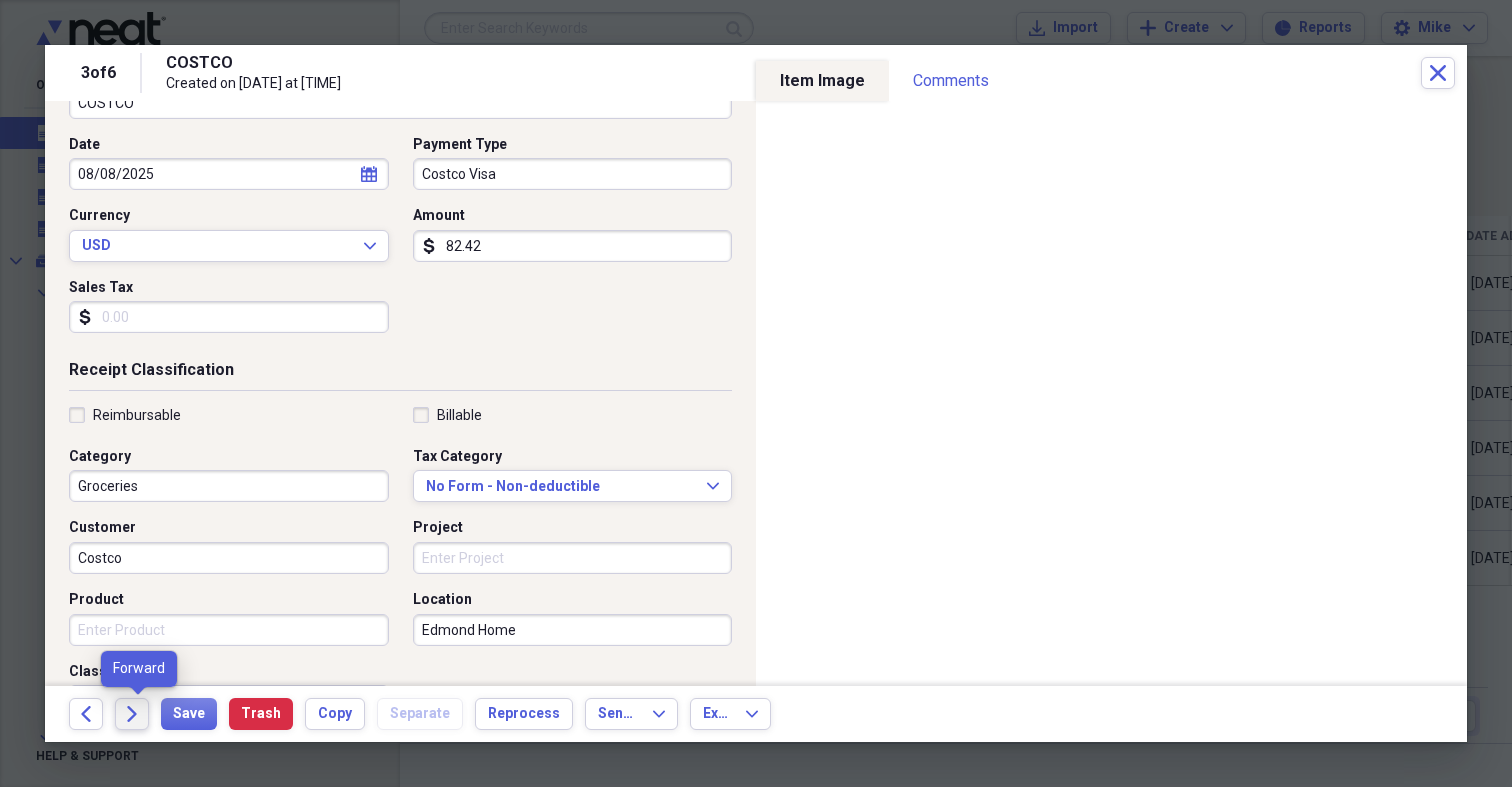 click on "Forward" 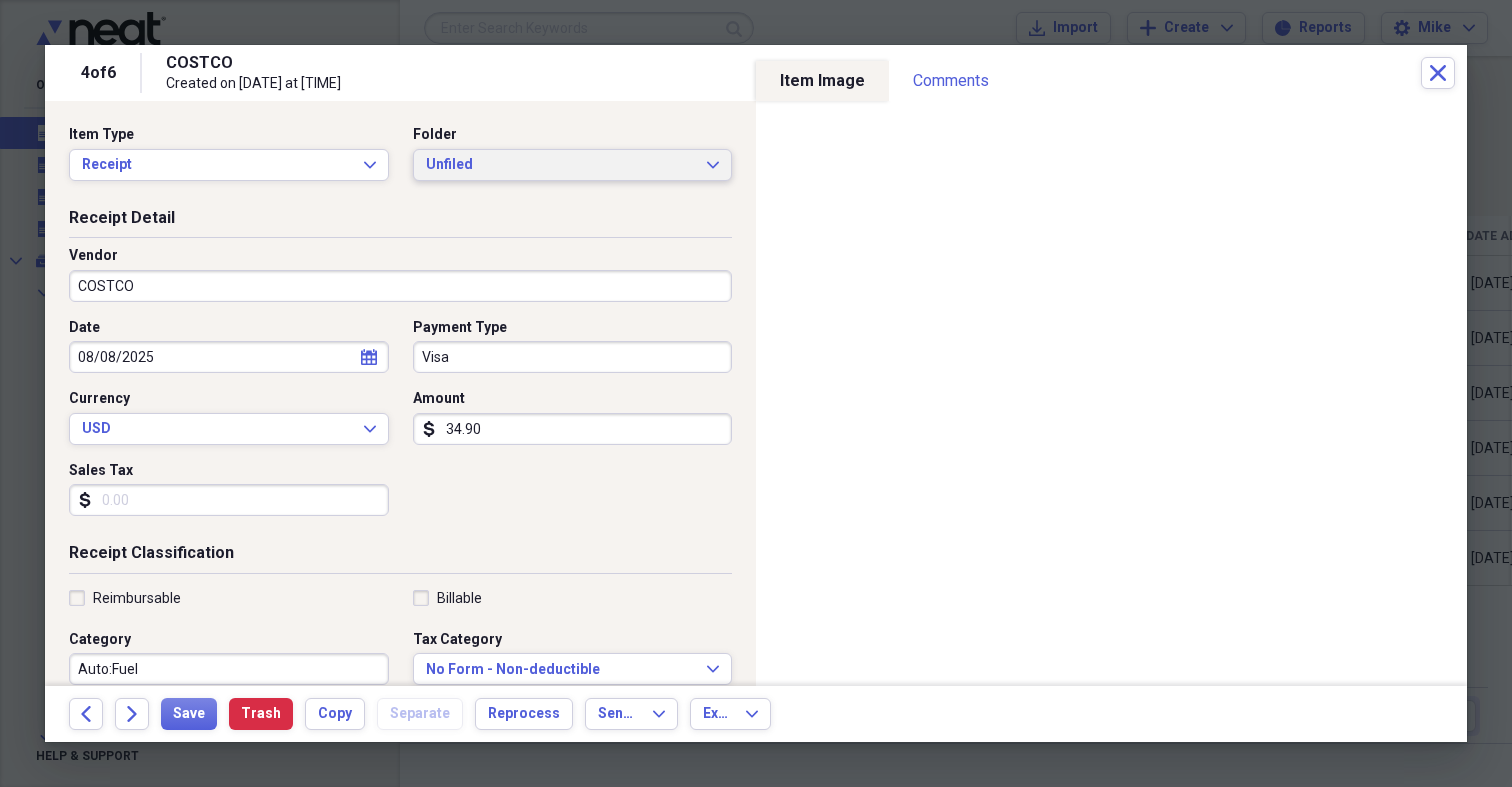 click on "Unfiled" at bounding box center [561, 165] 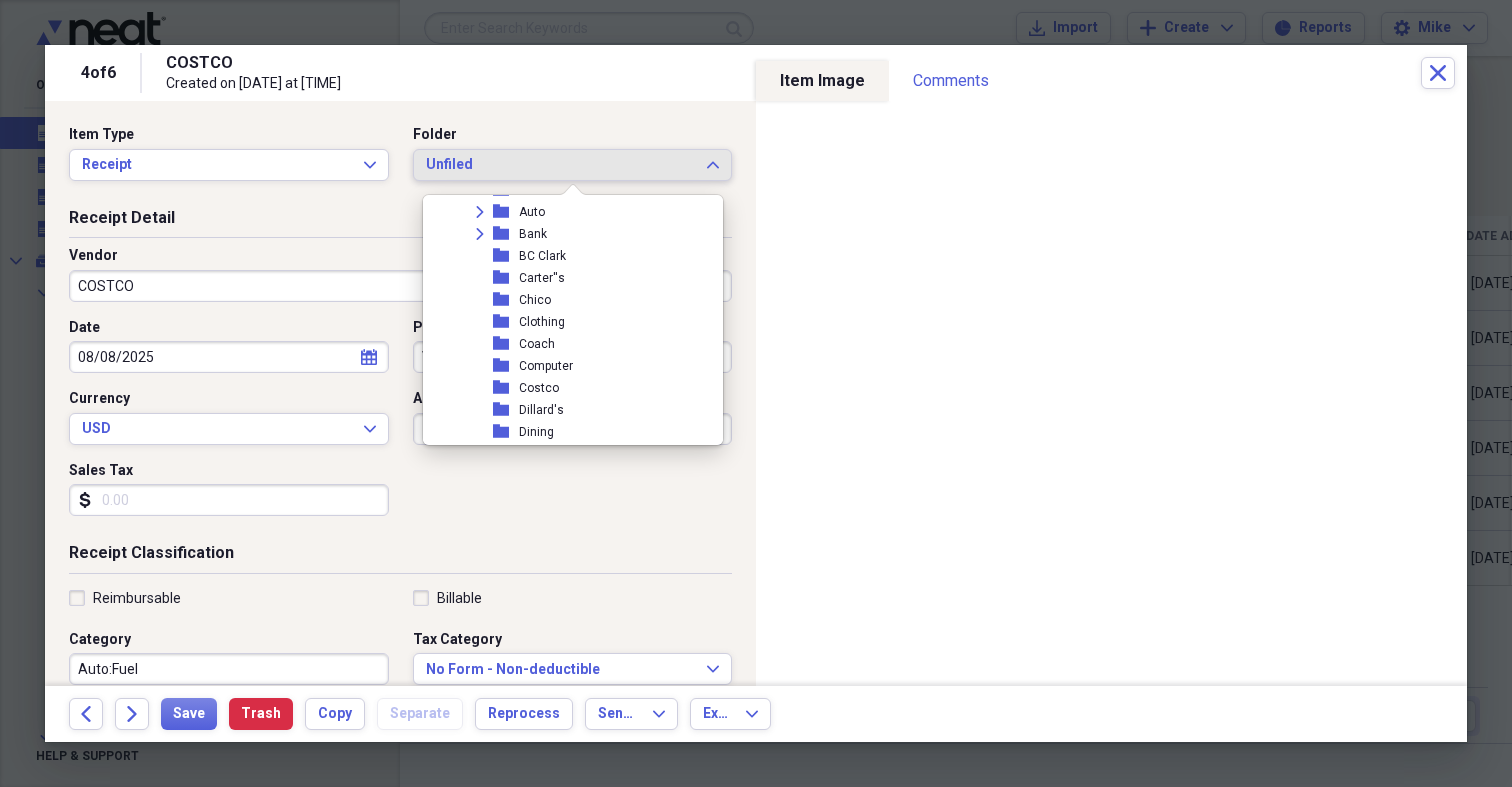 scroll, scrollTop: 2241, scrollLeft: 0, axis: vertical 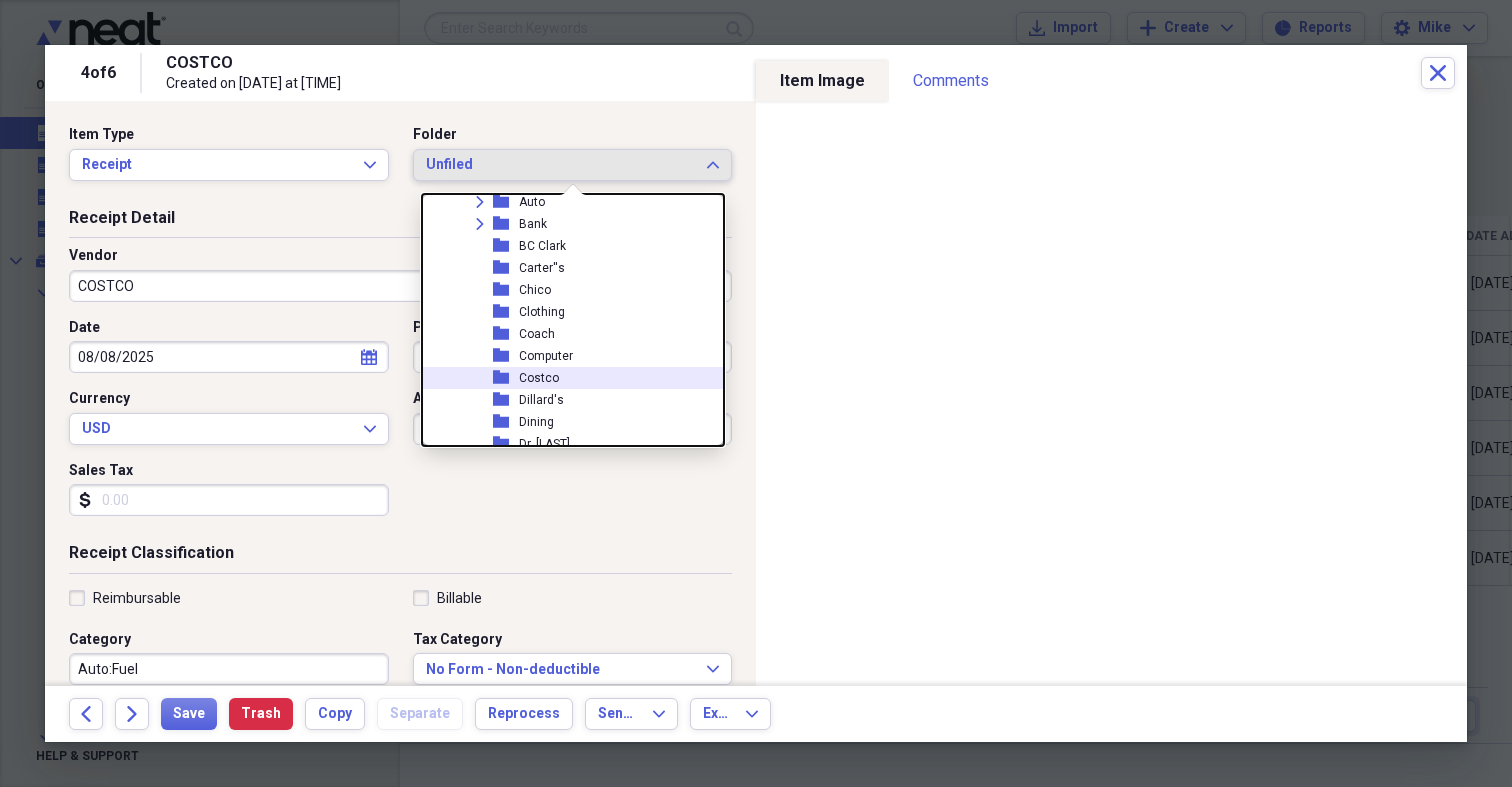 click on "Costco" at bounding box center (539, 378) 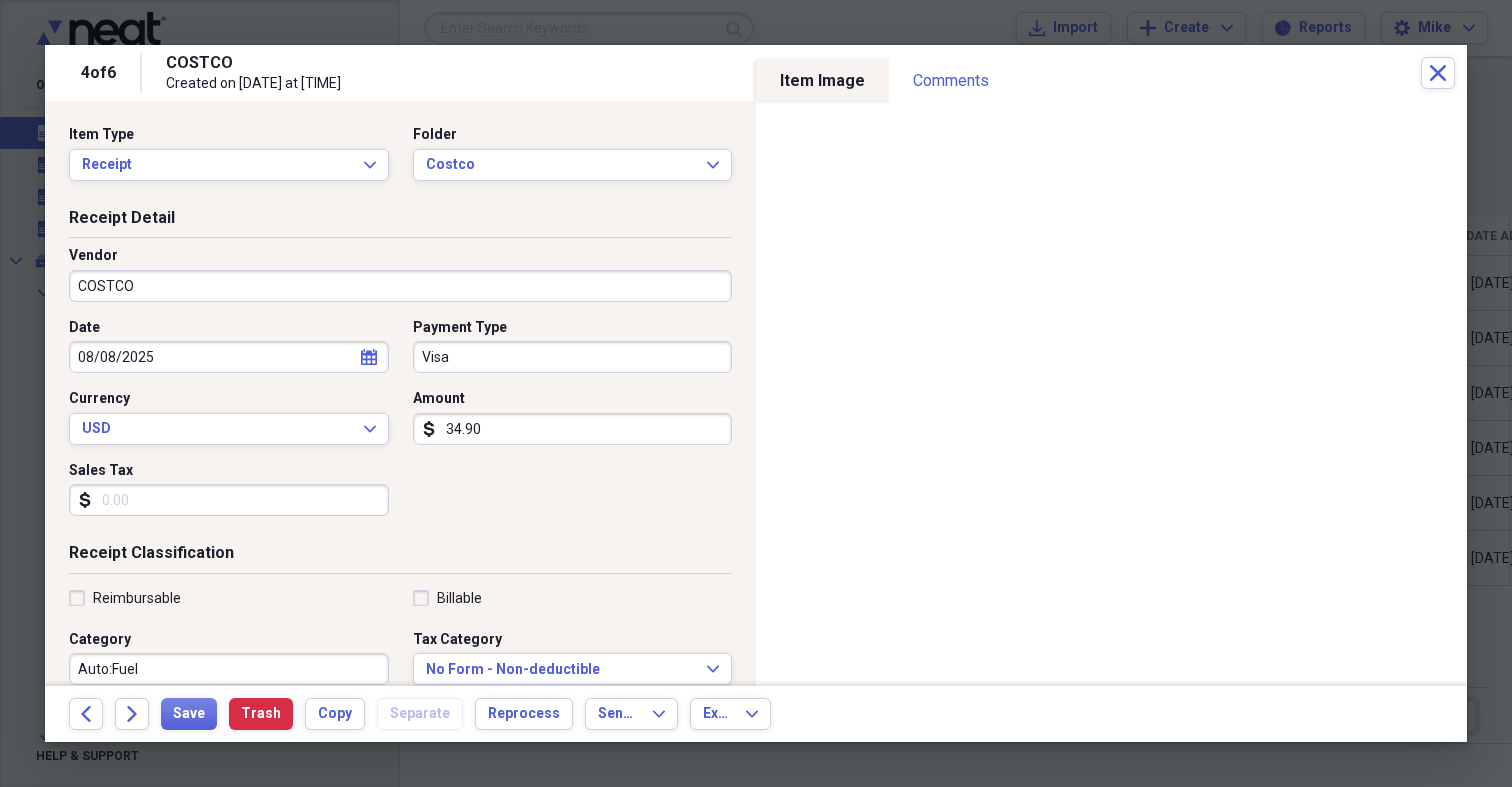 click on "Visa" at bounding box center (573, 357) 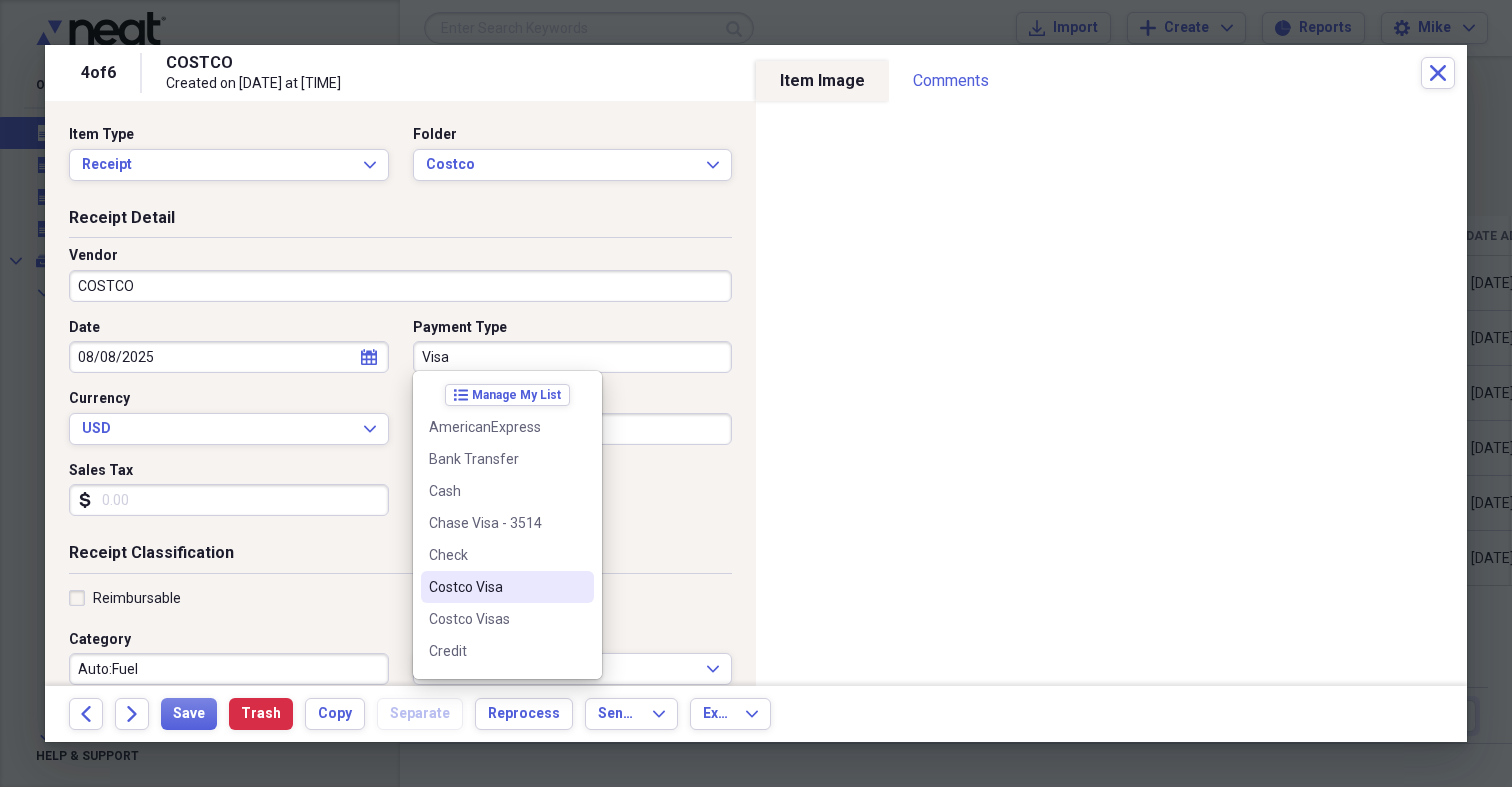 click on "Costco Visa" at bounding box center (495, 587) 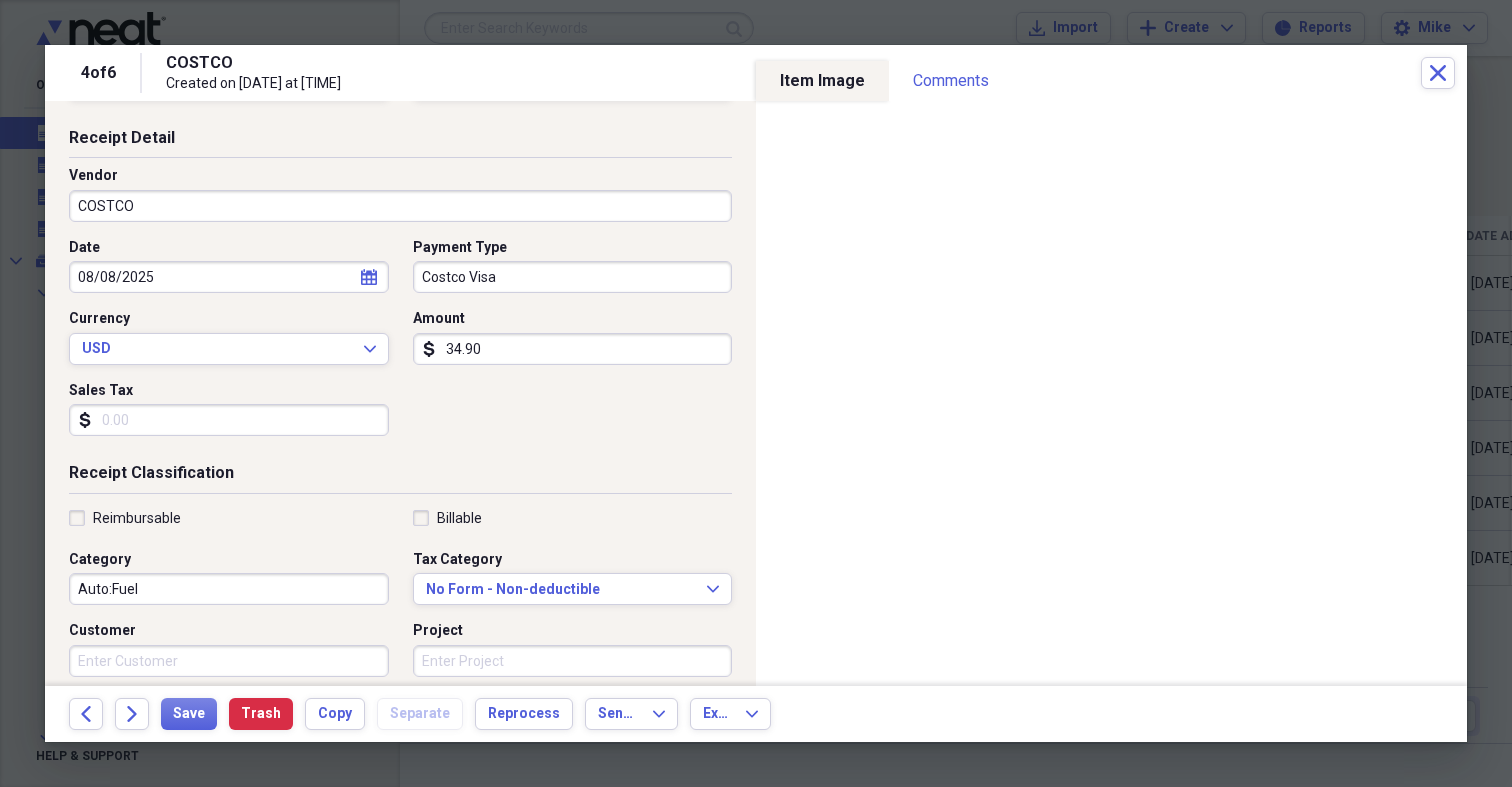scroll, scrollTop: 111, scrollLeft: 0, axis: vertical 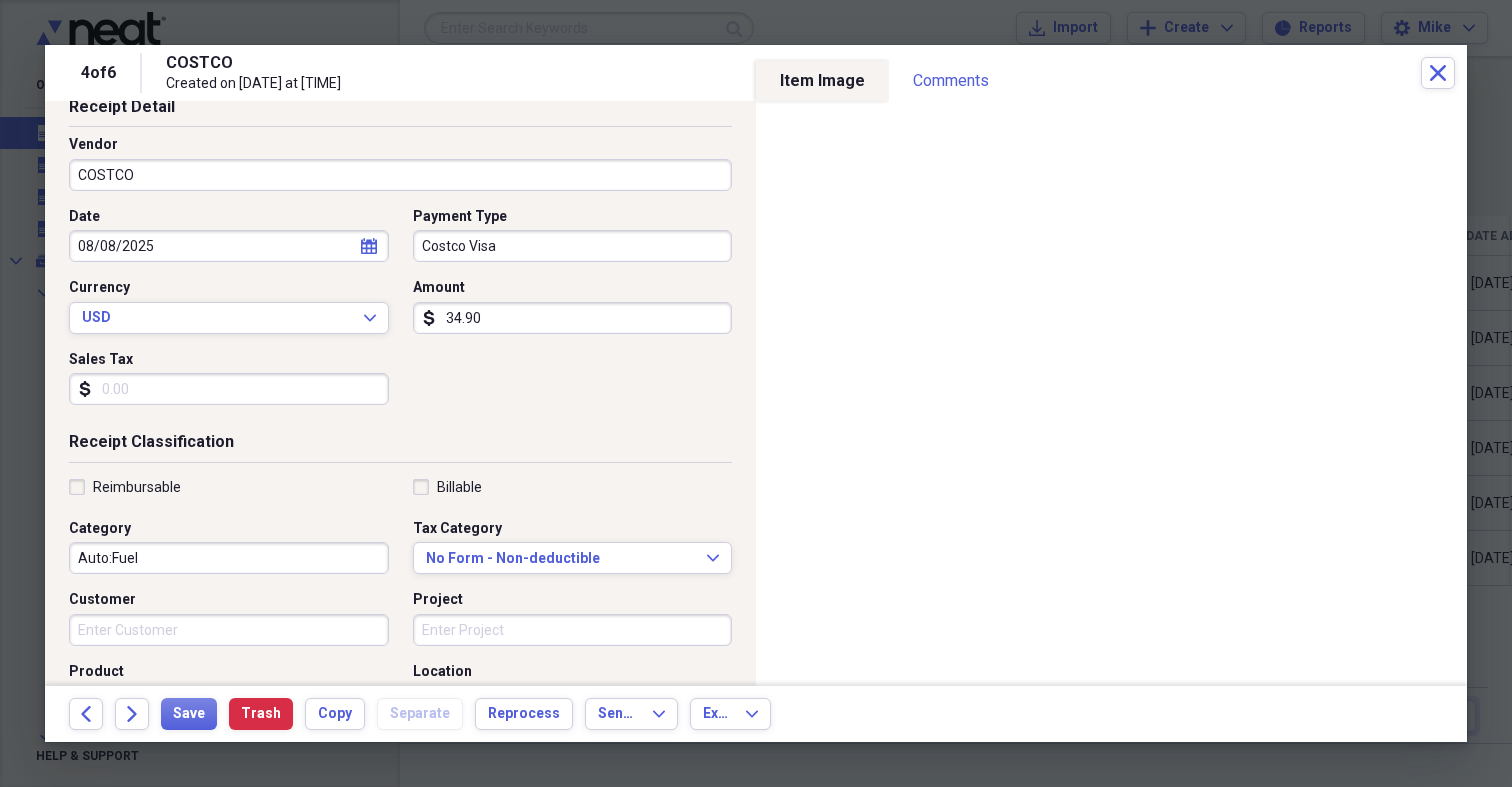 click on "Customer" at bounding box center (229, 630) 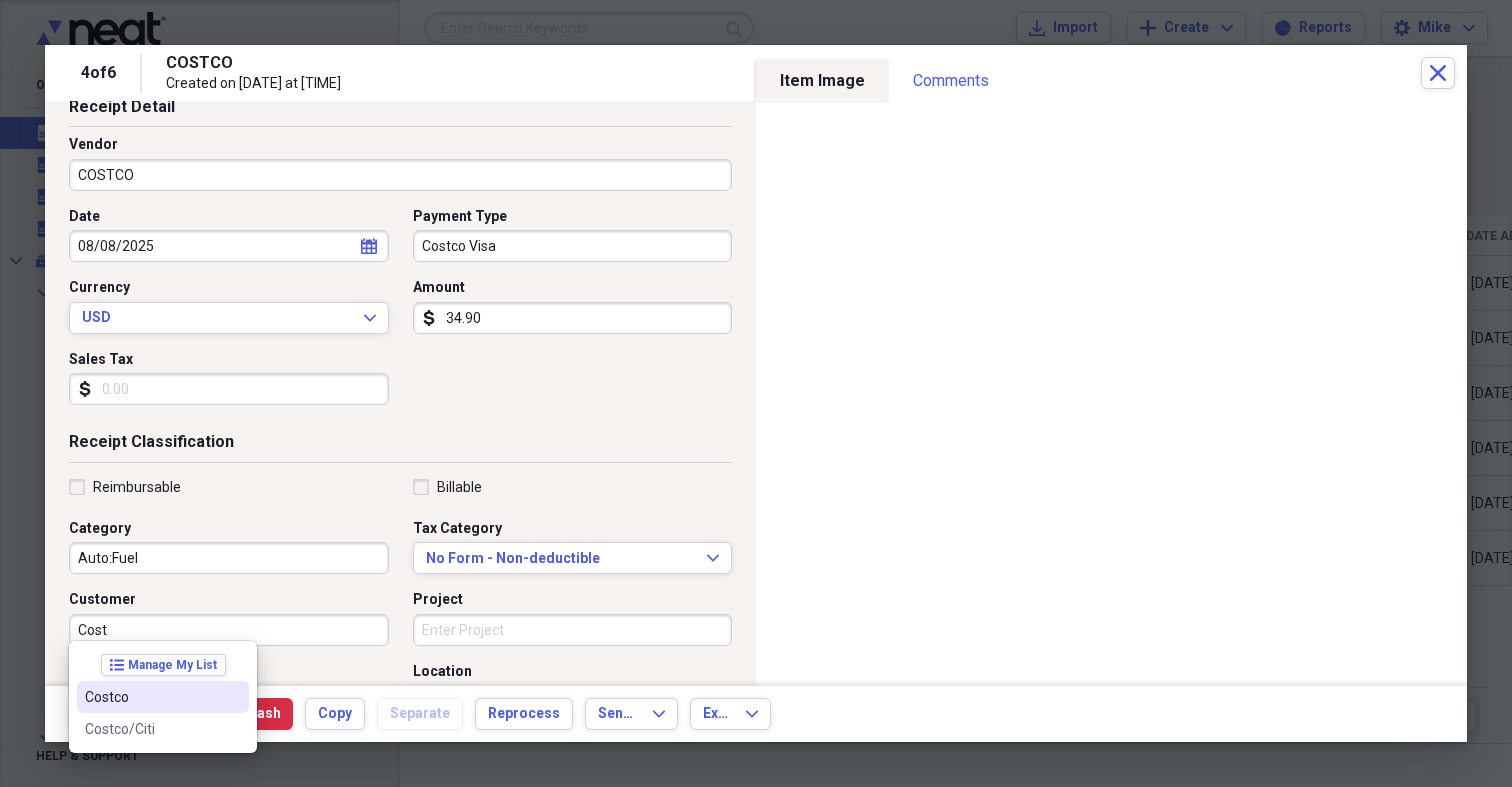 click on "Costco" at bounding box center (151, 697) 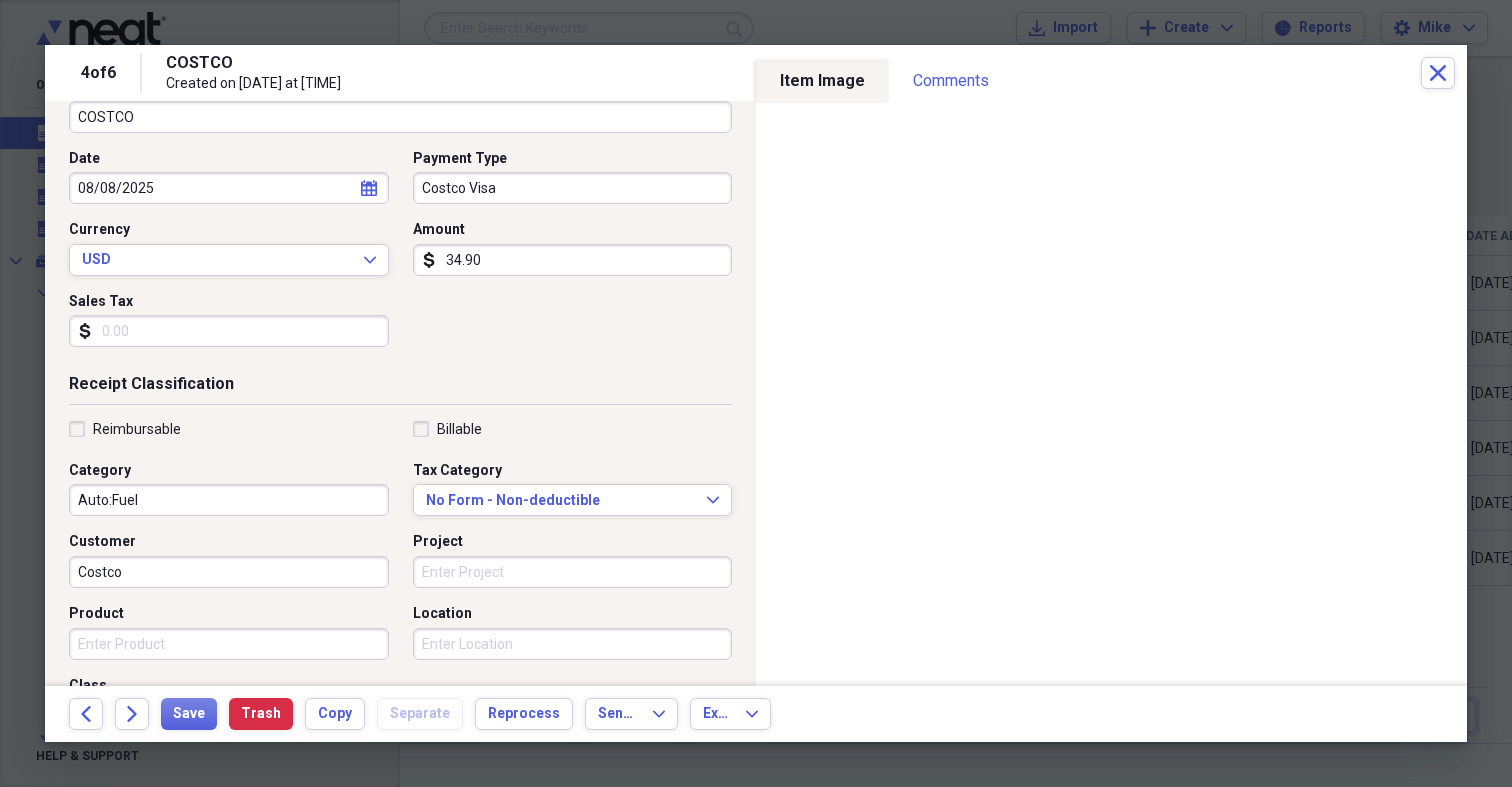 scroll, scrollTop: 184, scrollLeft: 0, axis: vertical 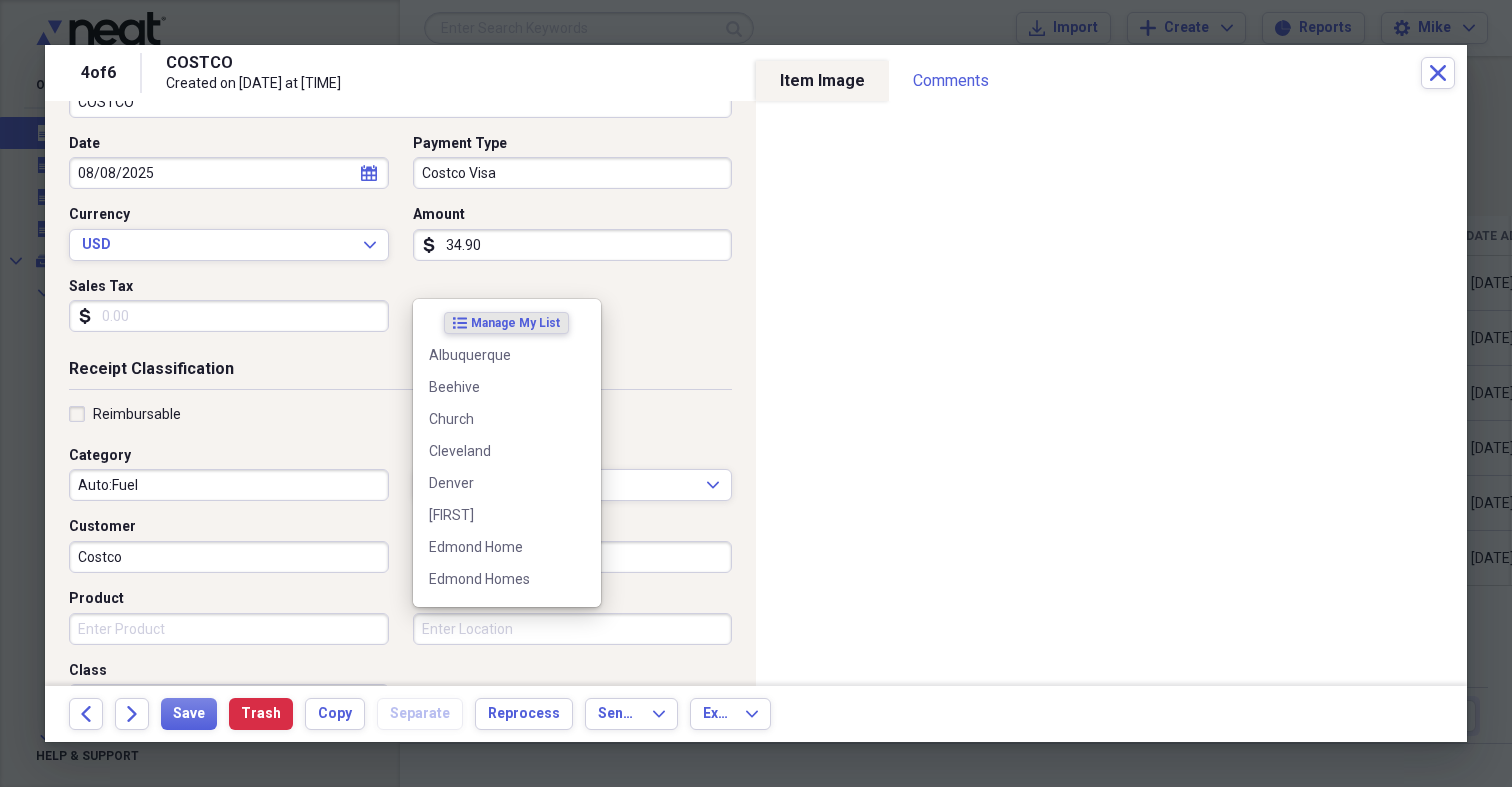 click on "Location" at bounding box center [573, 629] 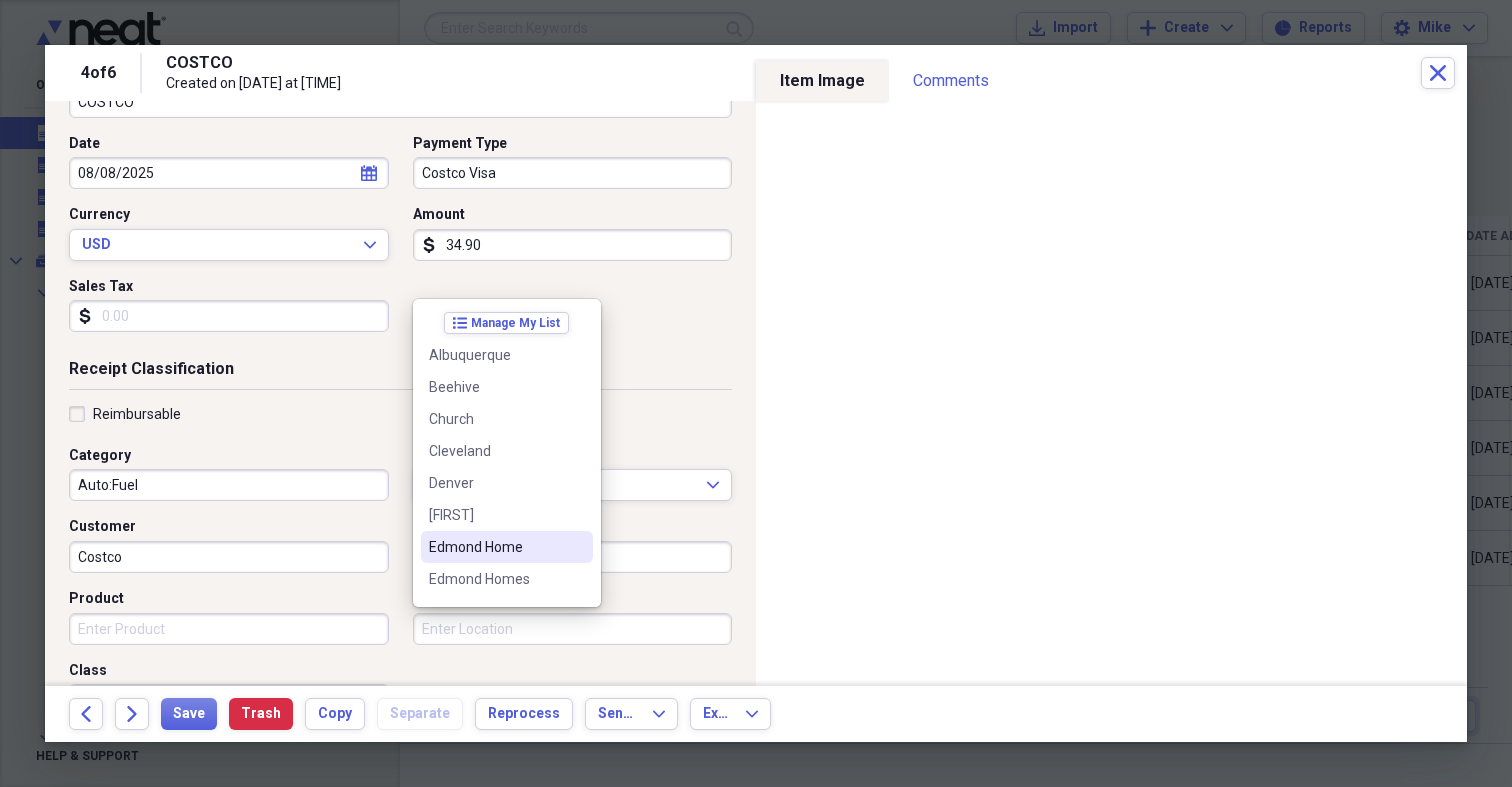 click on "Edmond Home" at bounding box center (495, 547) 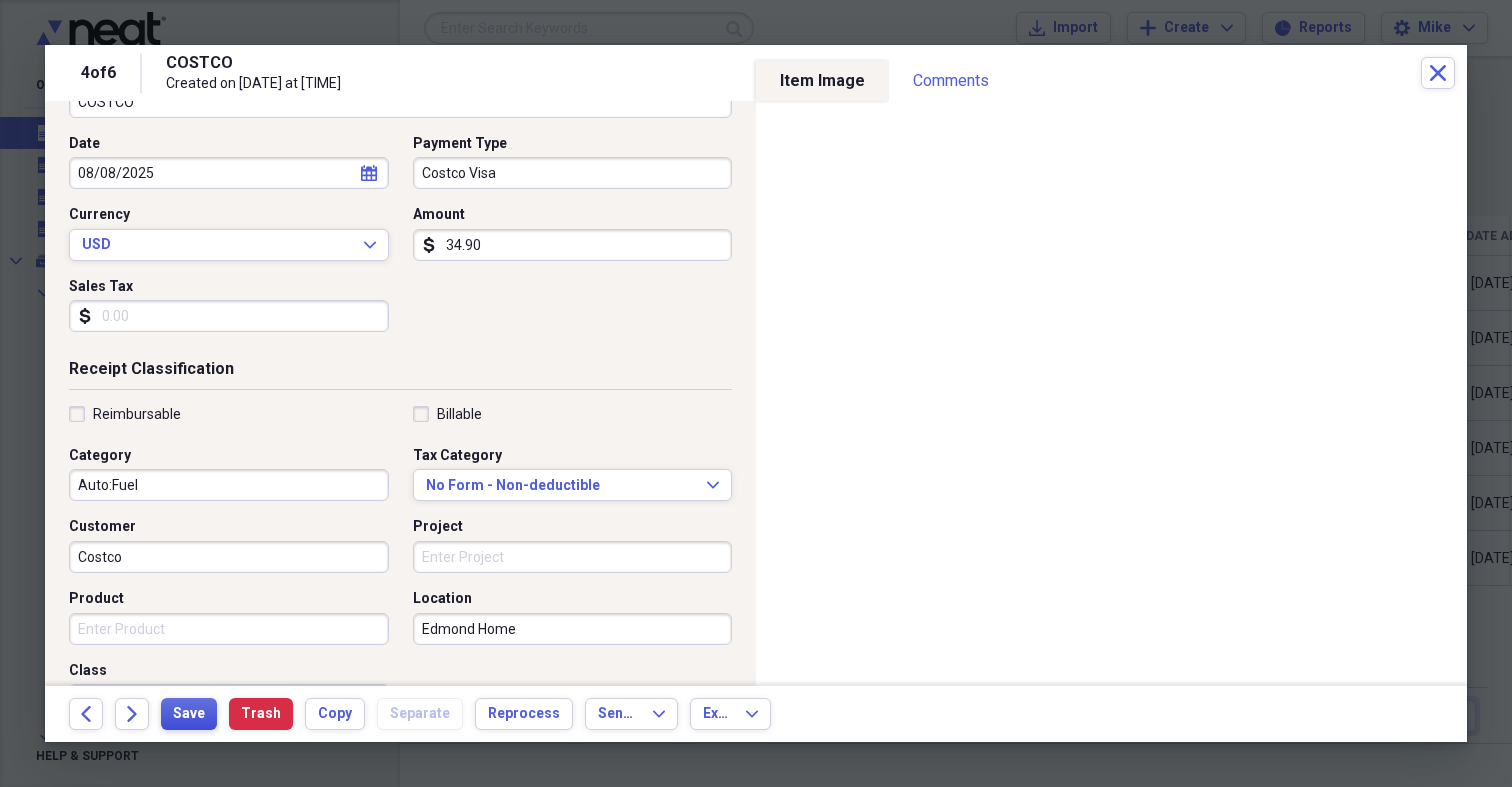click on "Save" at bounding box center [189, 714] 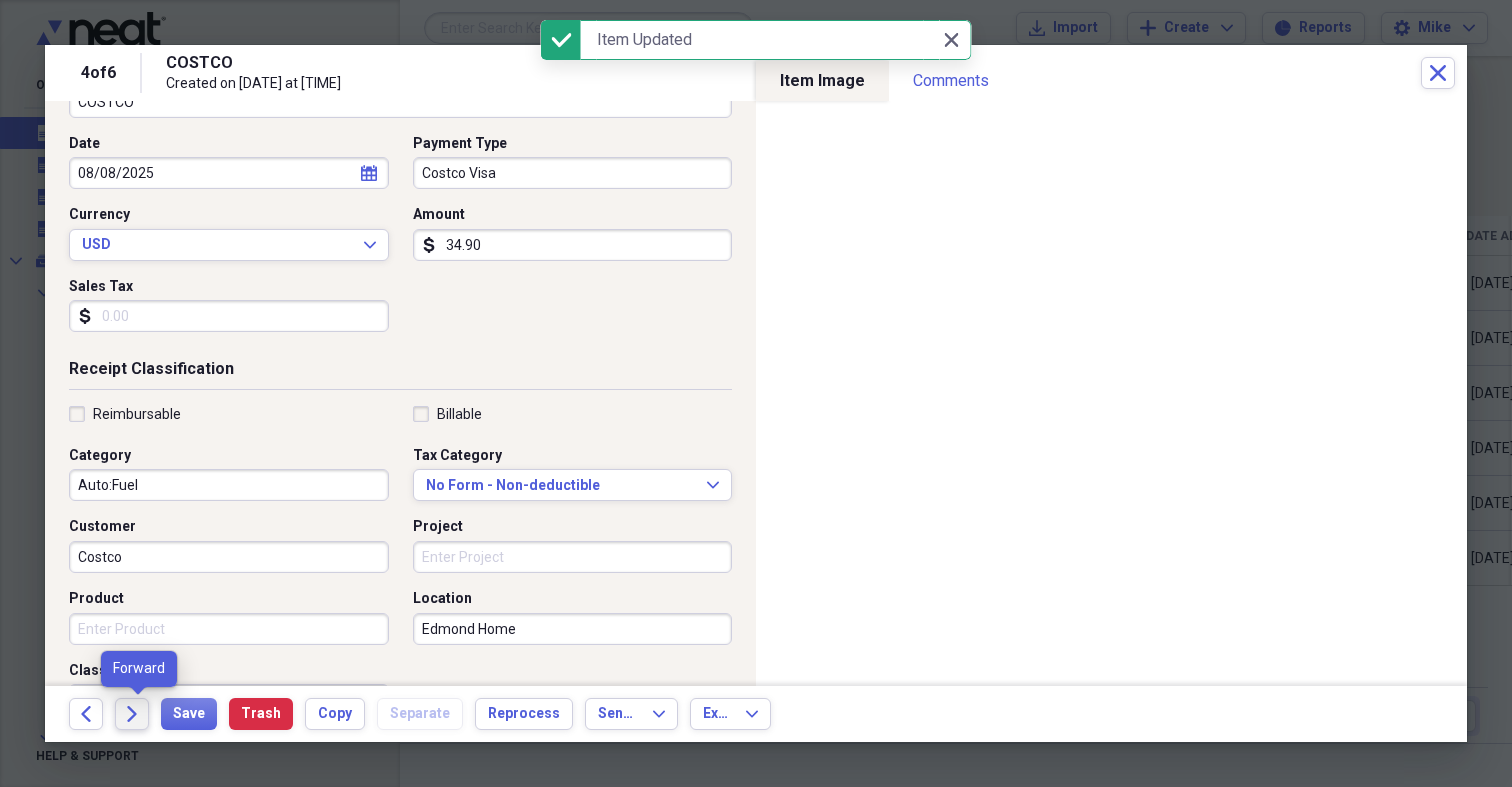 click on "Forward" 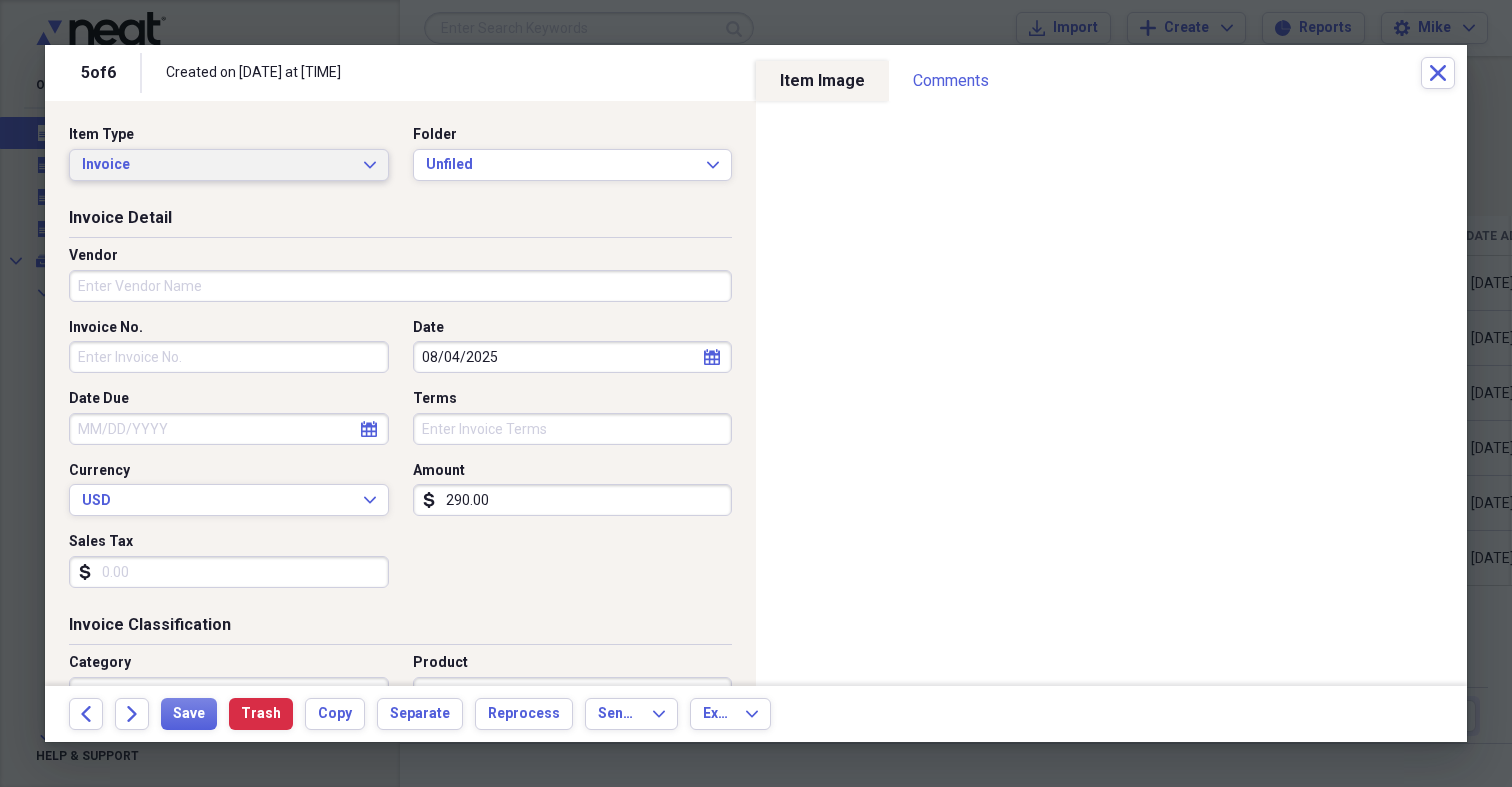 click on "Invoice Expand" at bounding box center [229, 165] 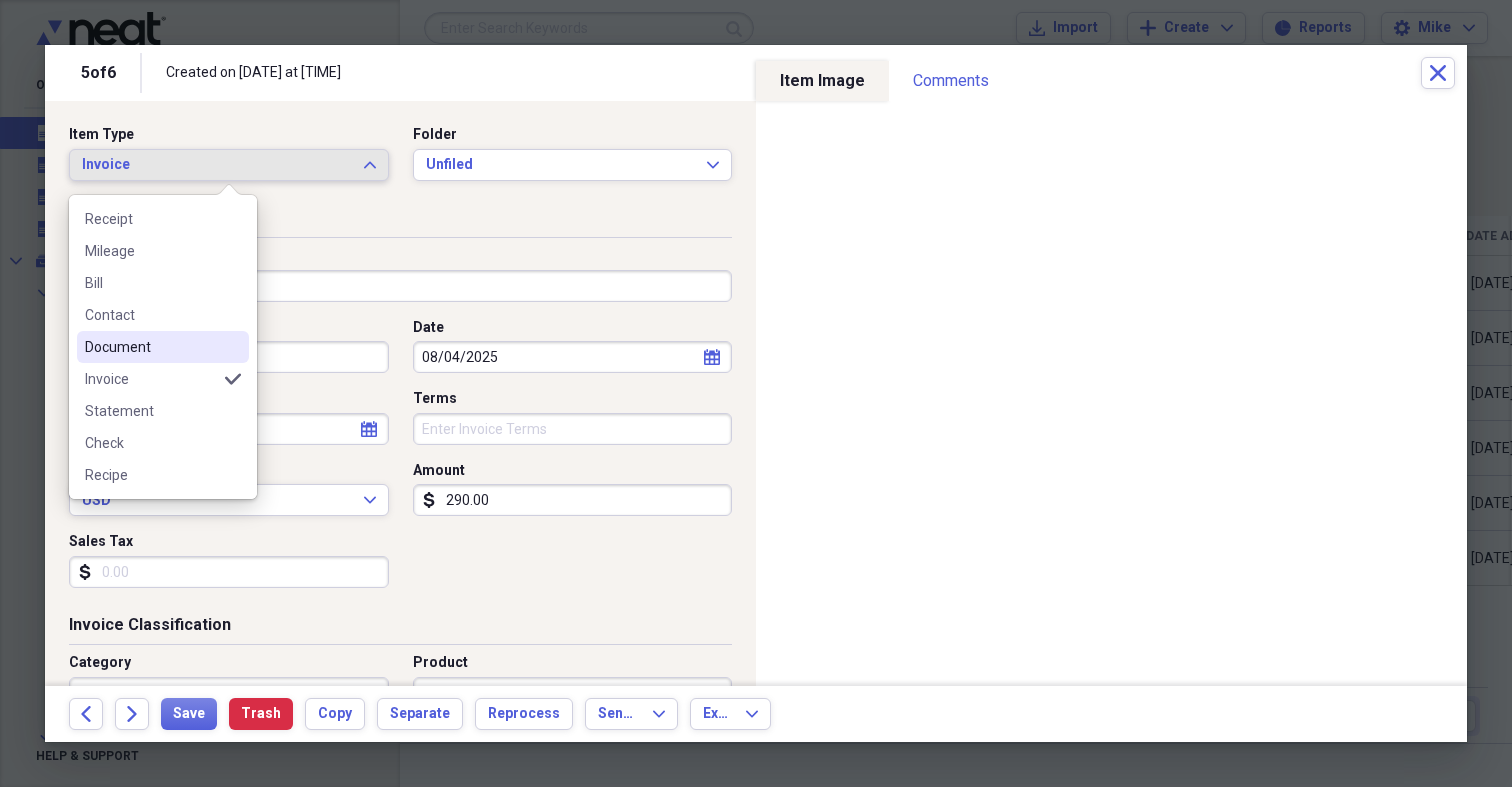 click on "Document" at bounding box center [151, 347] 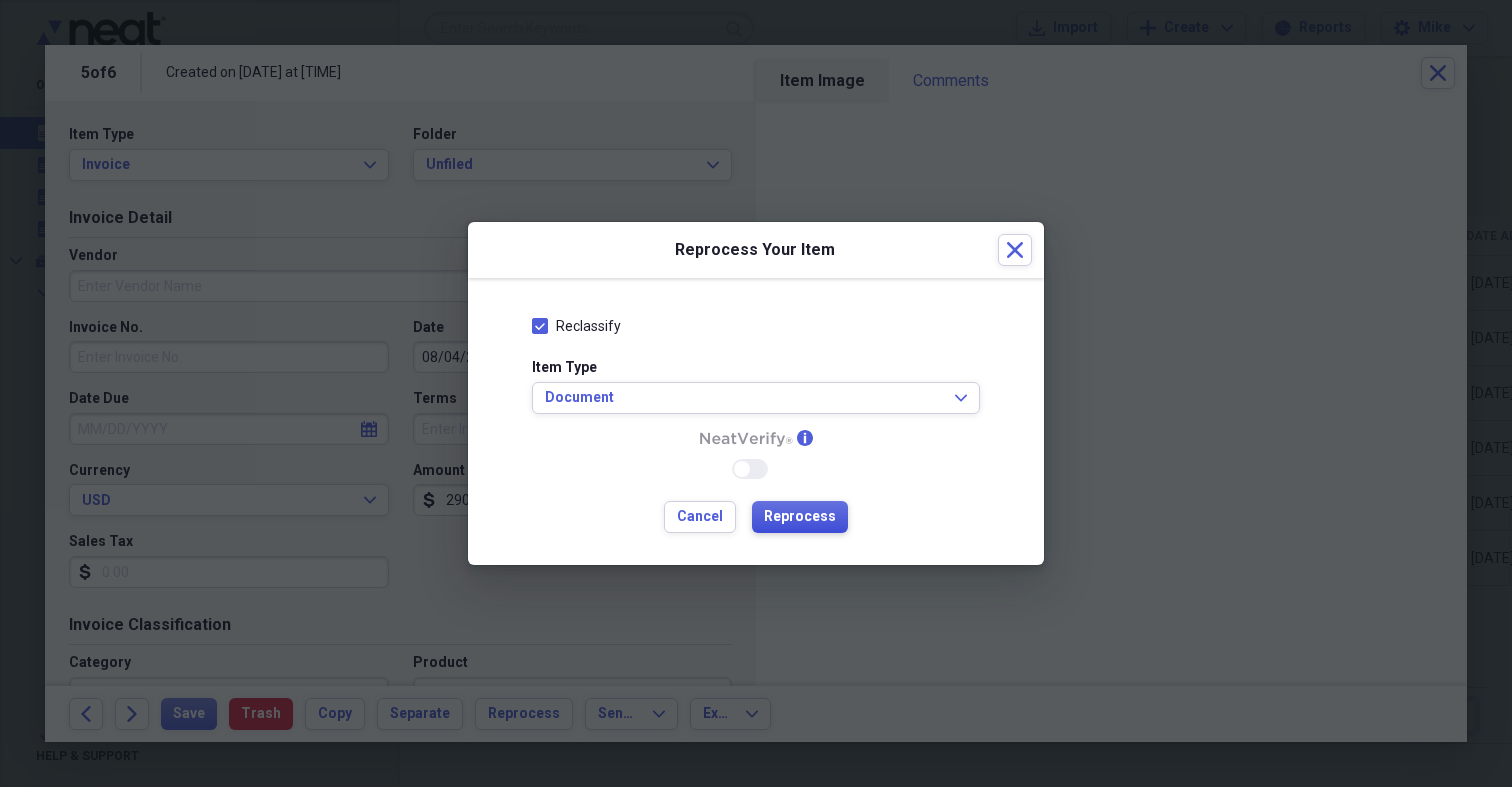 click on "Reprocess" at bounding box center [800, 517] 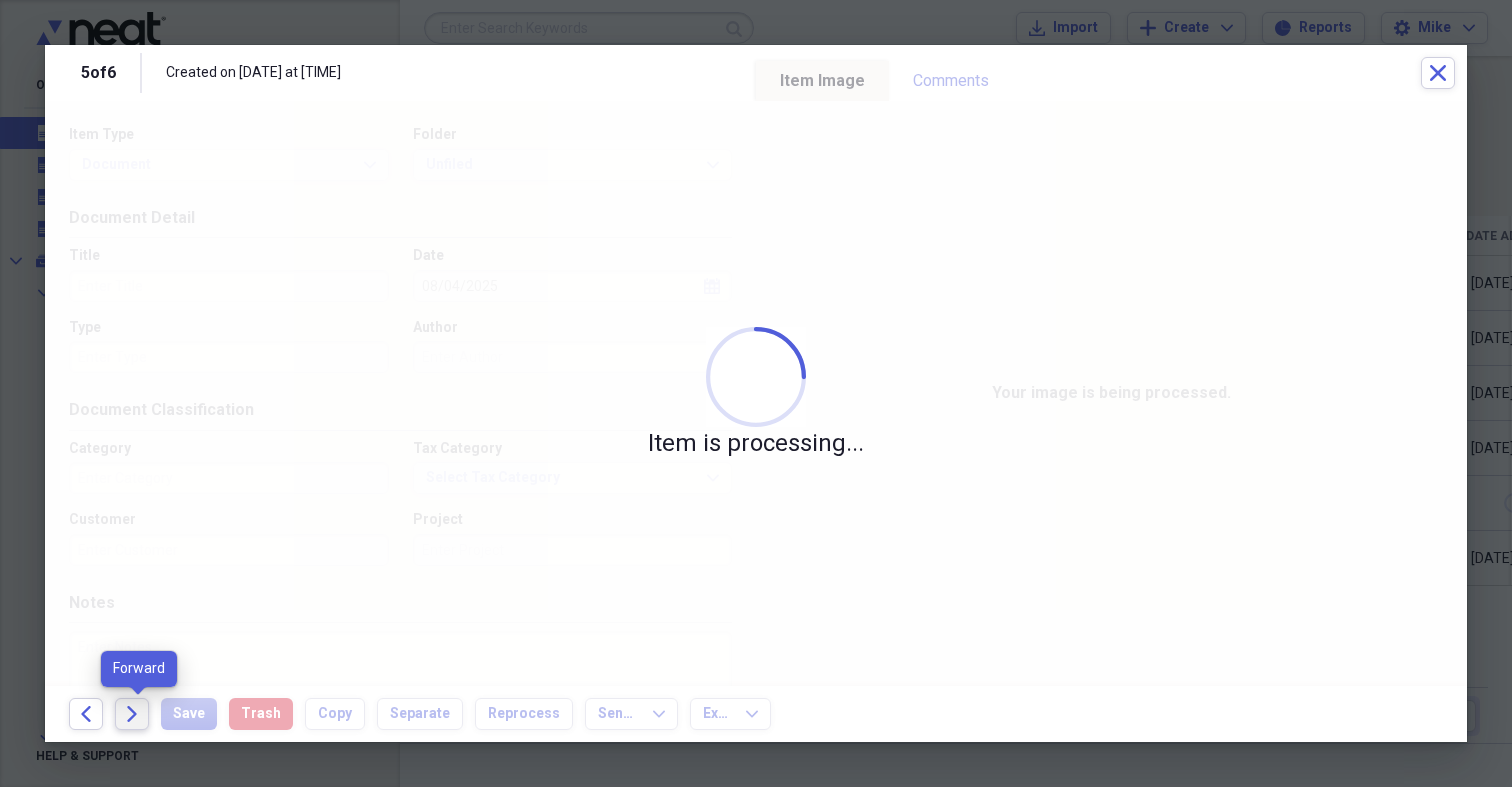 click on "Forward" 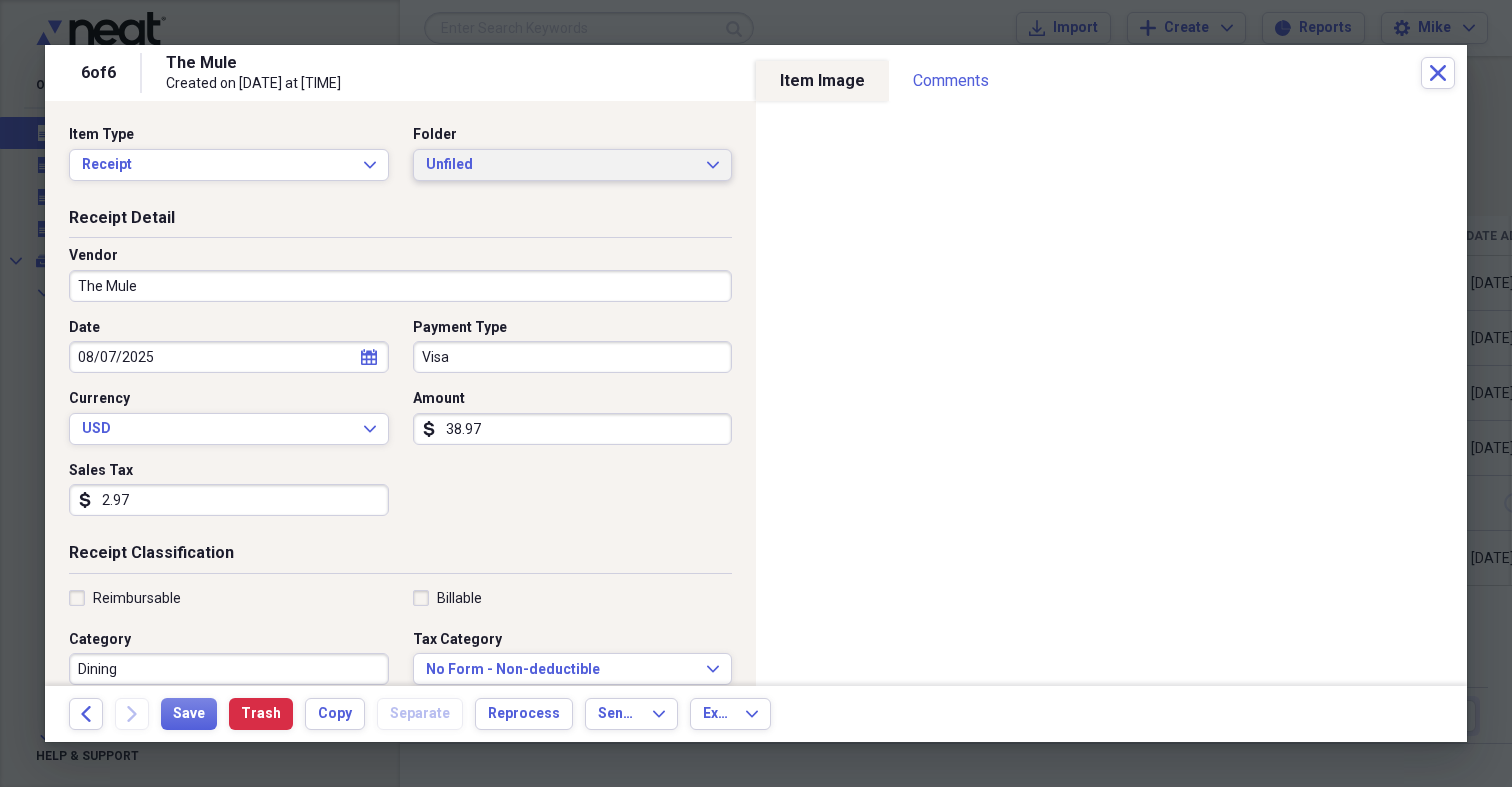 click on "Unfiled" at bounding box center (561, 165) 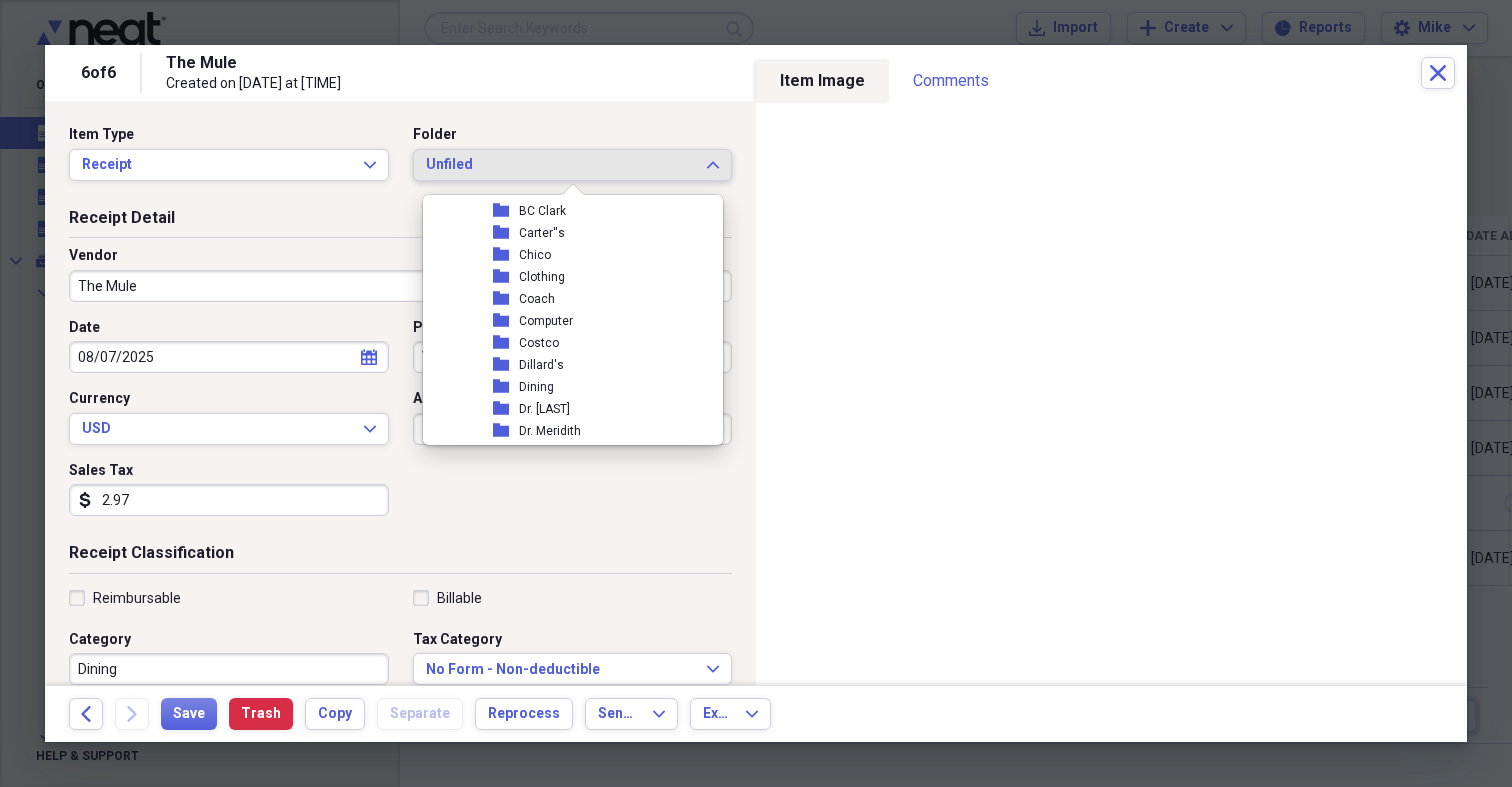 scroll, scrollTop: 2286, scrollLeft: 0, axis: vertical 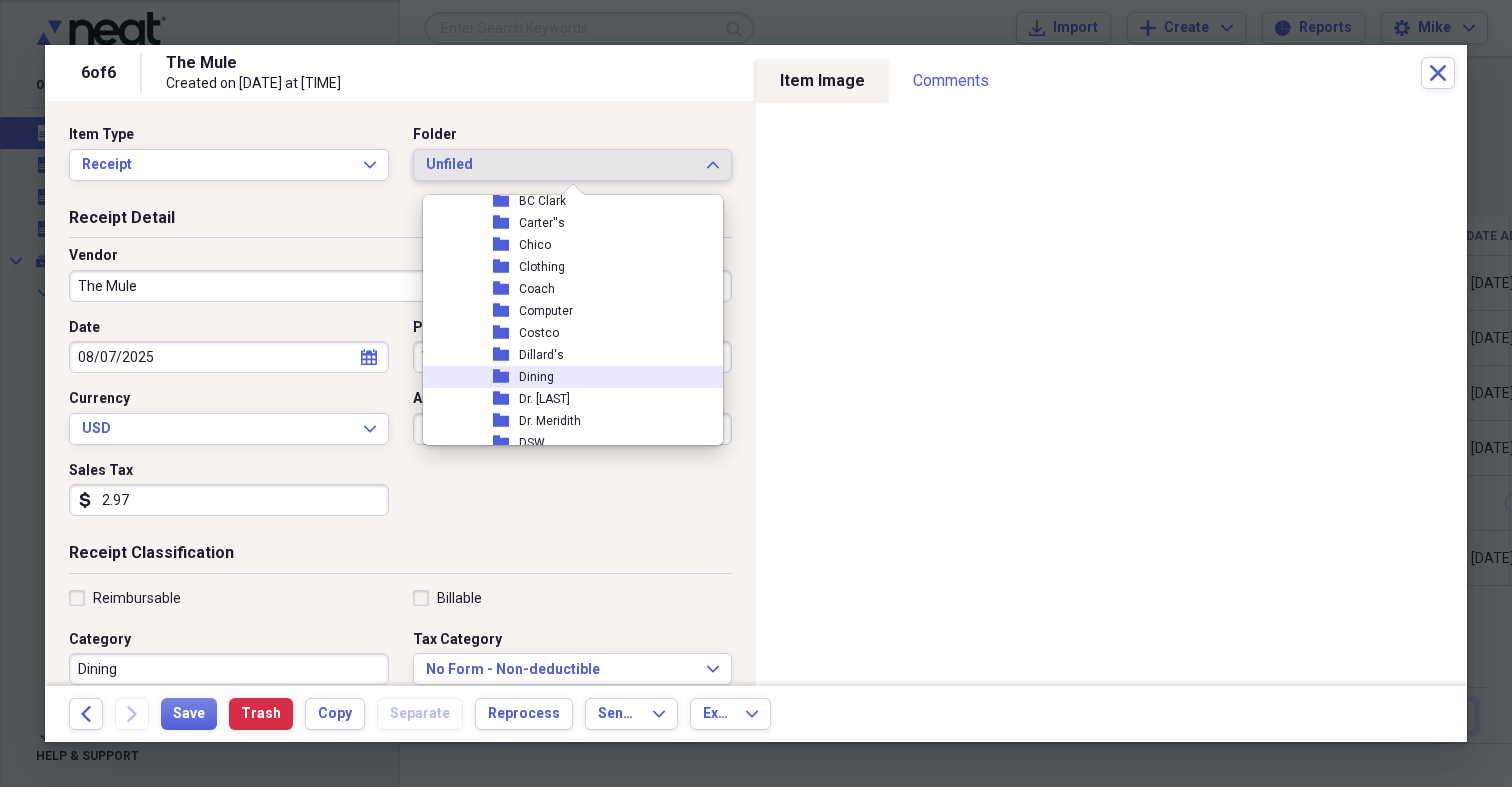 click on "Dining" at bounding box center [536, 377] 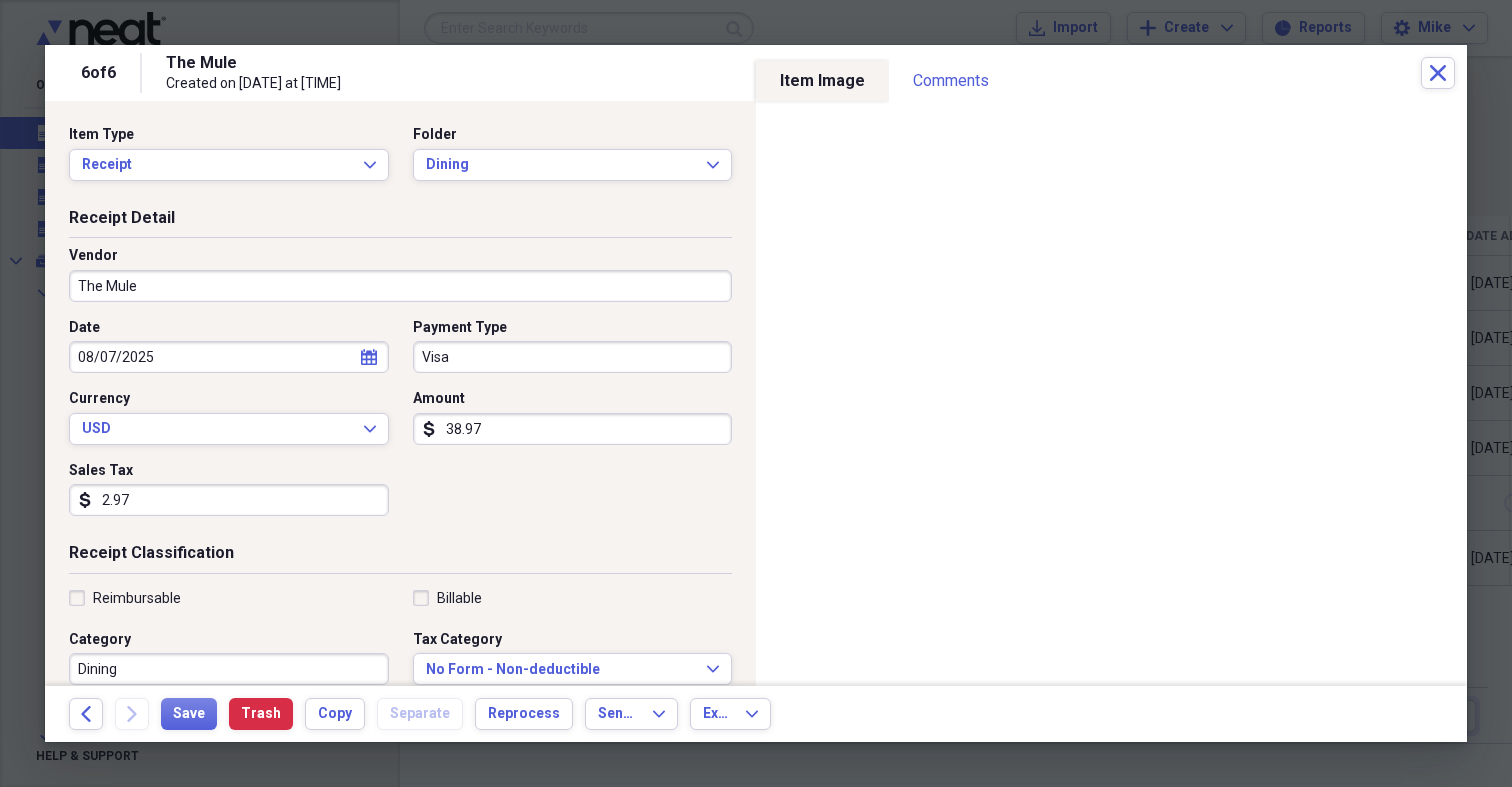 click on "Visa" at bounding box center [573, 357] 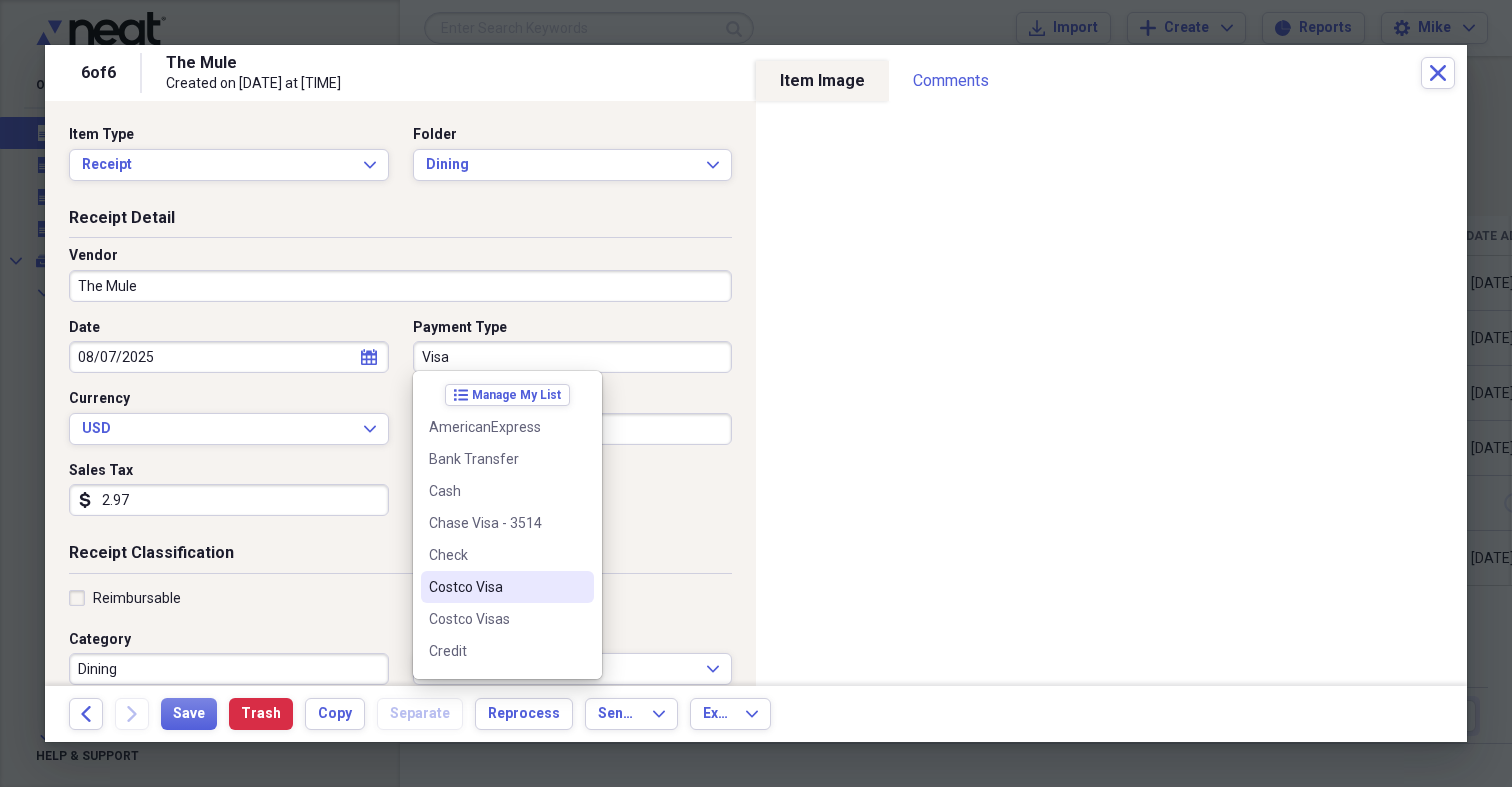 click on "Costco Visa" at bounding box center (495, 587) 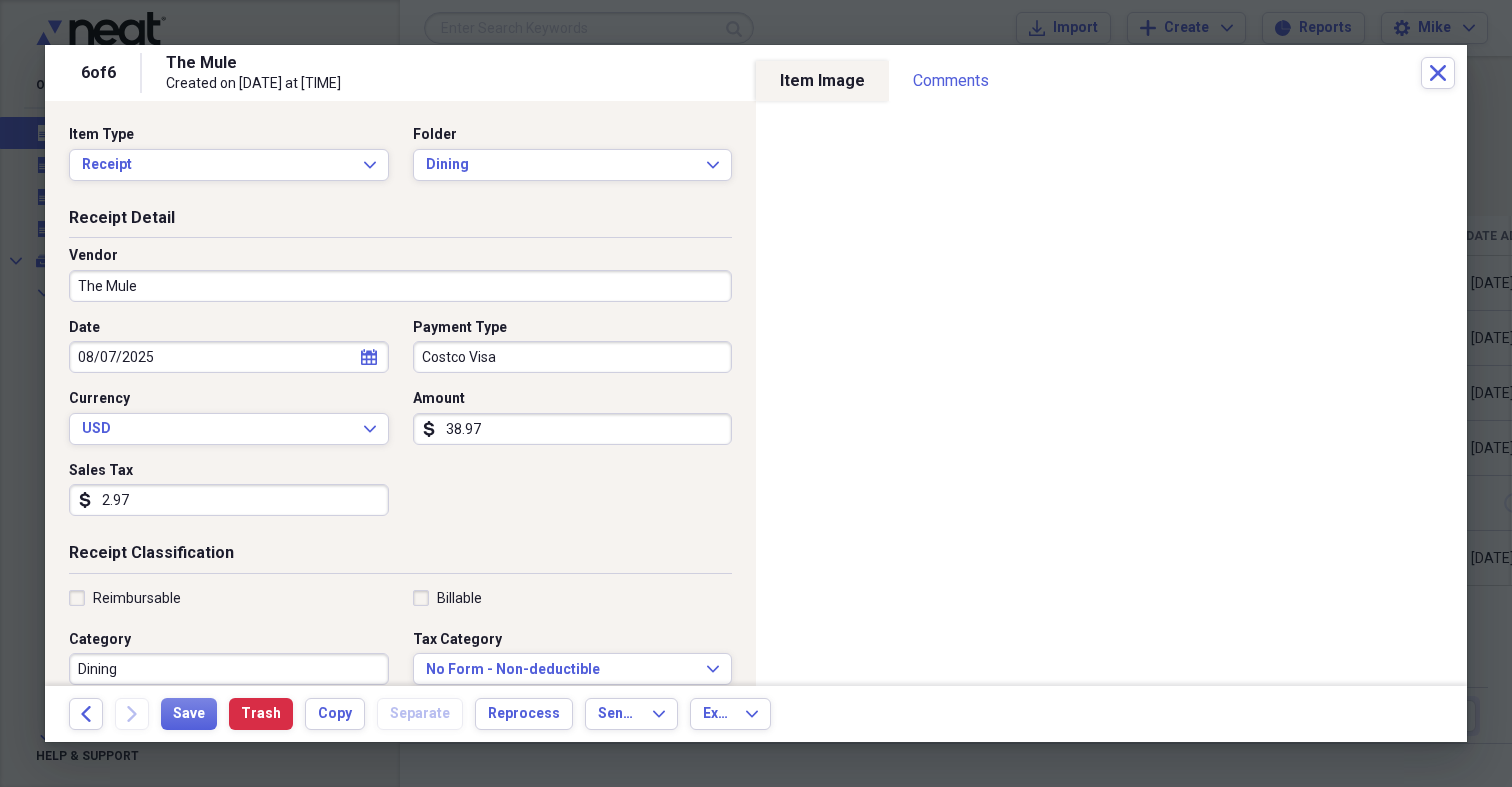 click on "38.97" at bounding box center (573, 429) 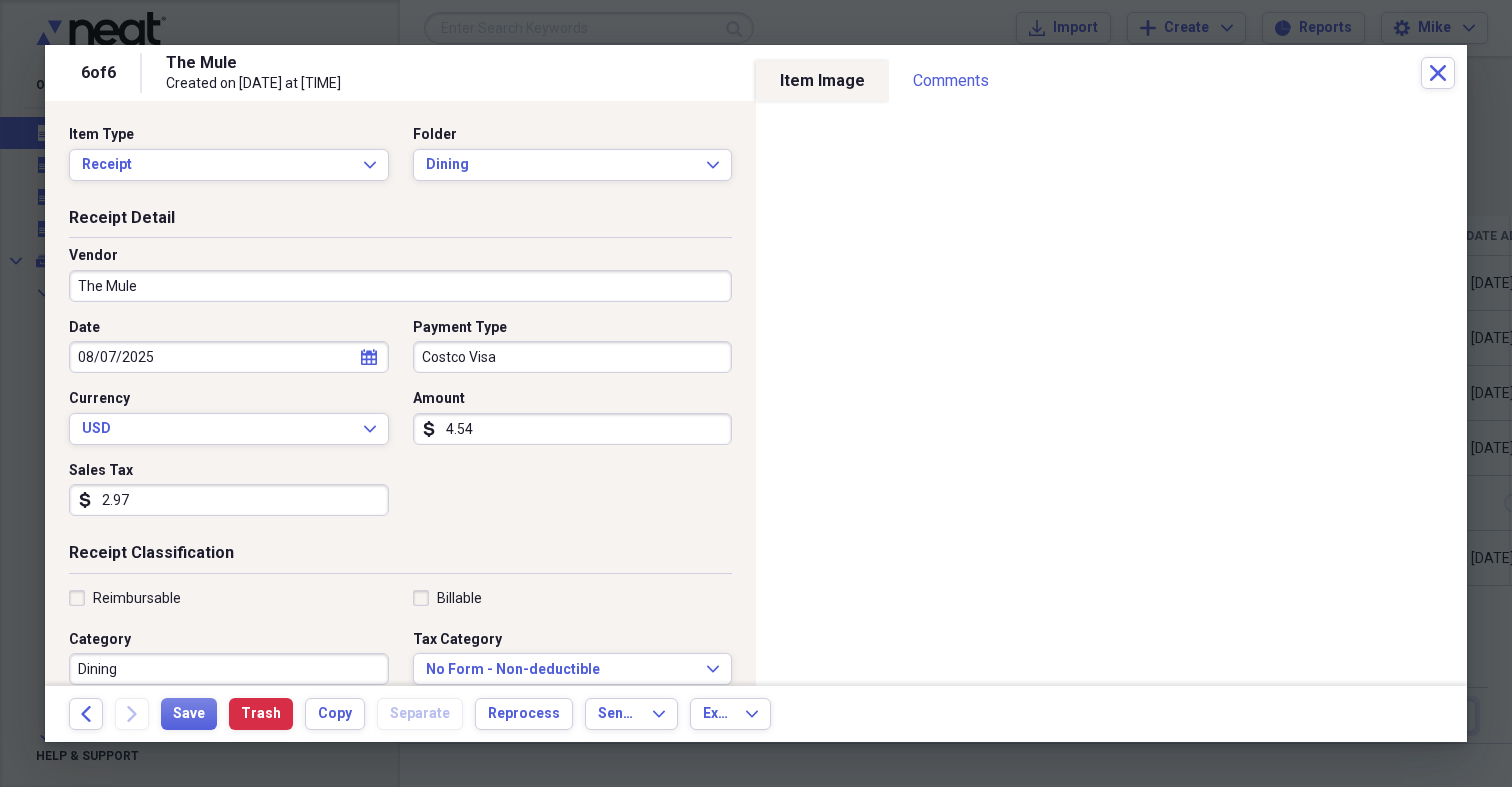 type on "45.47" 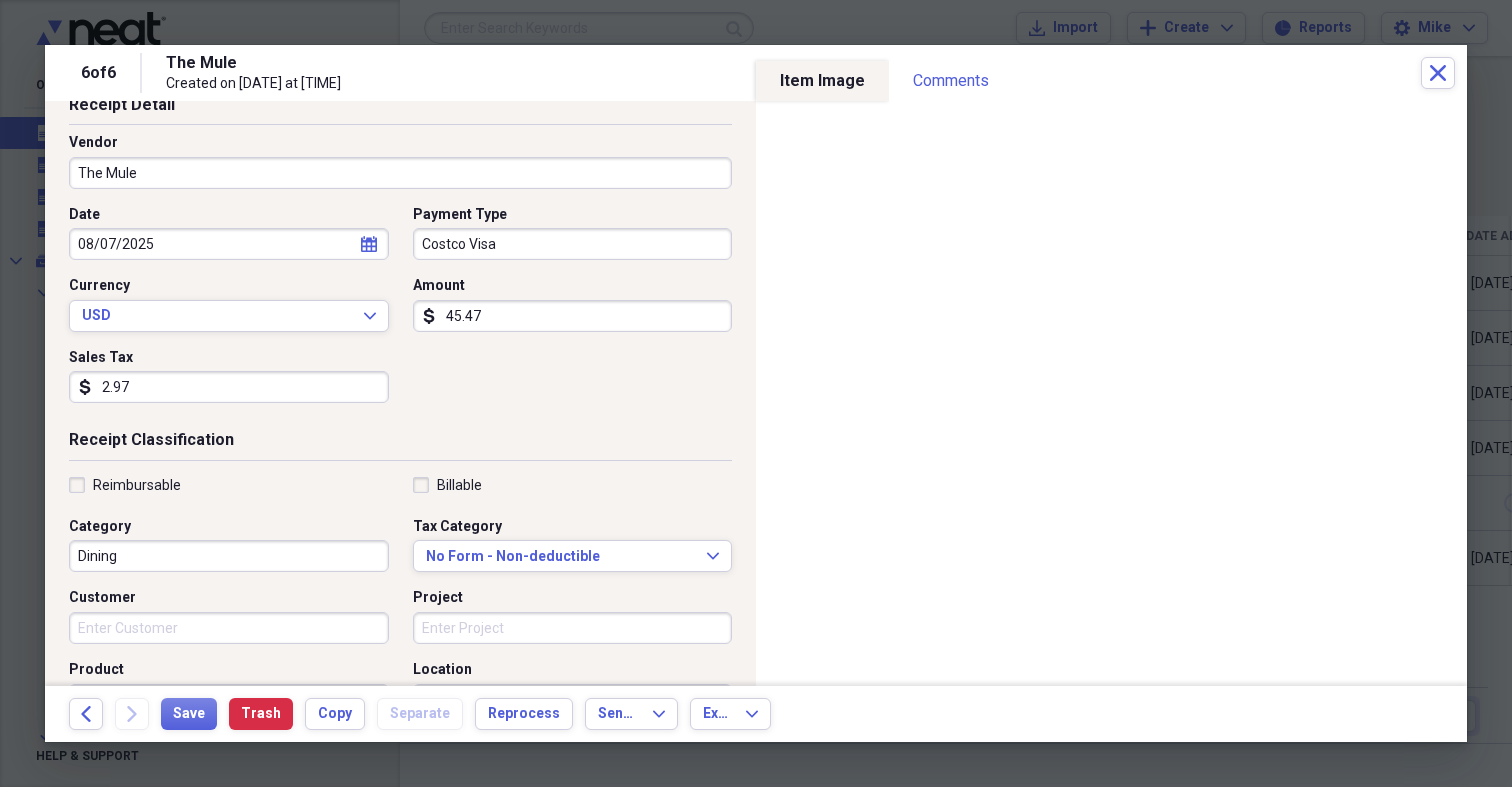 scroll, scrollTop: 124, scrollLeft: 0, axis: vertical 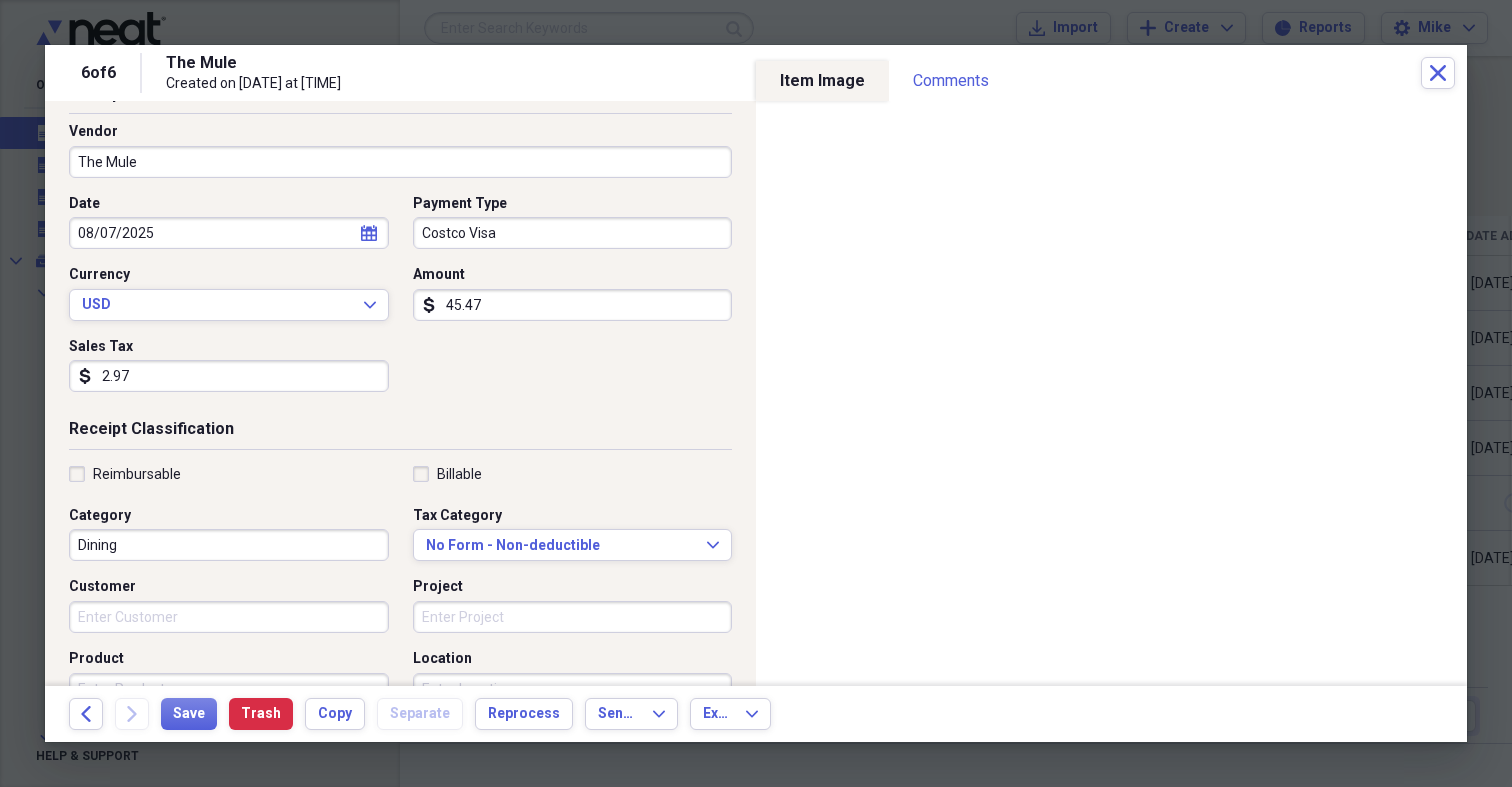 click on "Customer" at bounding box center [229, 617] 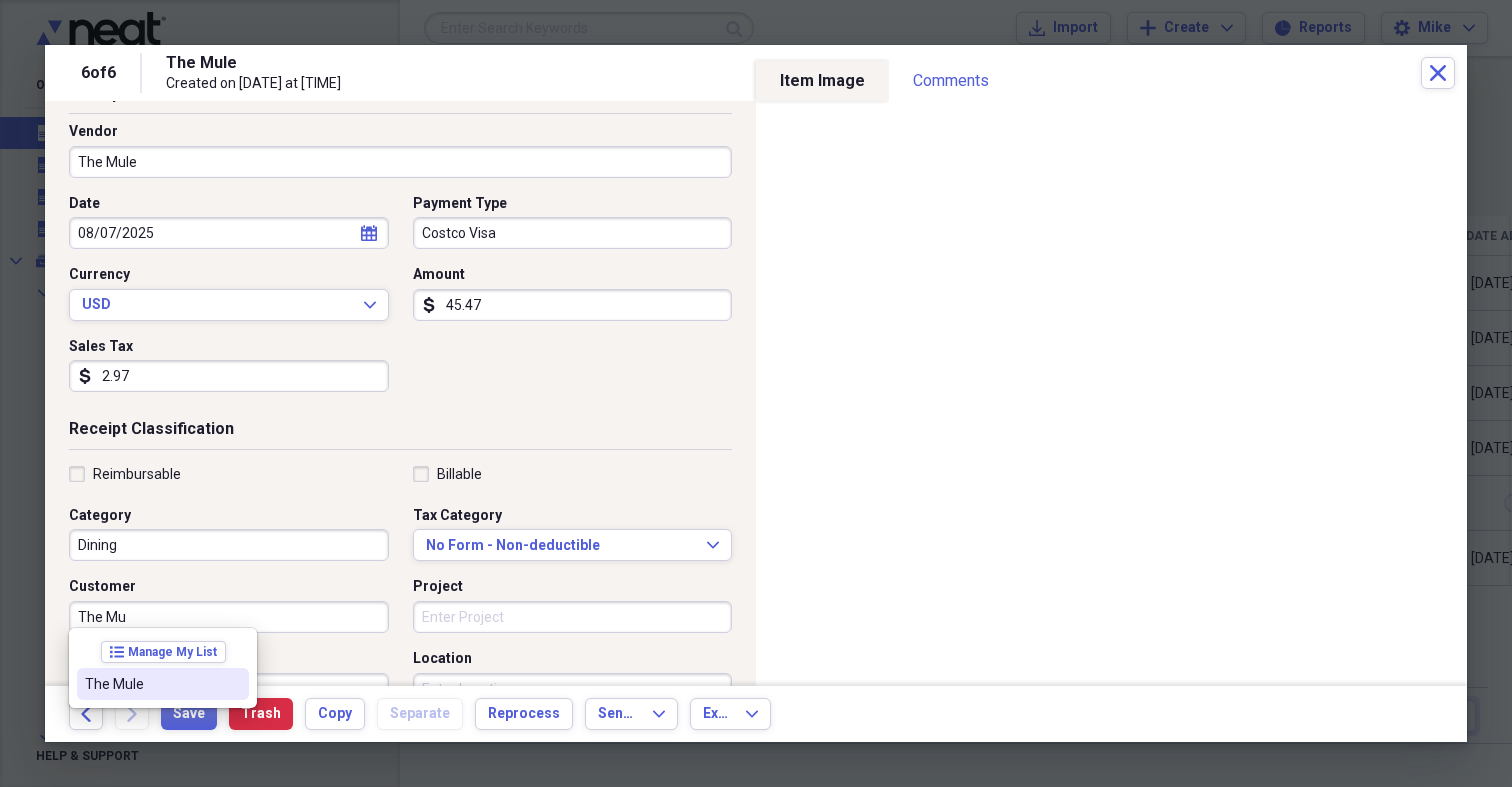 click on "The Mule" at bounding box center (151, 684) 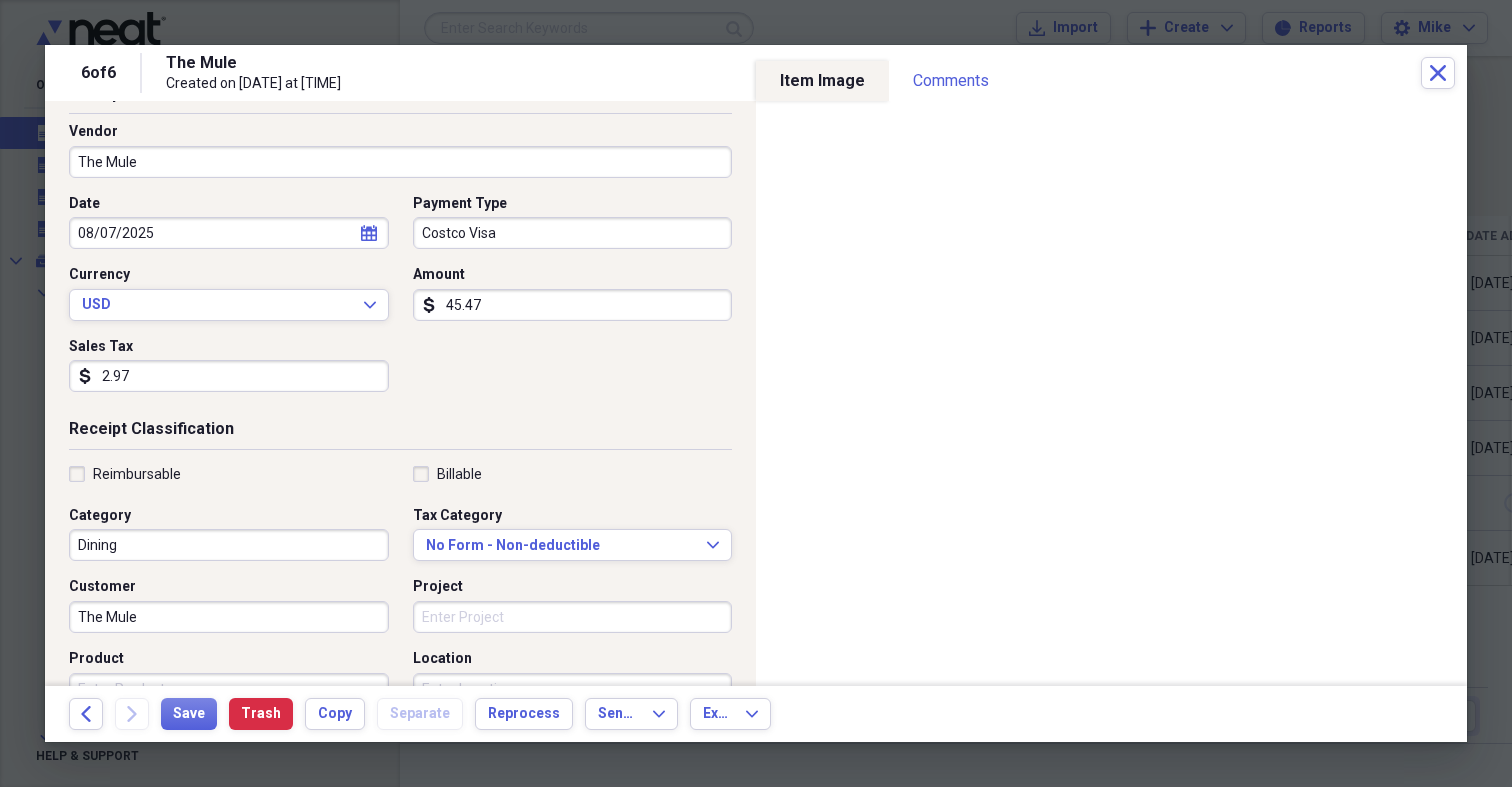 scroll, scrollTop: 172, scrollLeft: 0, axis: vertical 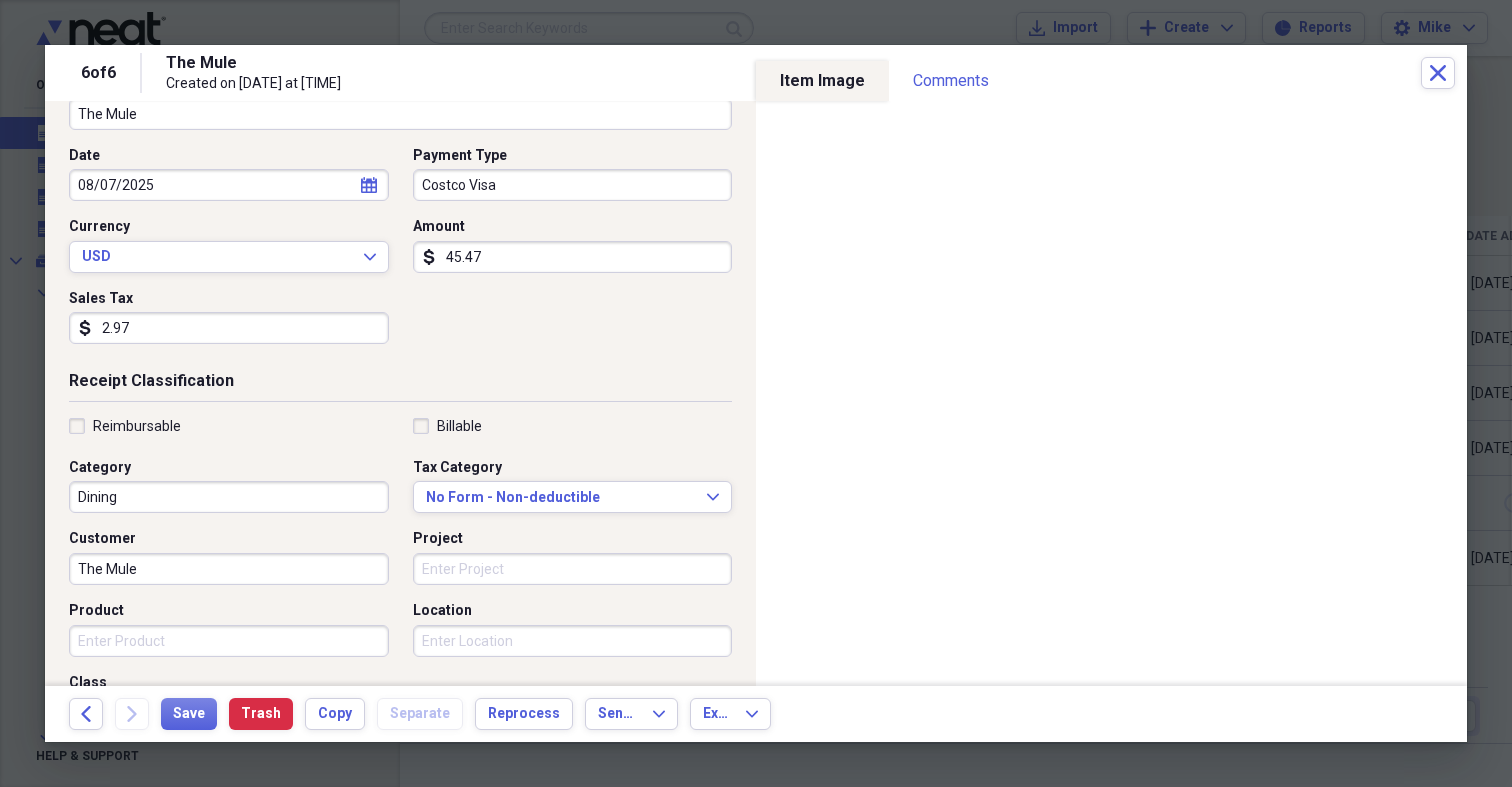 click on "Location" at bounding box center (573, 641) 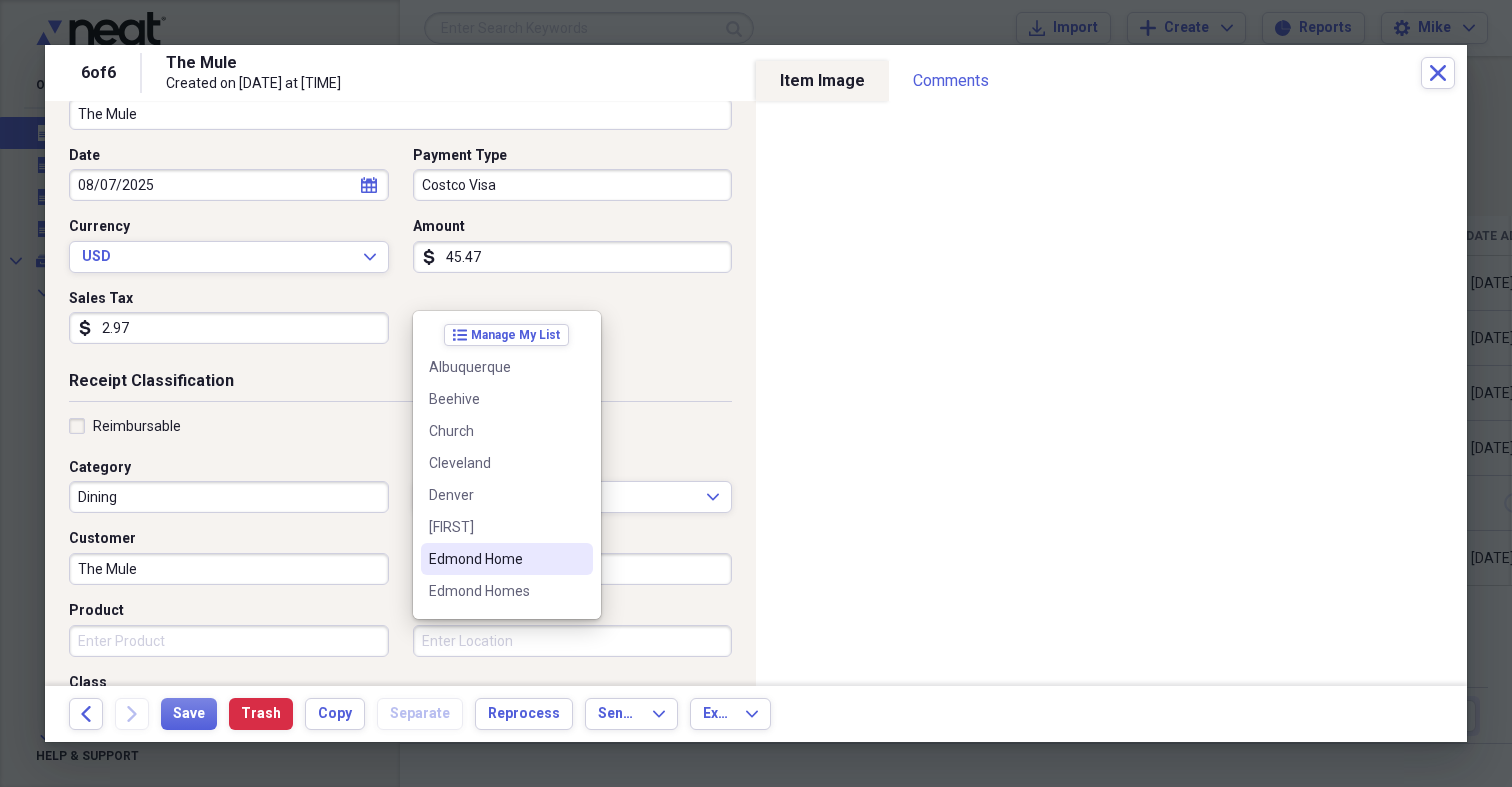 click on "Edmond Home" at bounding box center (495, 559) 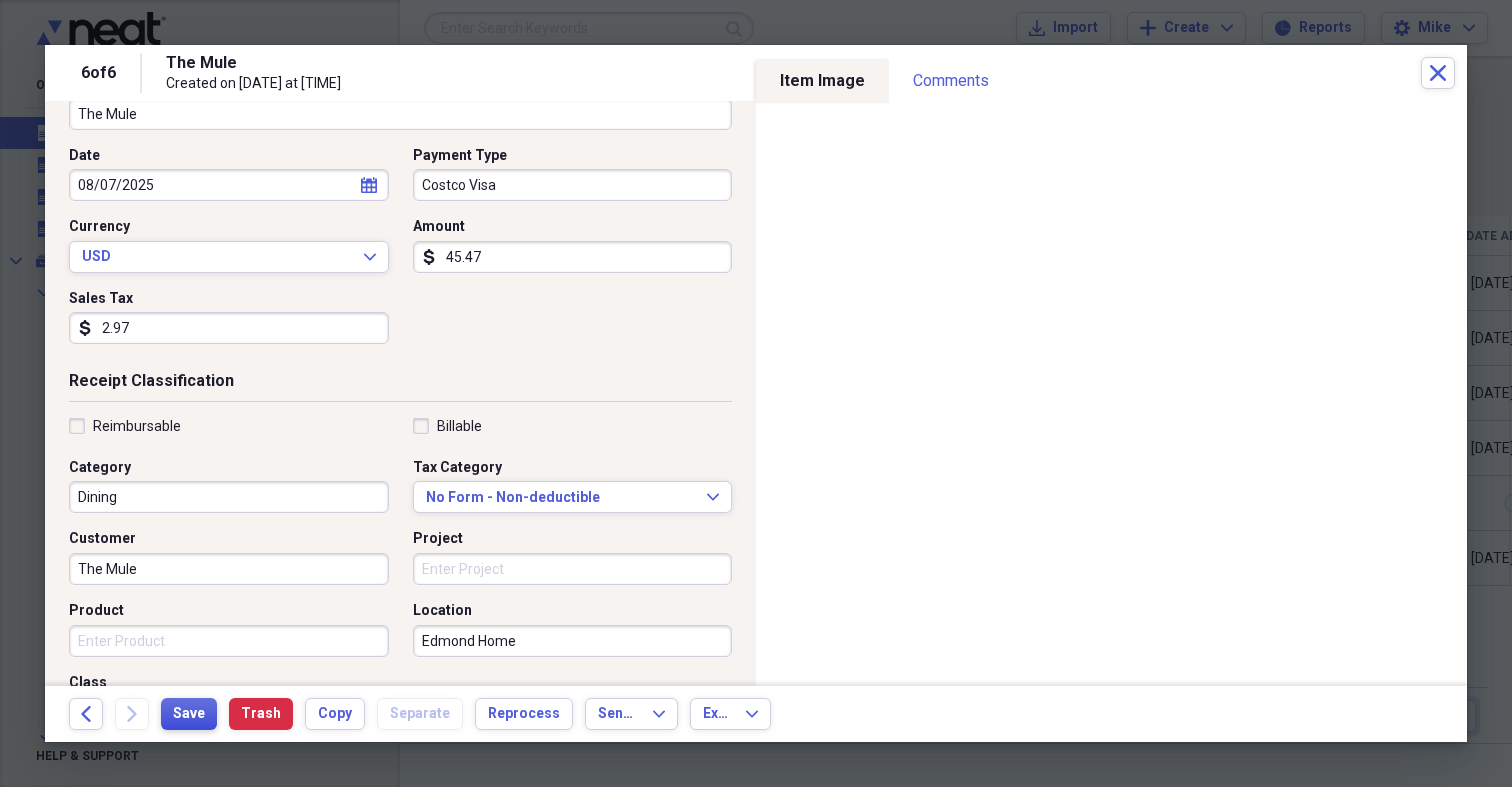 click on "Save" at bounding box center (189, 714) 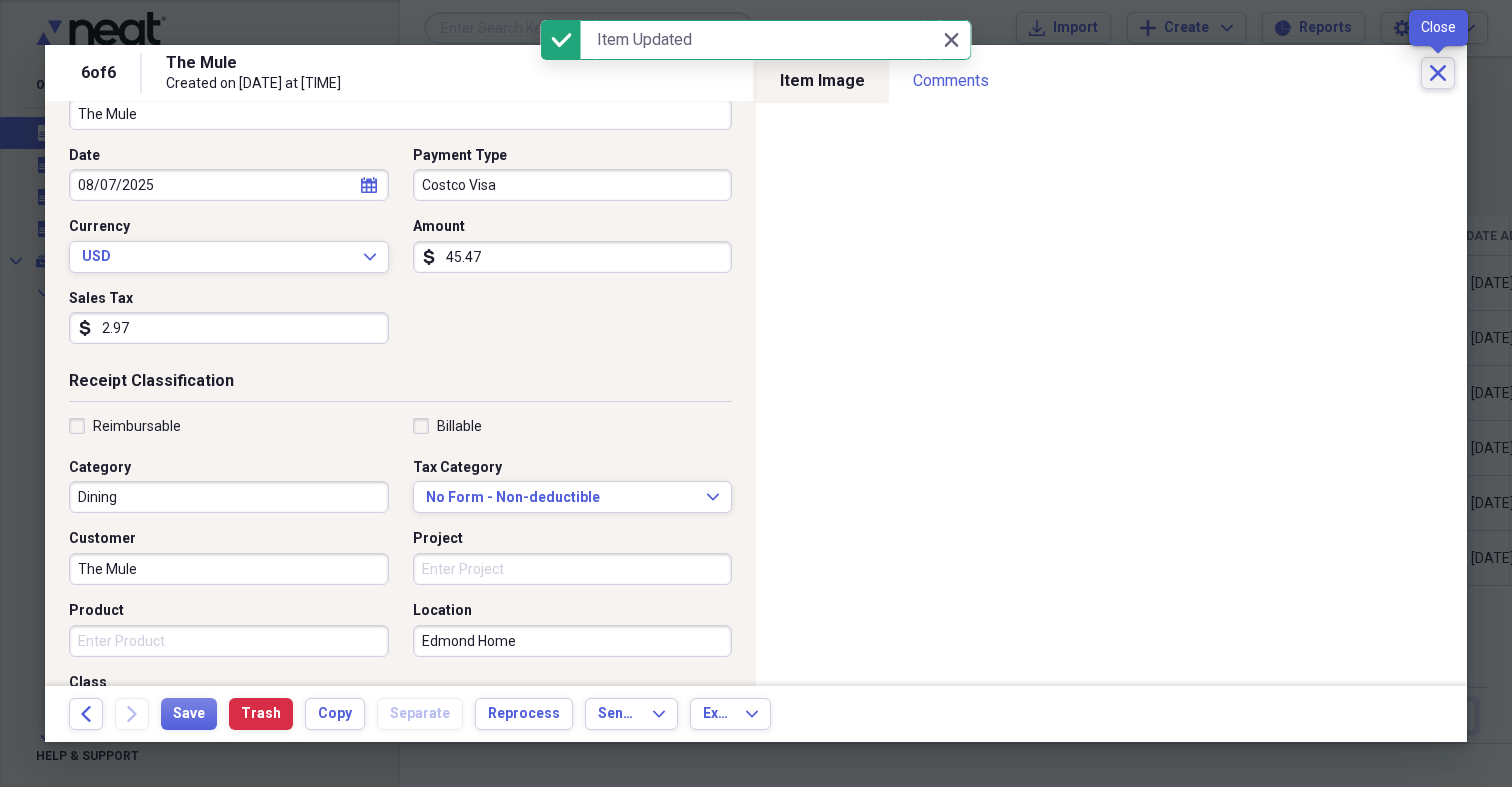 click 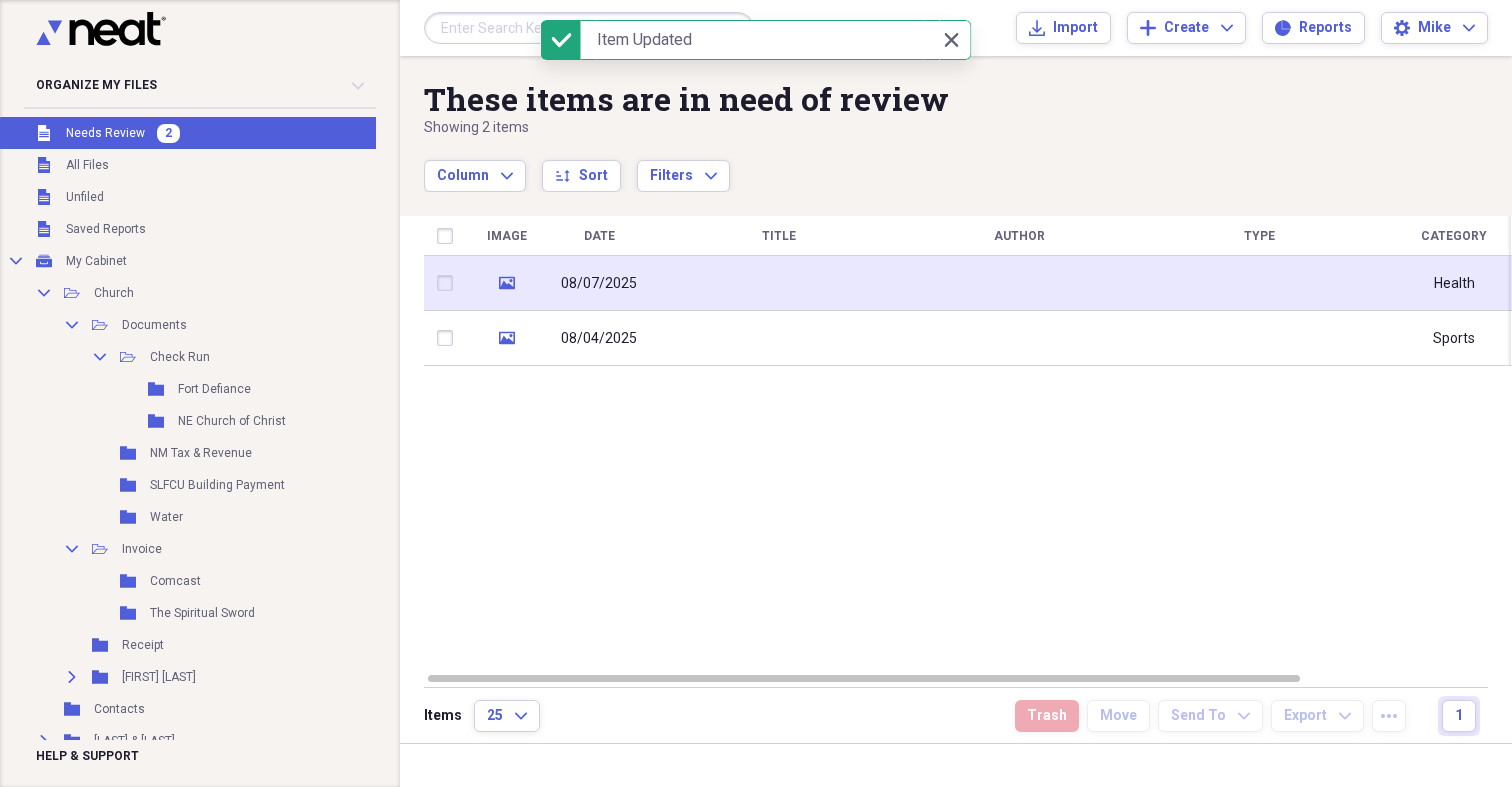 click at bounding box center [779, 283] 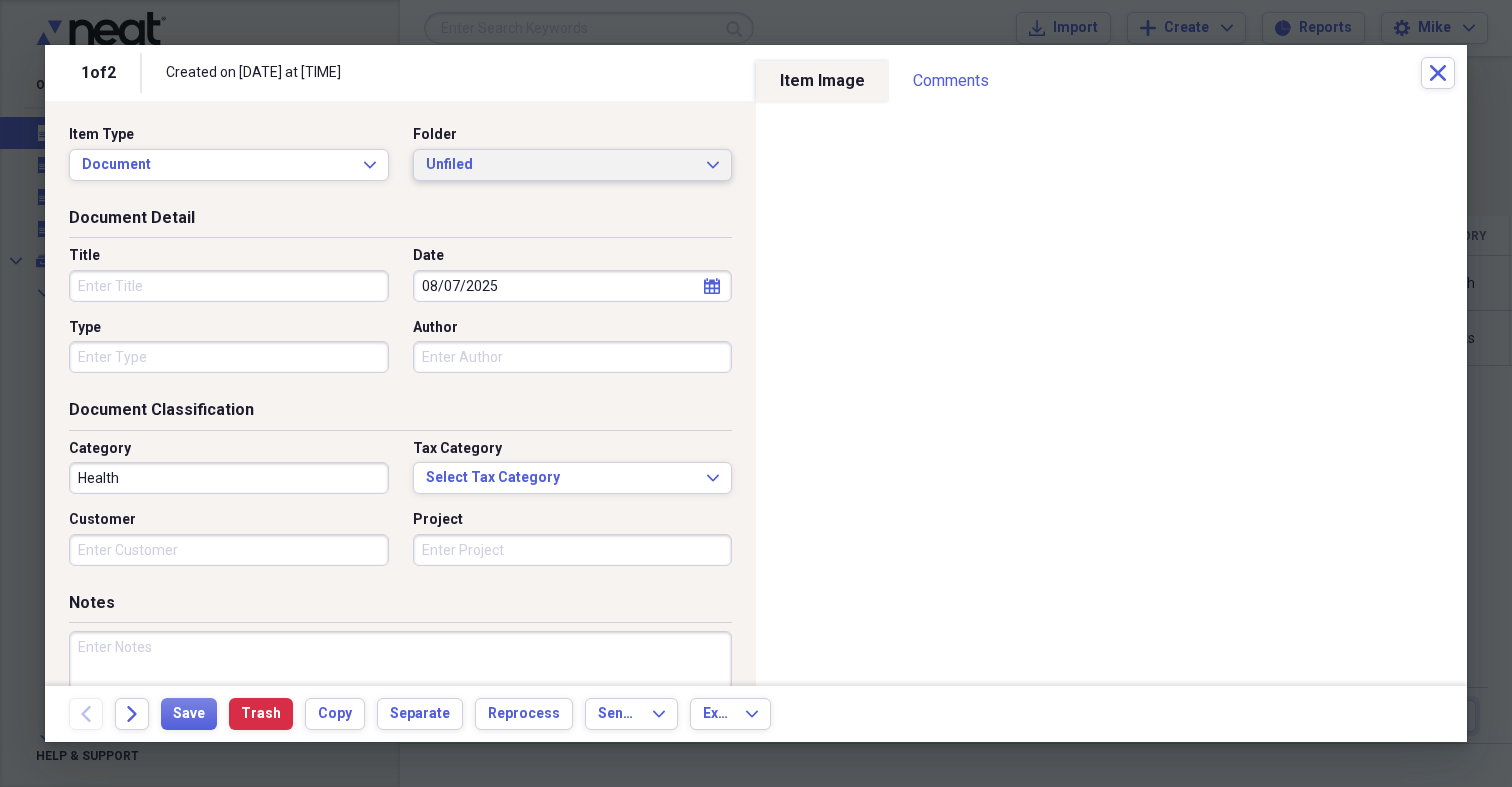 click on "Unfiled Expand" at bounding box center [573, 165] 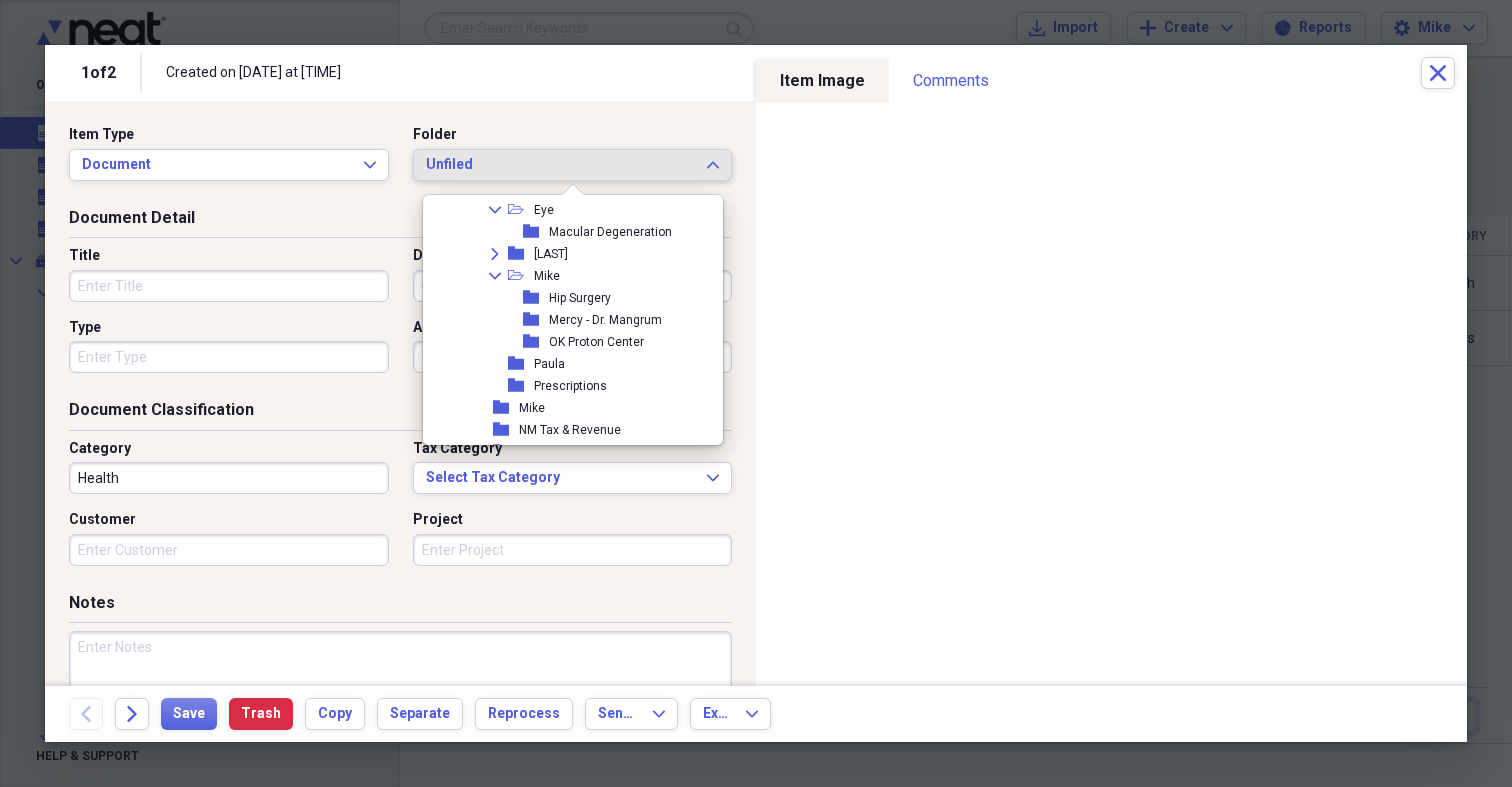 scroll, scrollTop: 1425, scrollLeft: 0, axis: vertical 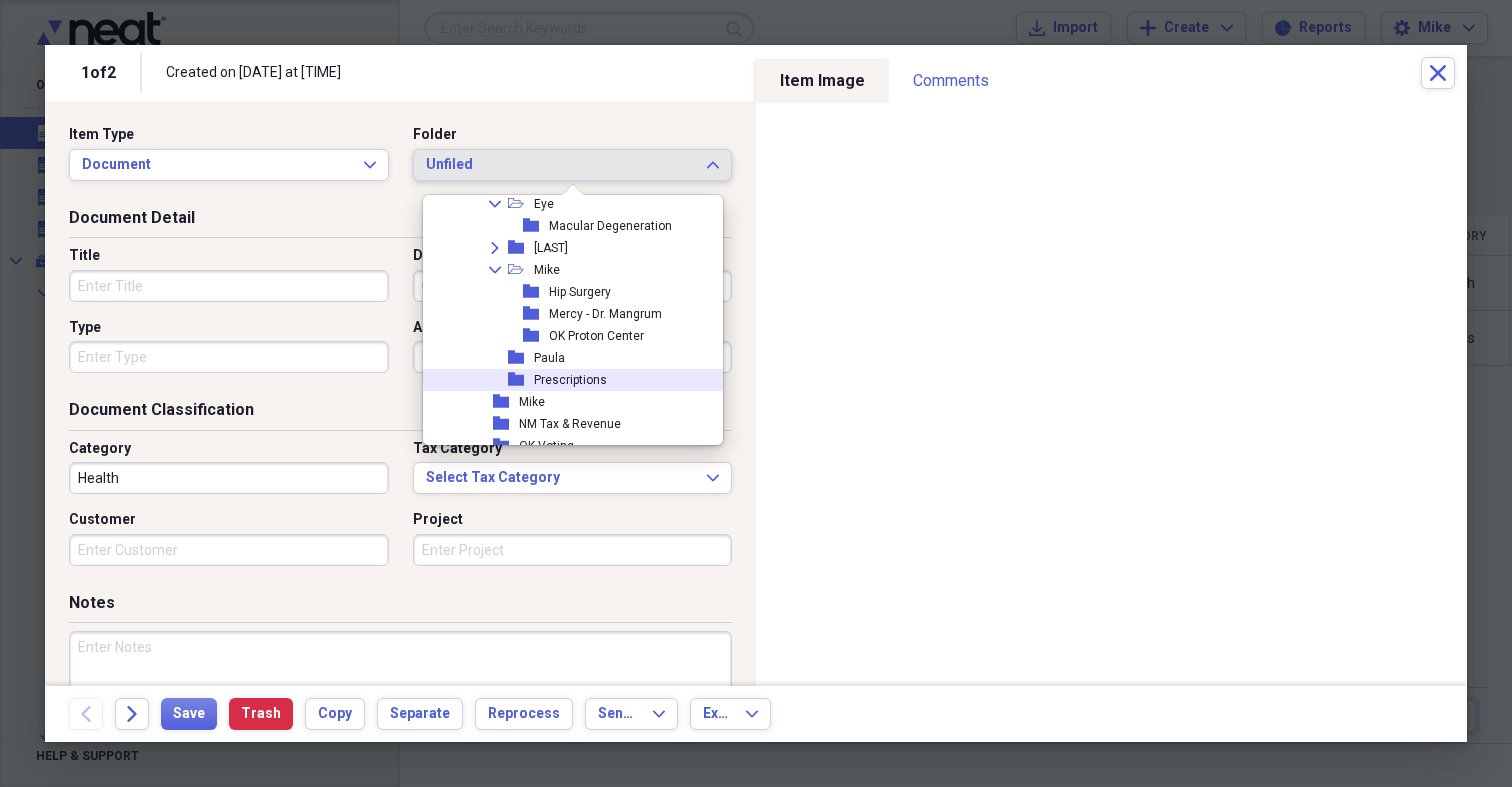 click on "Prescriptions" at bounding box center [570, 380] 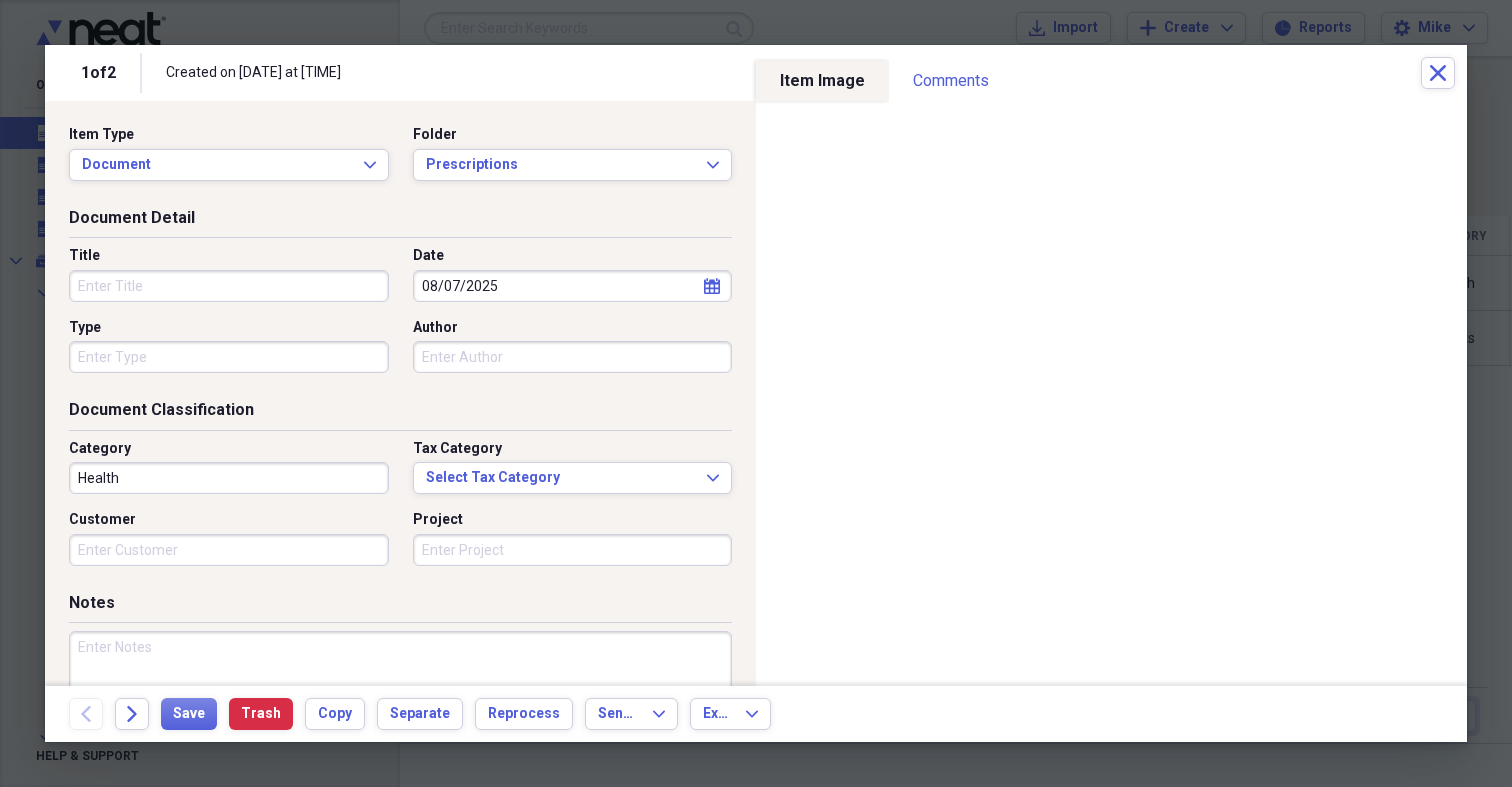 click on "Title" at bounding box center [229, 286] 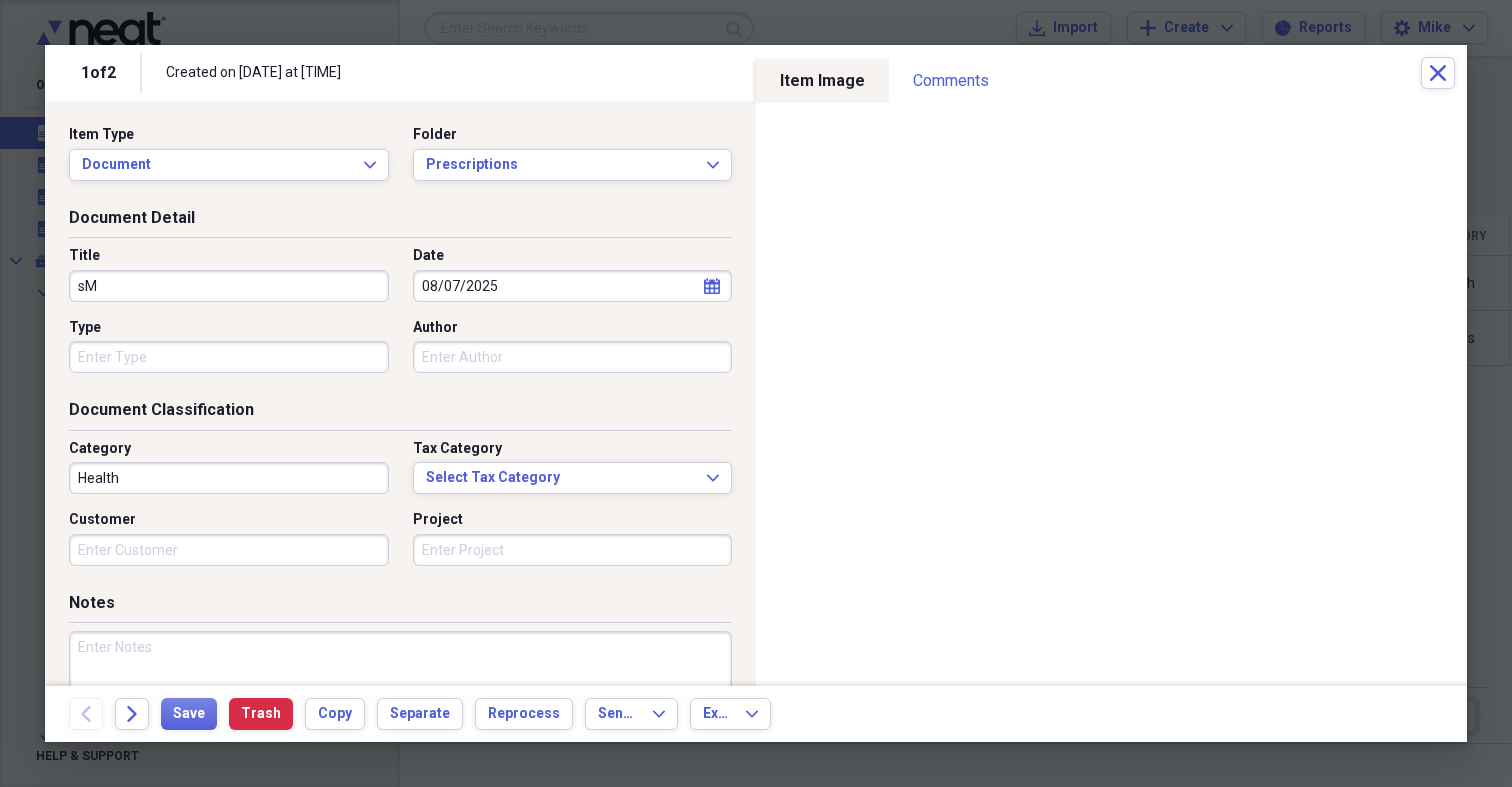 type on "s" 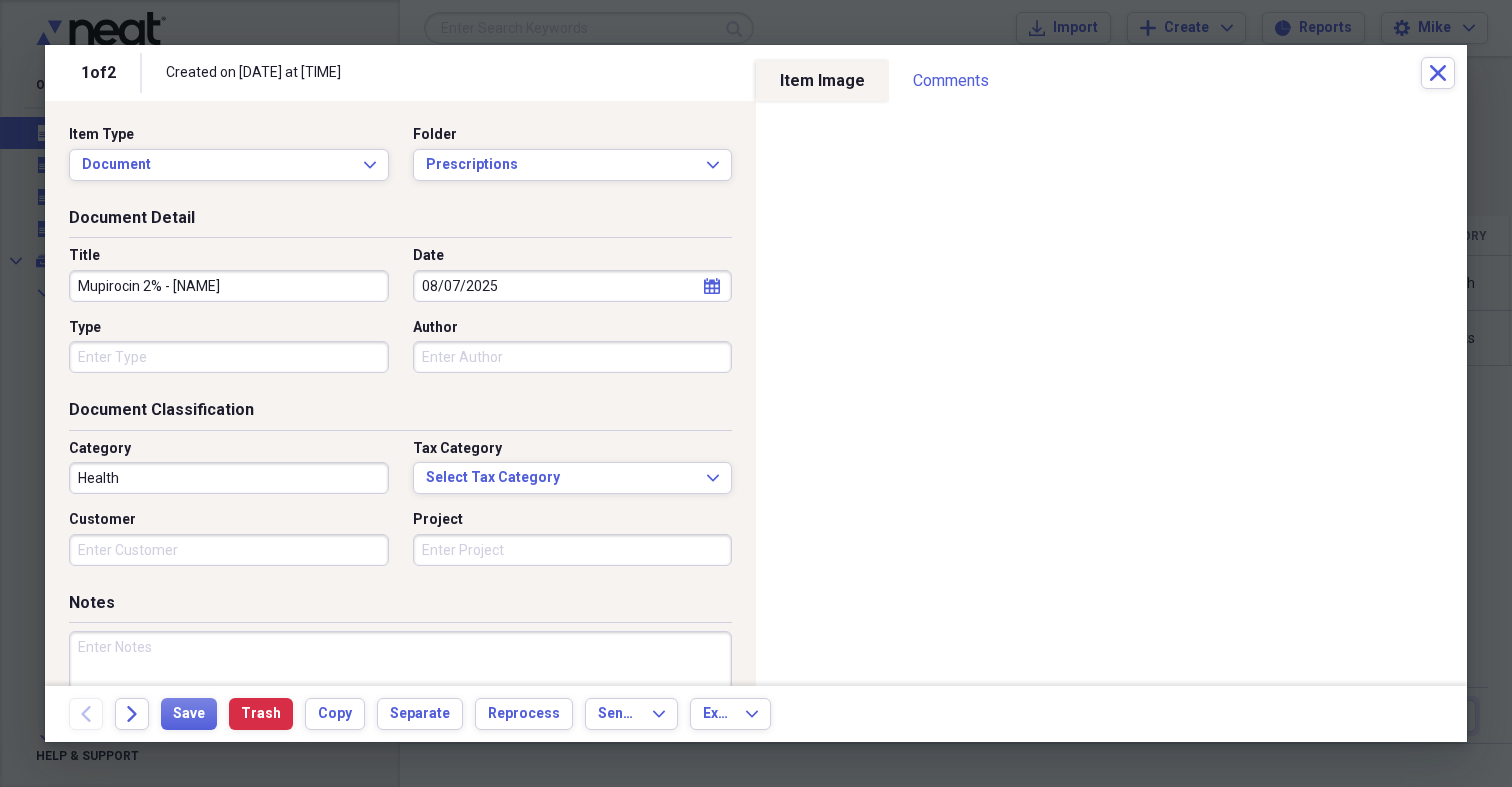 type on "Mupirocin 2% - [NAME]" 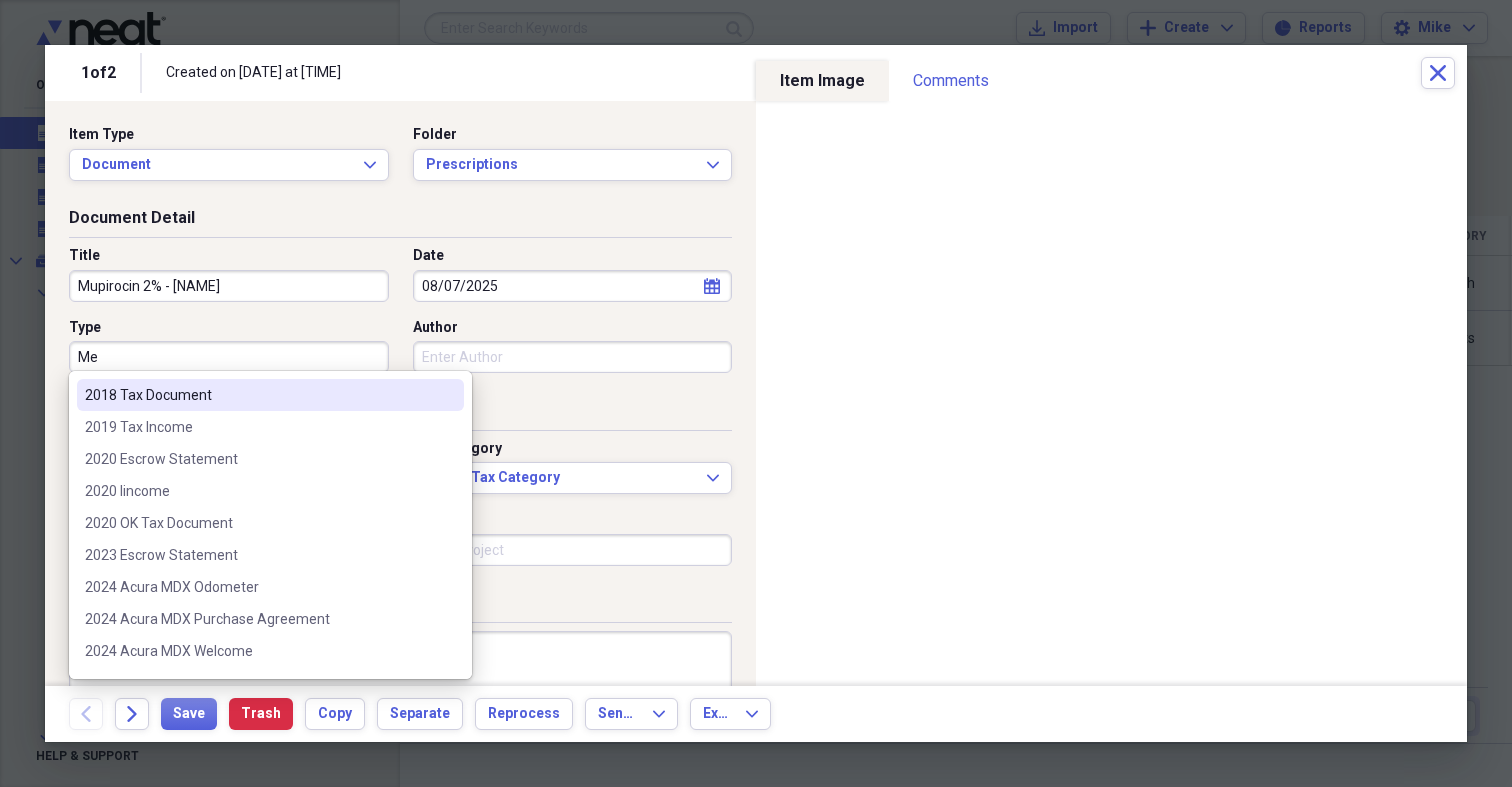 type on "M" 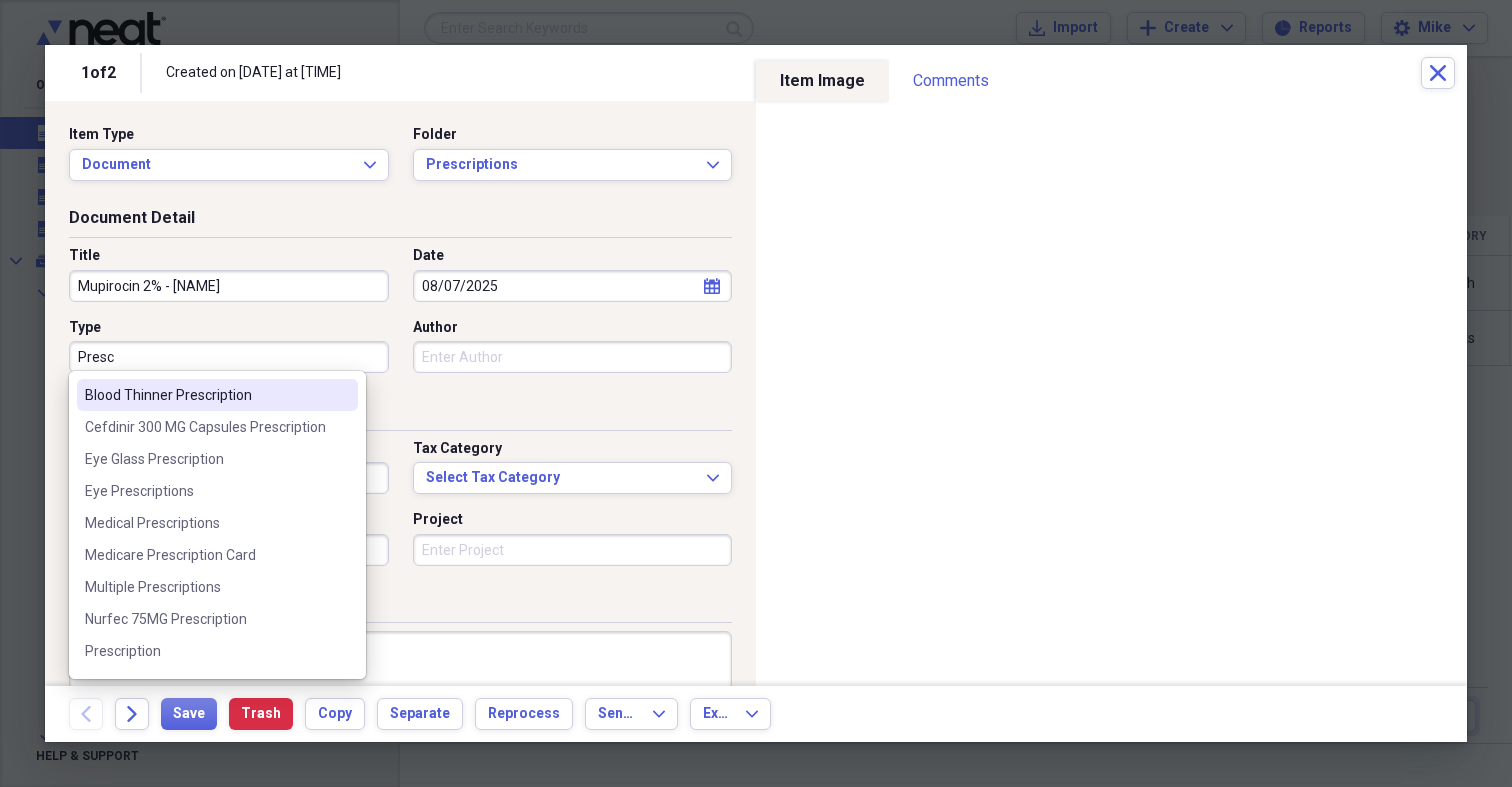 type on "Press" 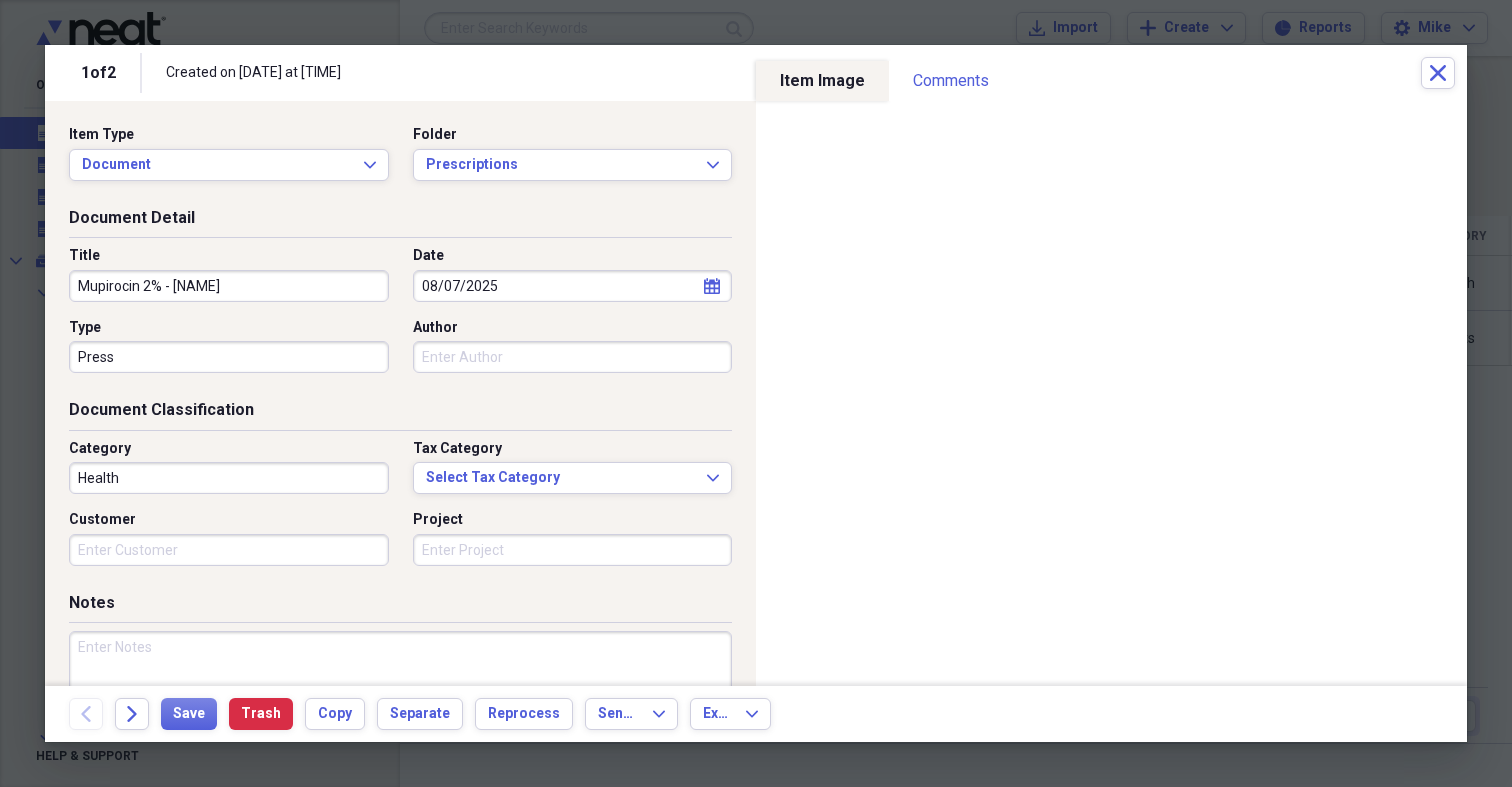 drag, startPoint x: 87, startPoint y: 388, endPoint x: 130, endPoint y: 514, distance: 133.13527 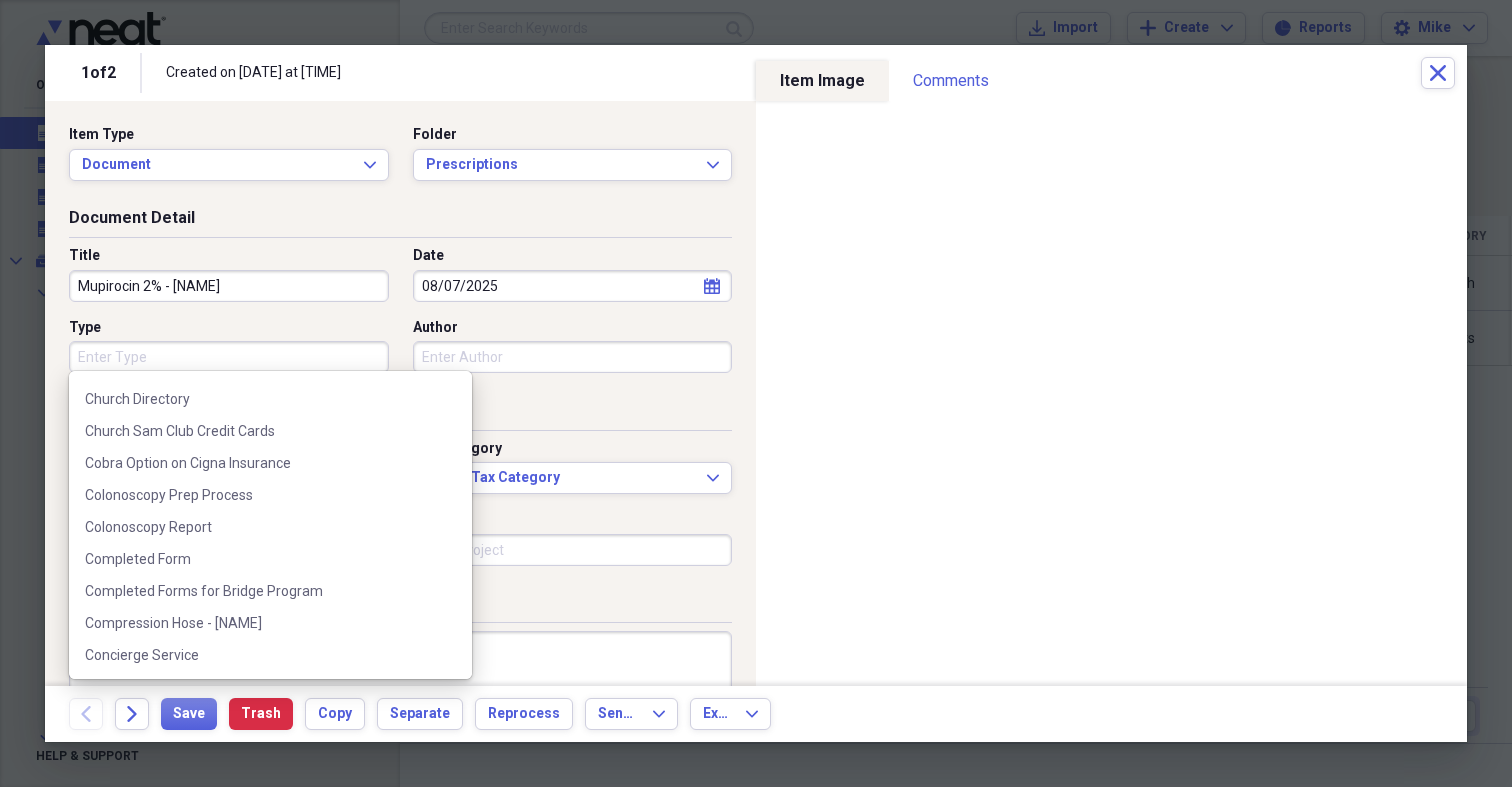 scroll, scrollTop: 0, scrollLeft: 0, axis: both 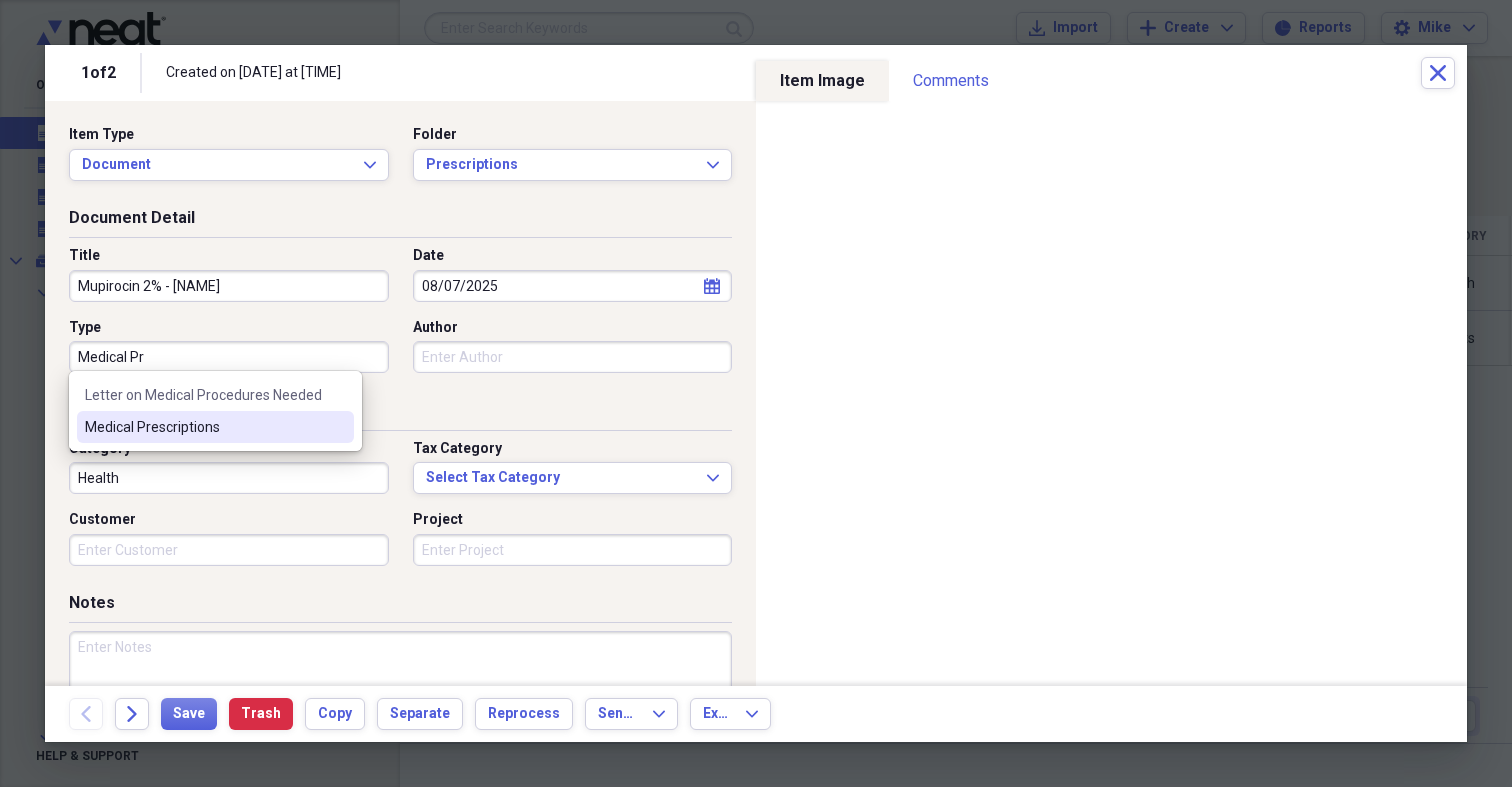 click on "Medical Prescriptions" at bounding box center [203, 427] 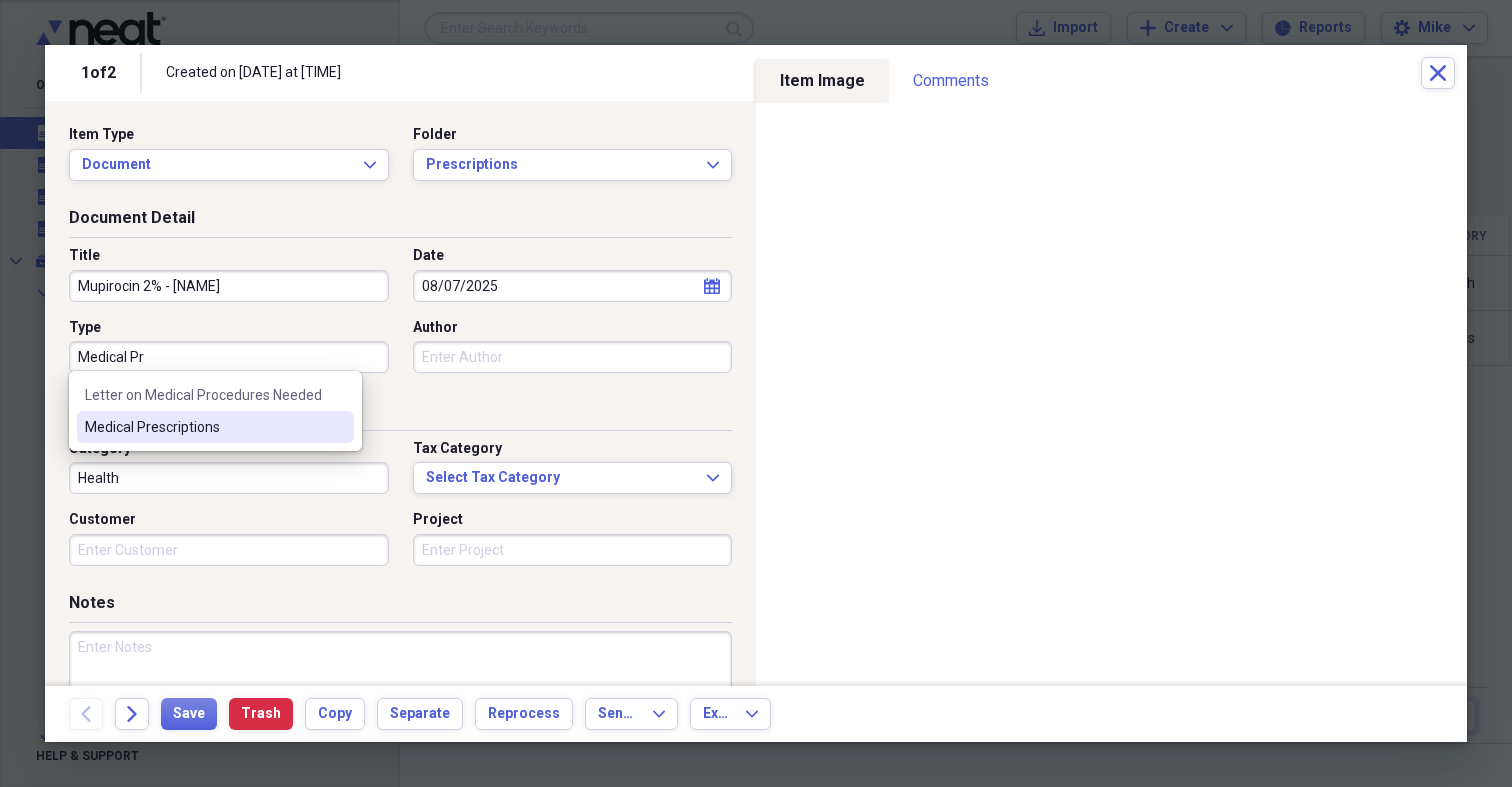 type on "Medical Prescriptions" 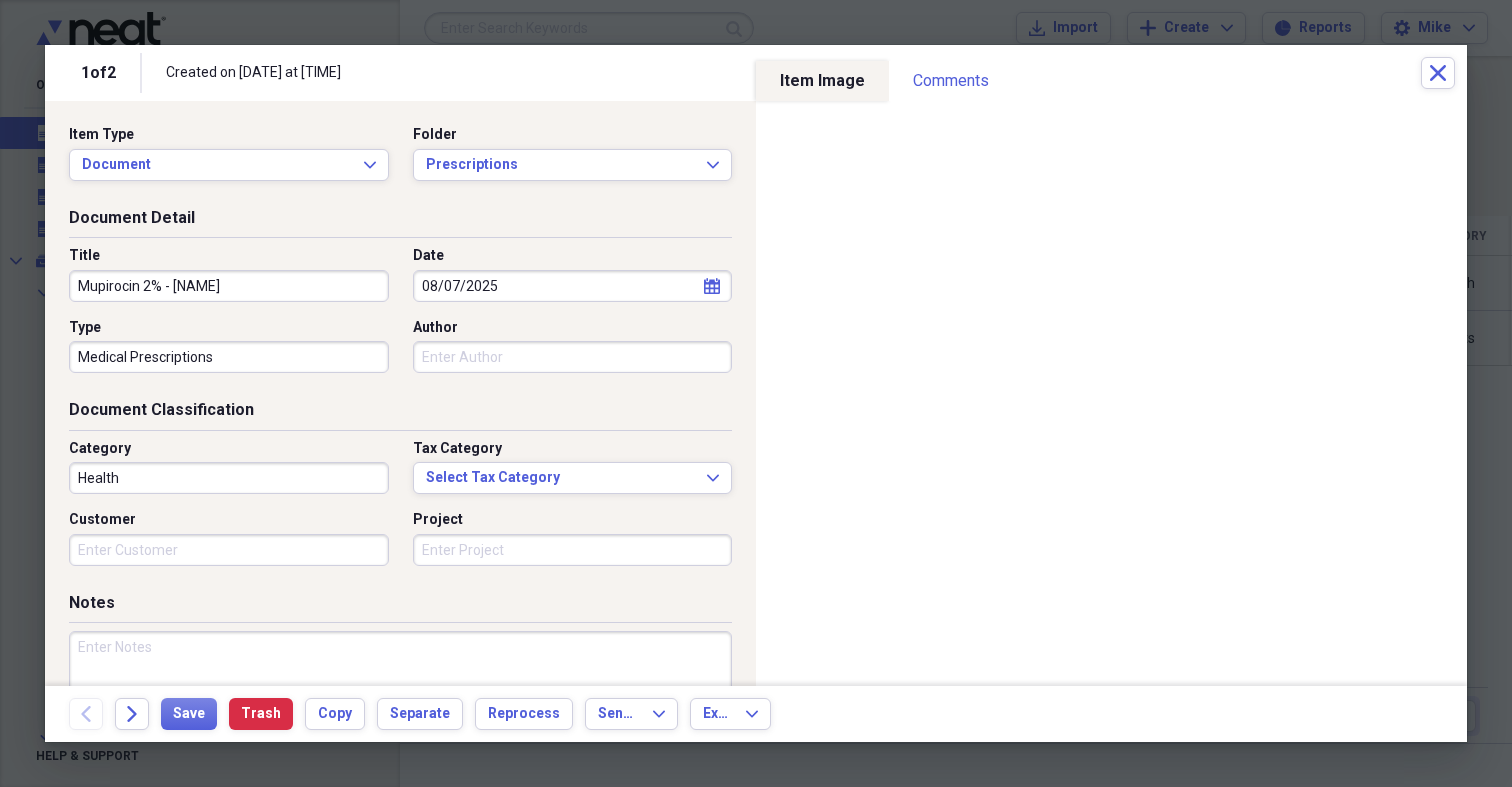 click on "Health" at bounding box center (229, 478) 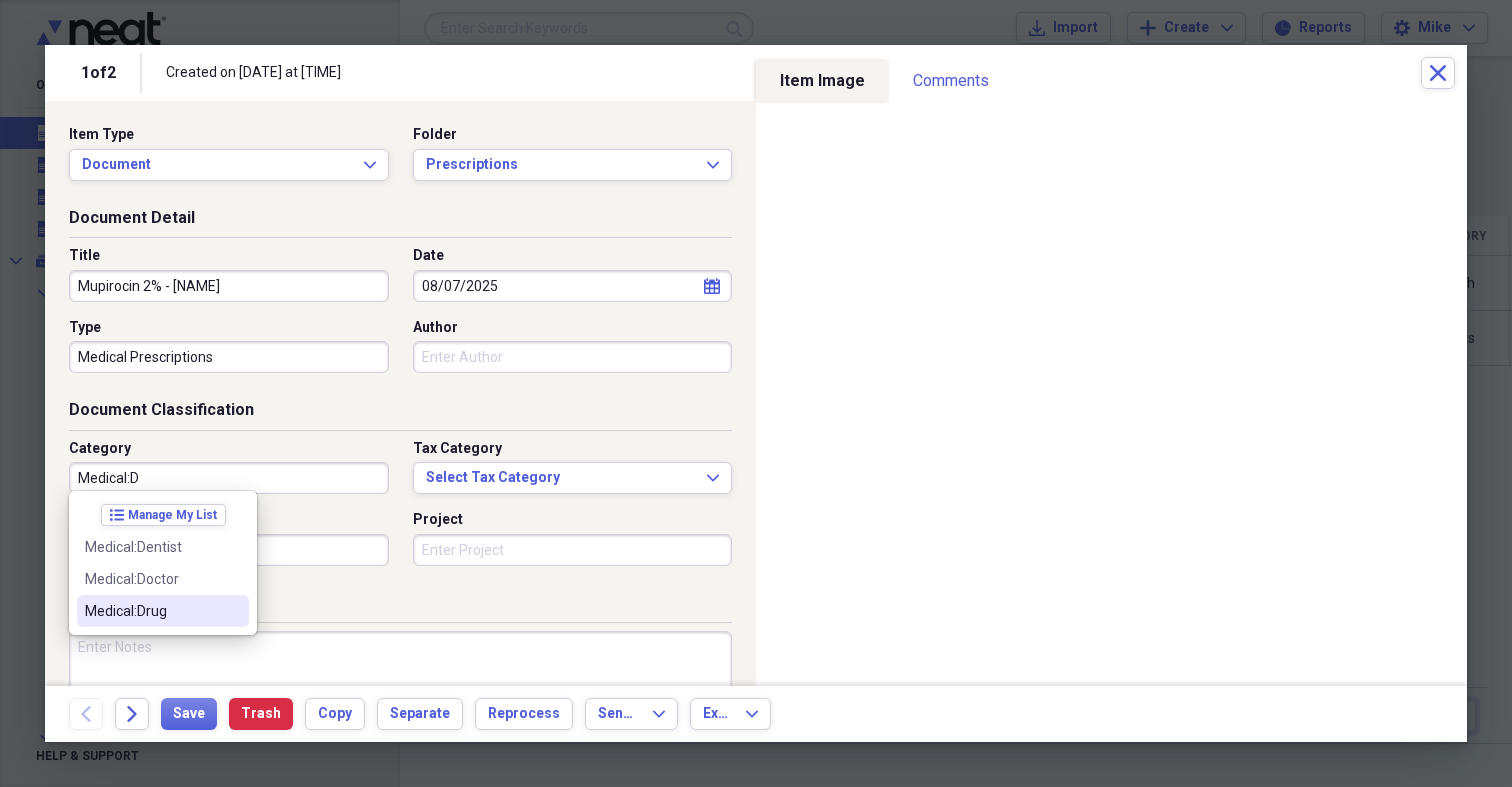 click on "Medical:Drug" at bounding box center [151, 611] 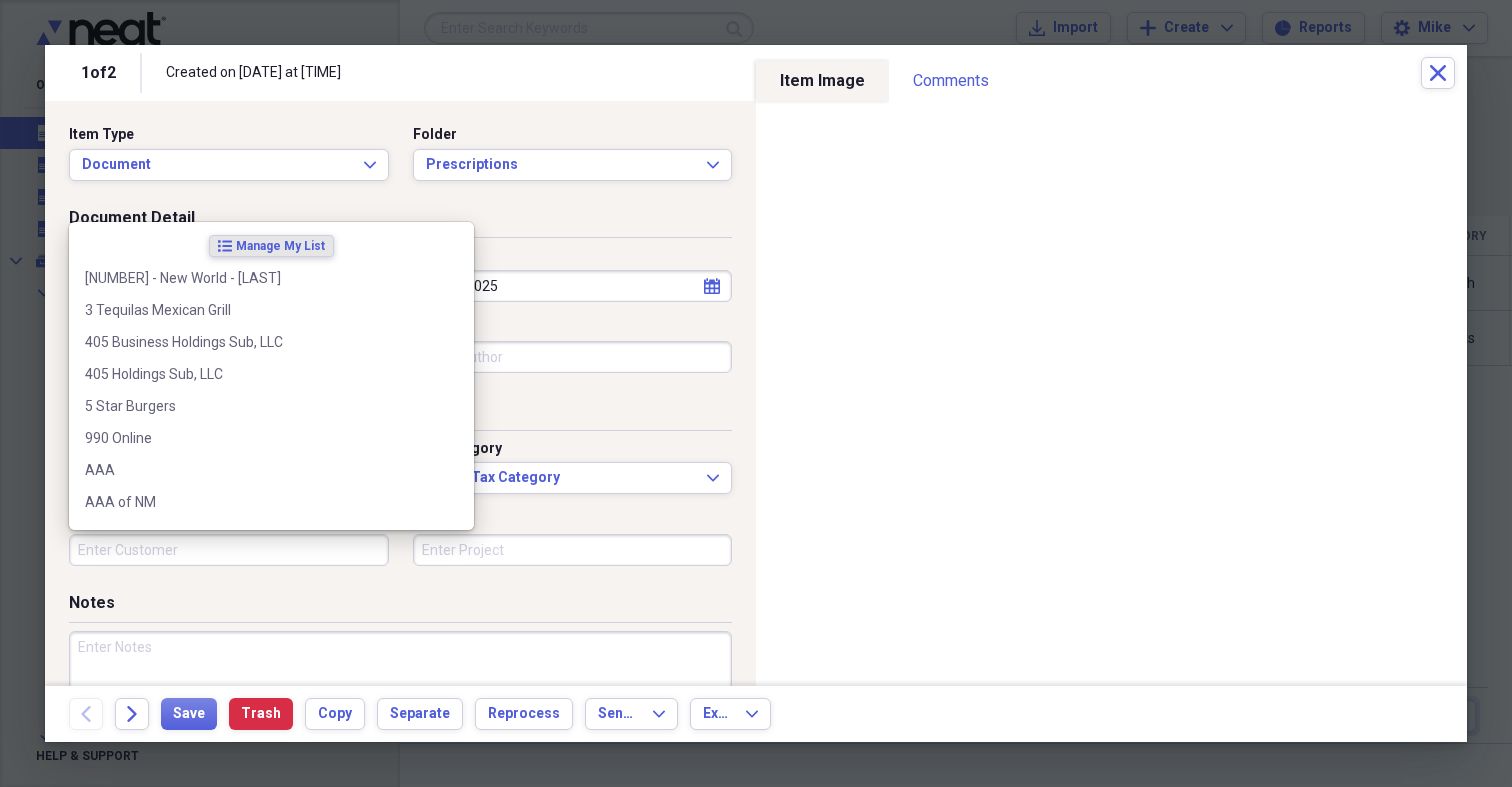 click on "Customer" at bounding box center (229, 550) 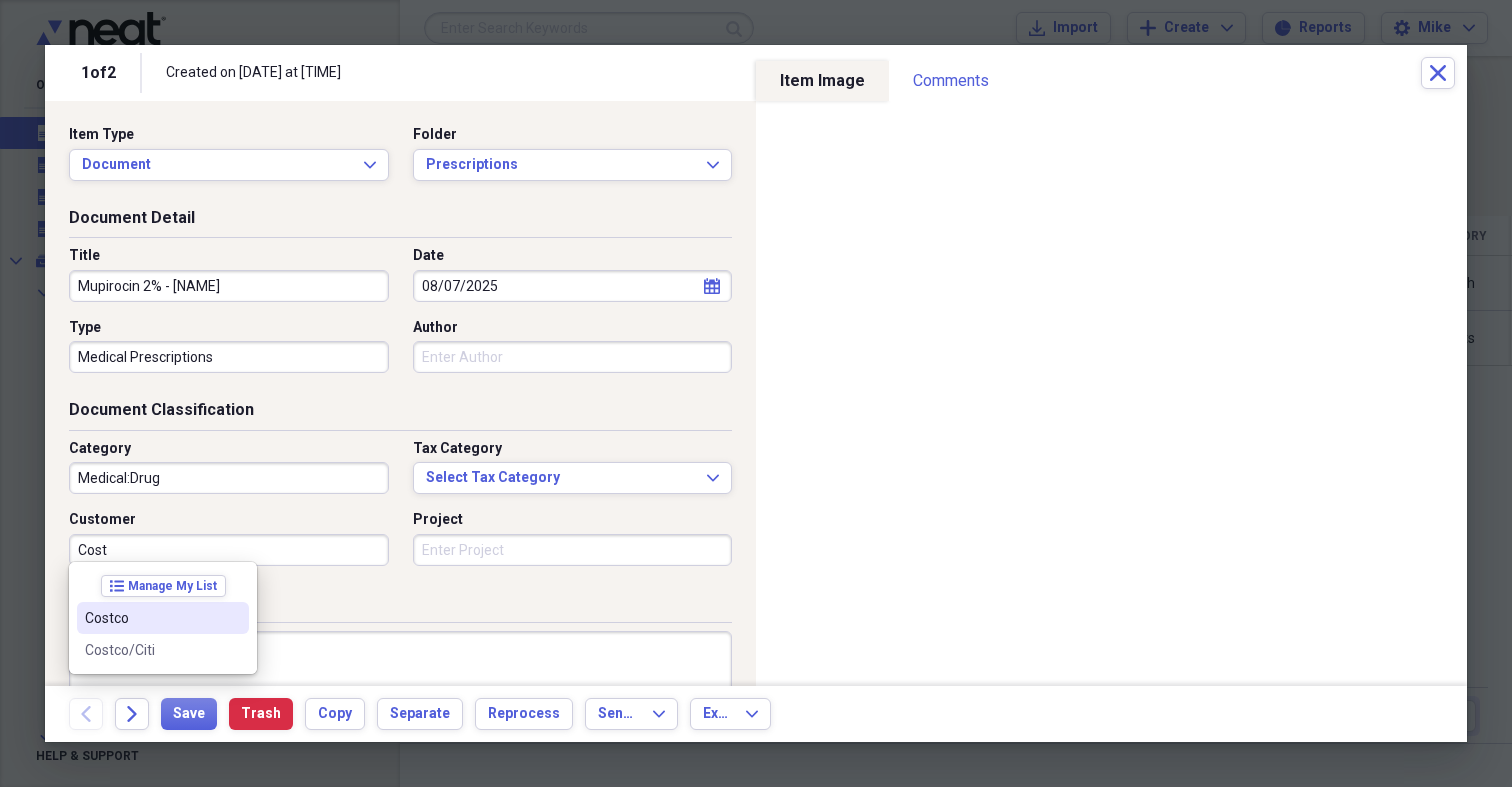 click on "Costco" at bounding box center [151, 618] 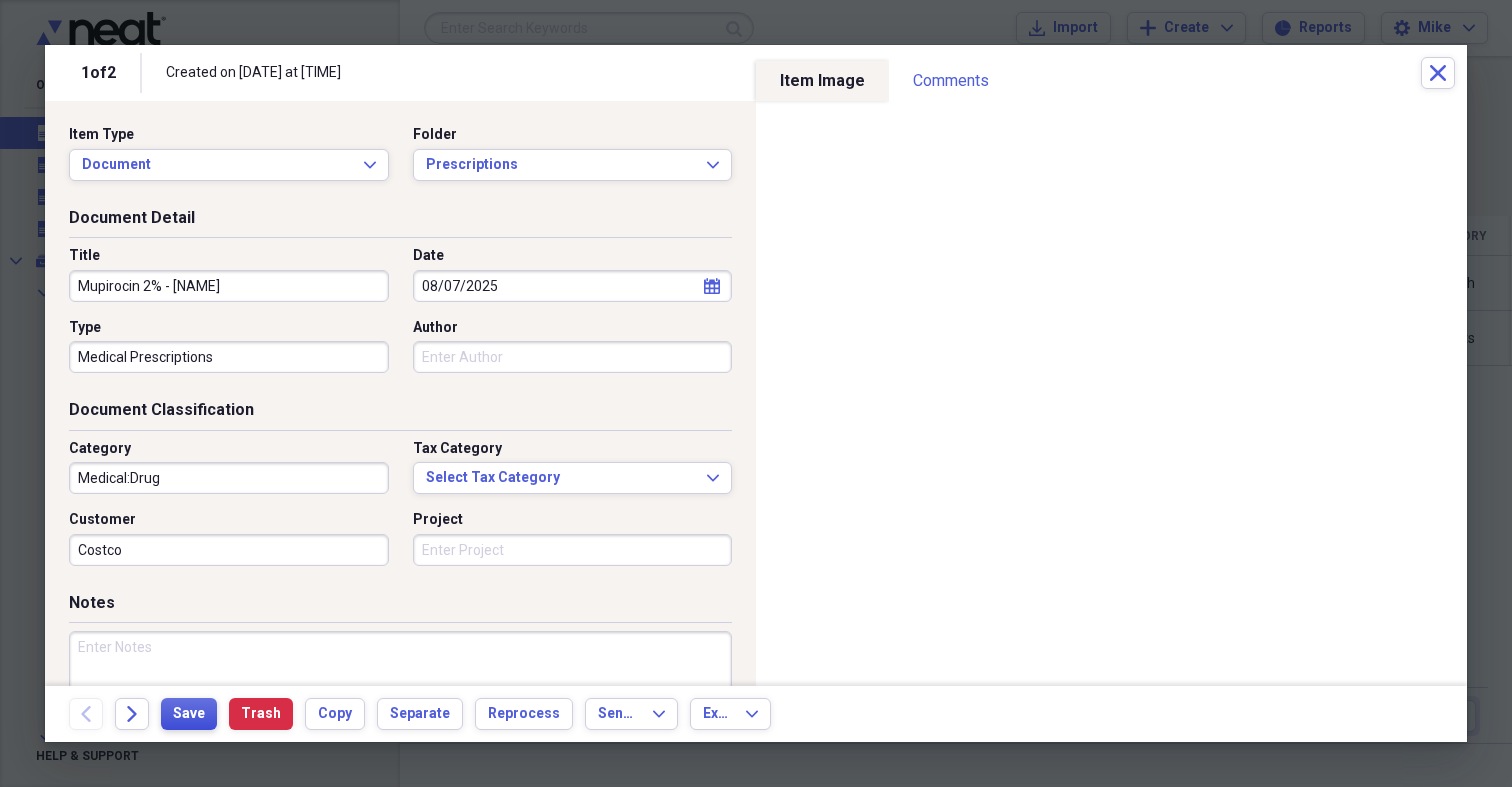 click on "Save" at bounding box center (189, 714) 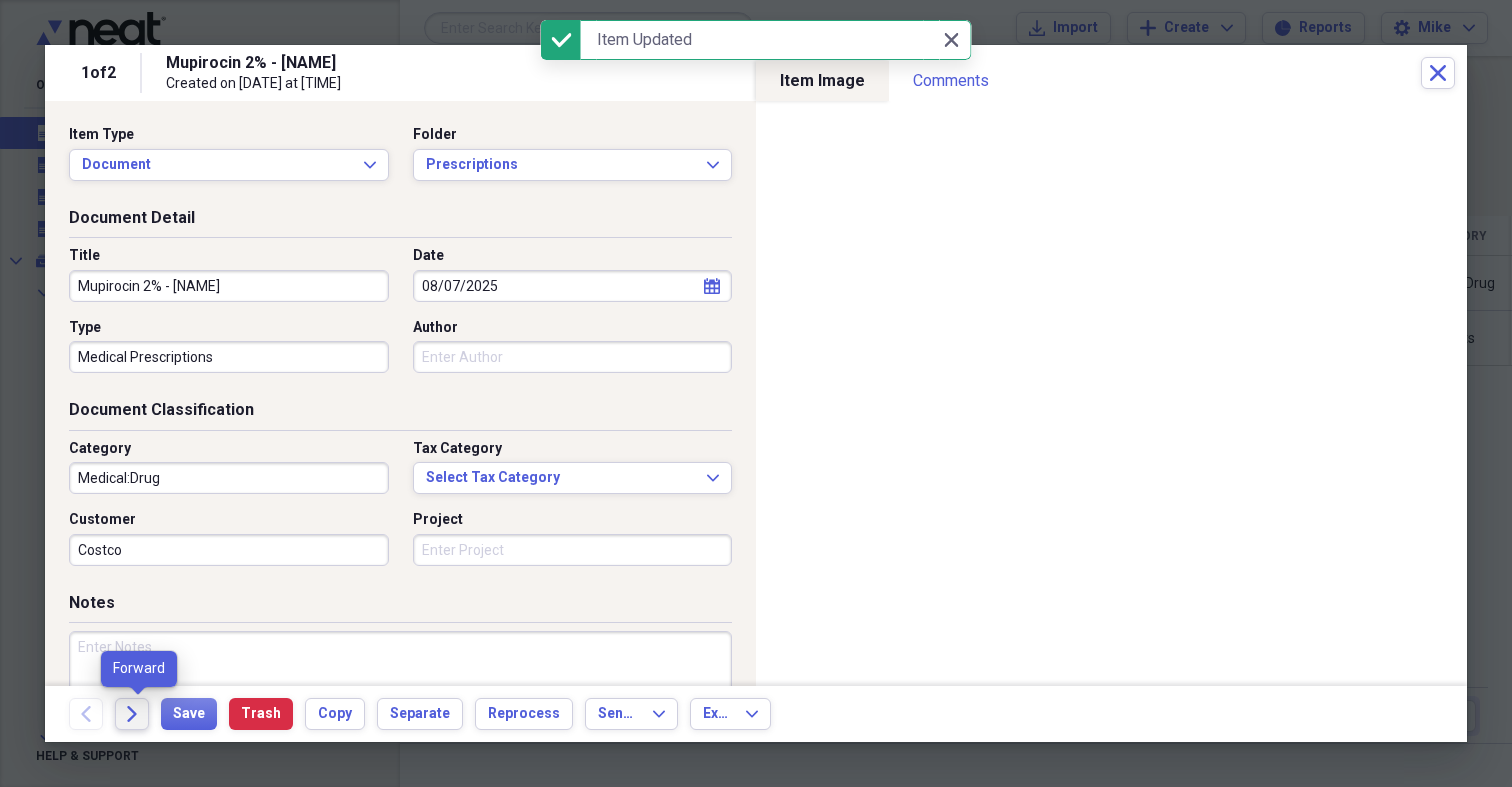 click 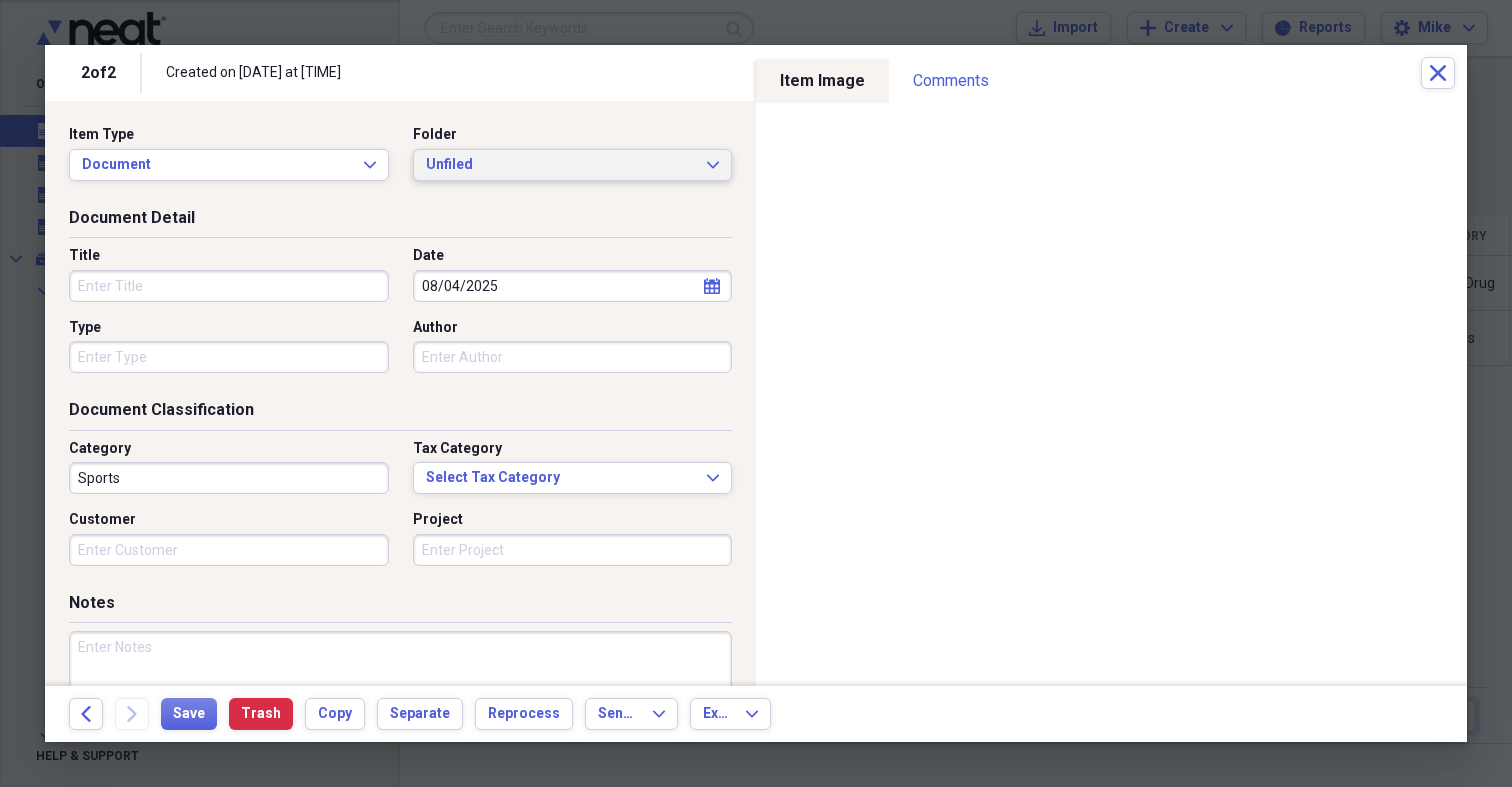 click on "Unfiled Expand" at bounding box center (573, 165) 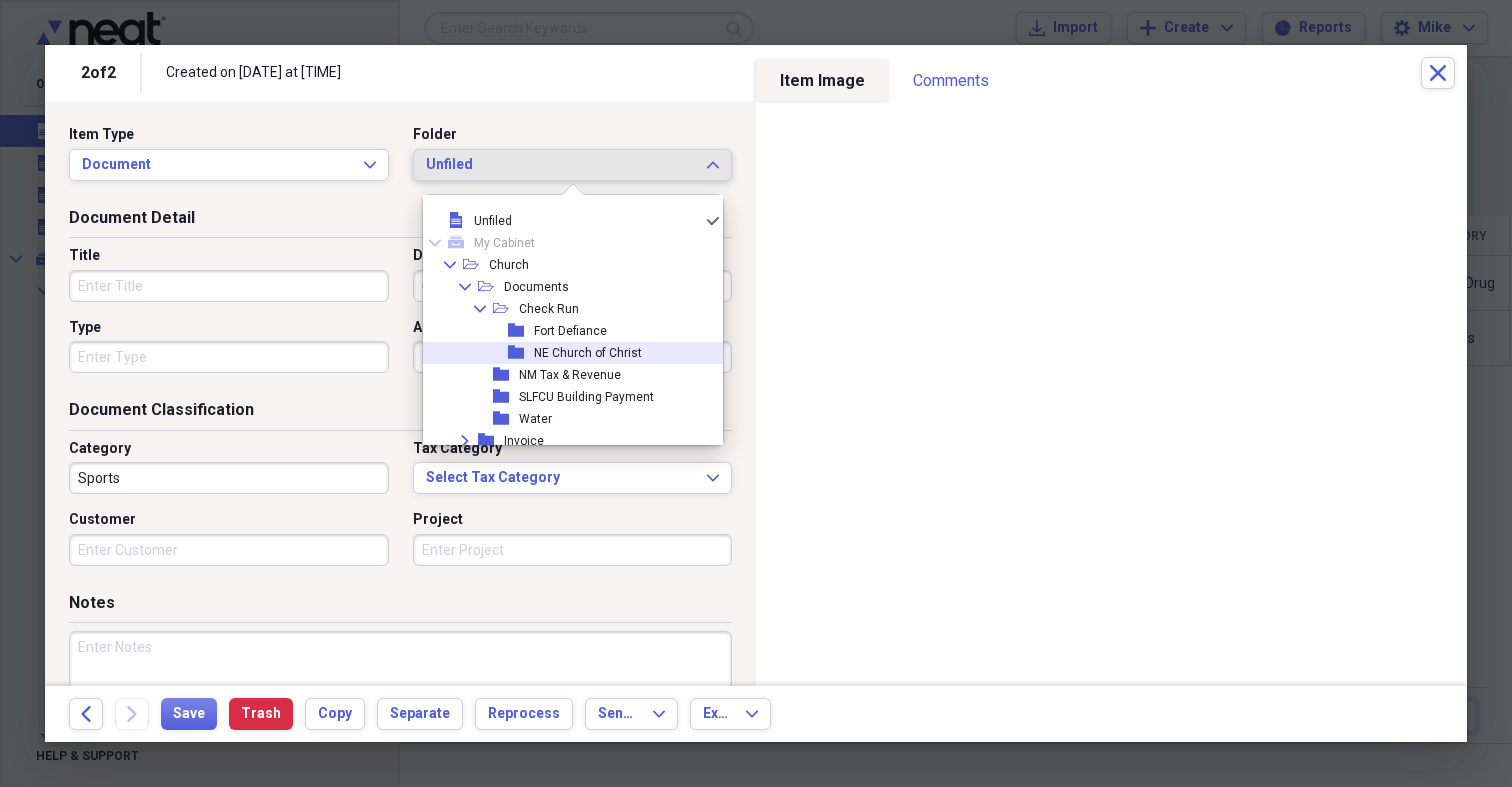 click on "NE Church of Christ" at bounding box center (588, 353) 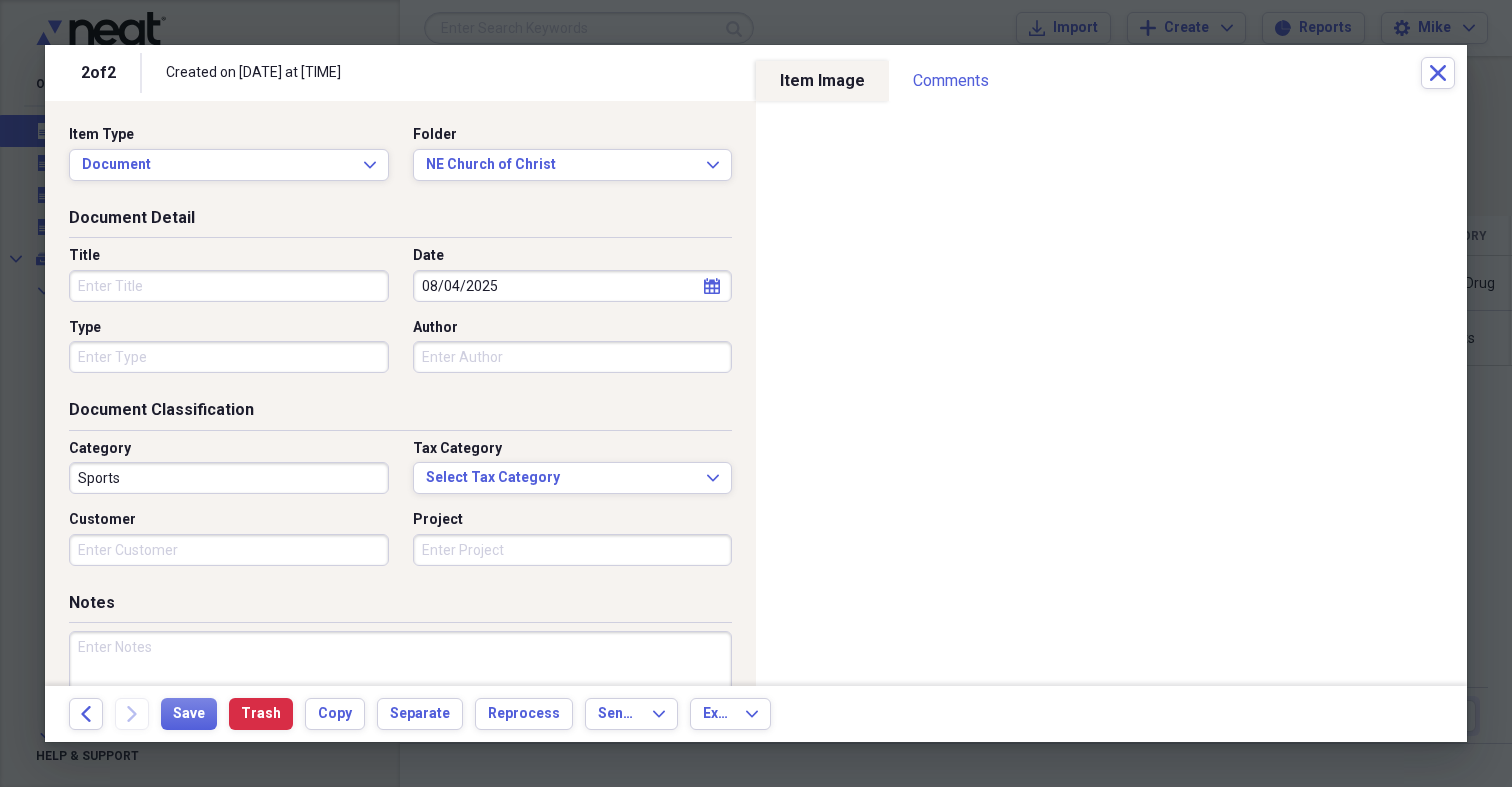 click on "Title" at bounding box center [229, 286] 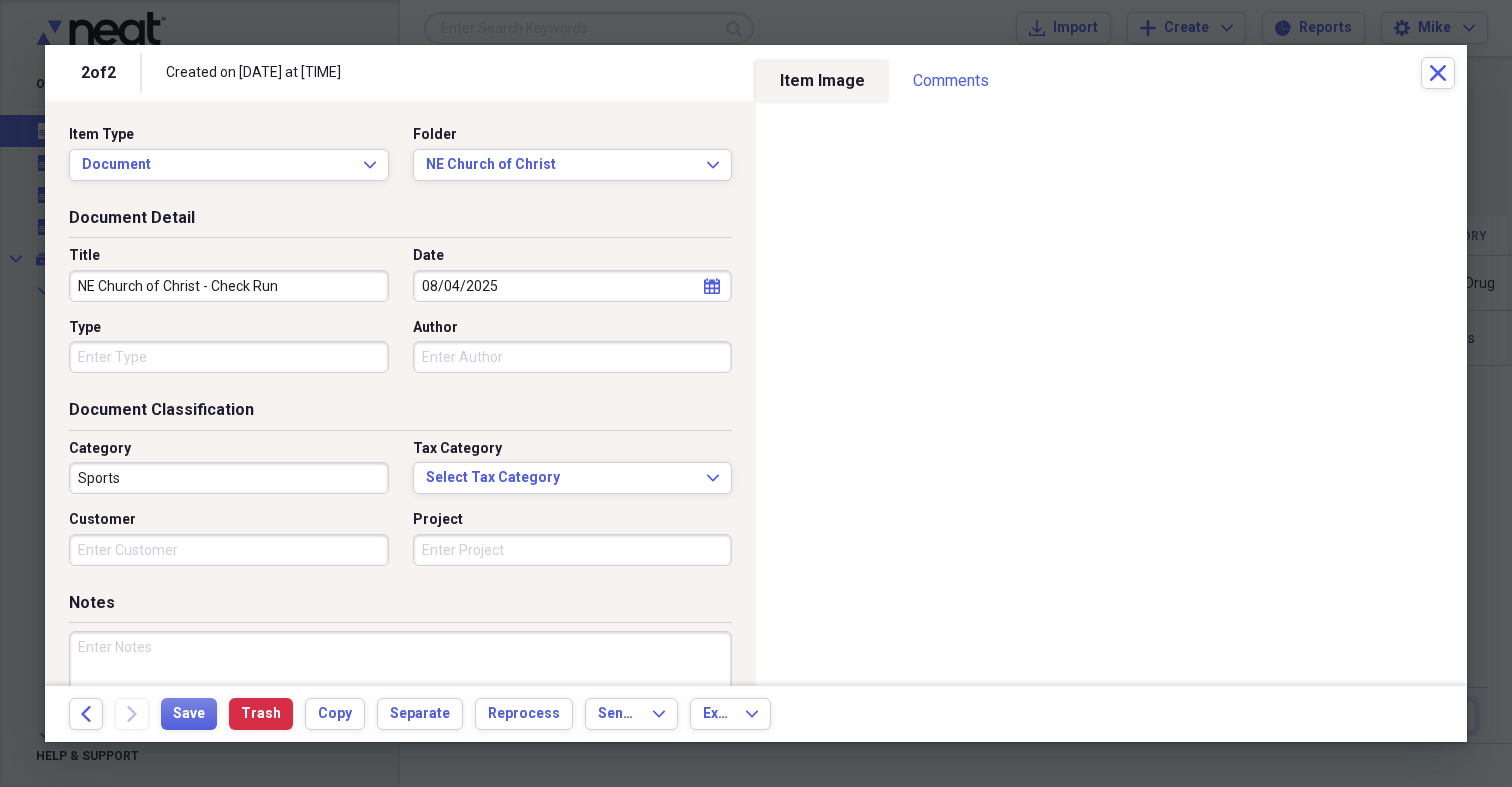 type on "NE Church of Christ - Check Run" 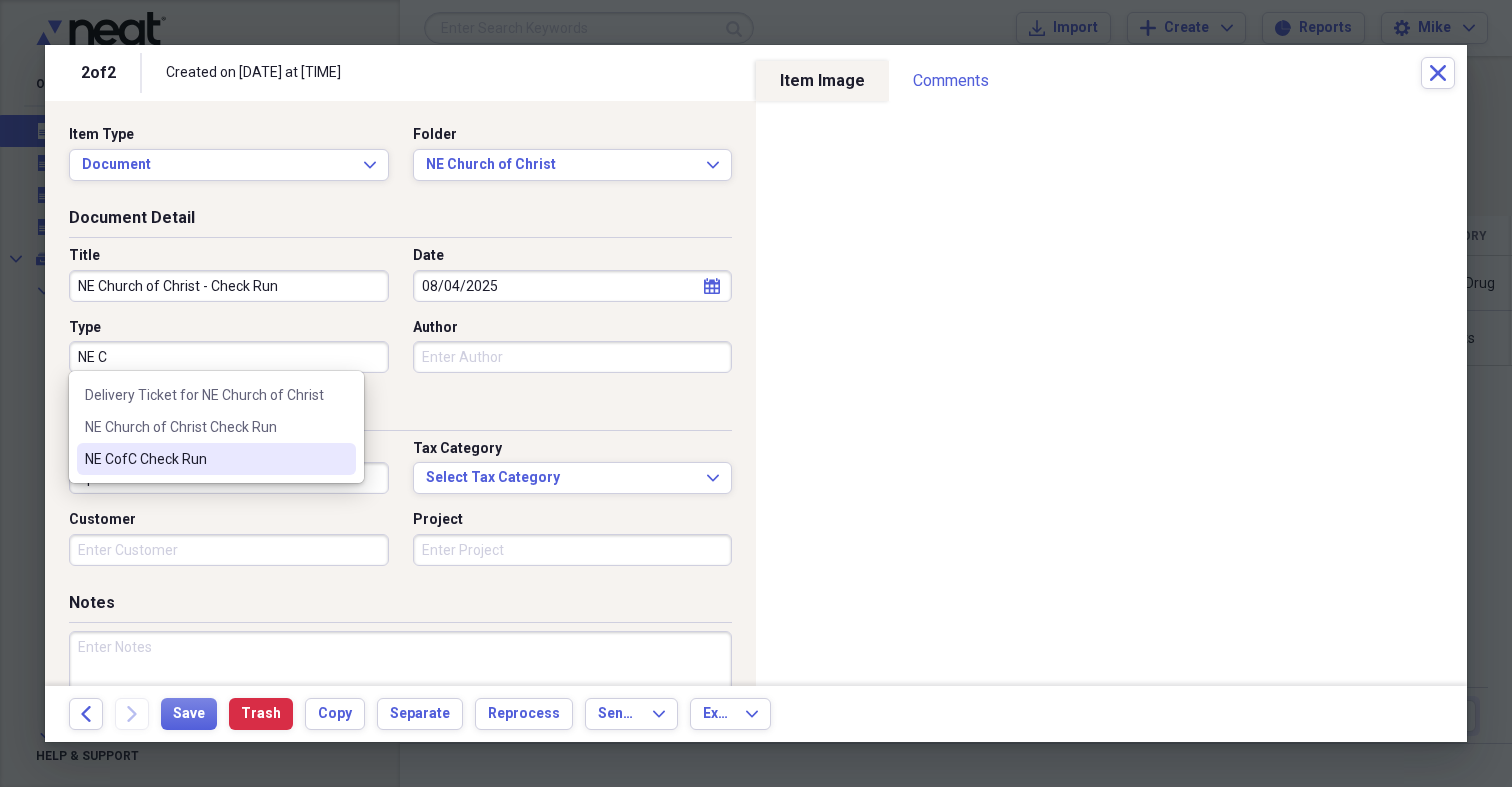 click on "NE CofC Check Run" at bounding box center (204, 459) 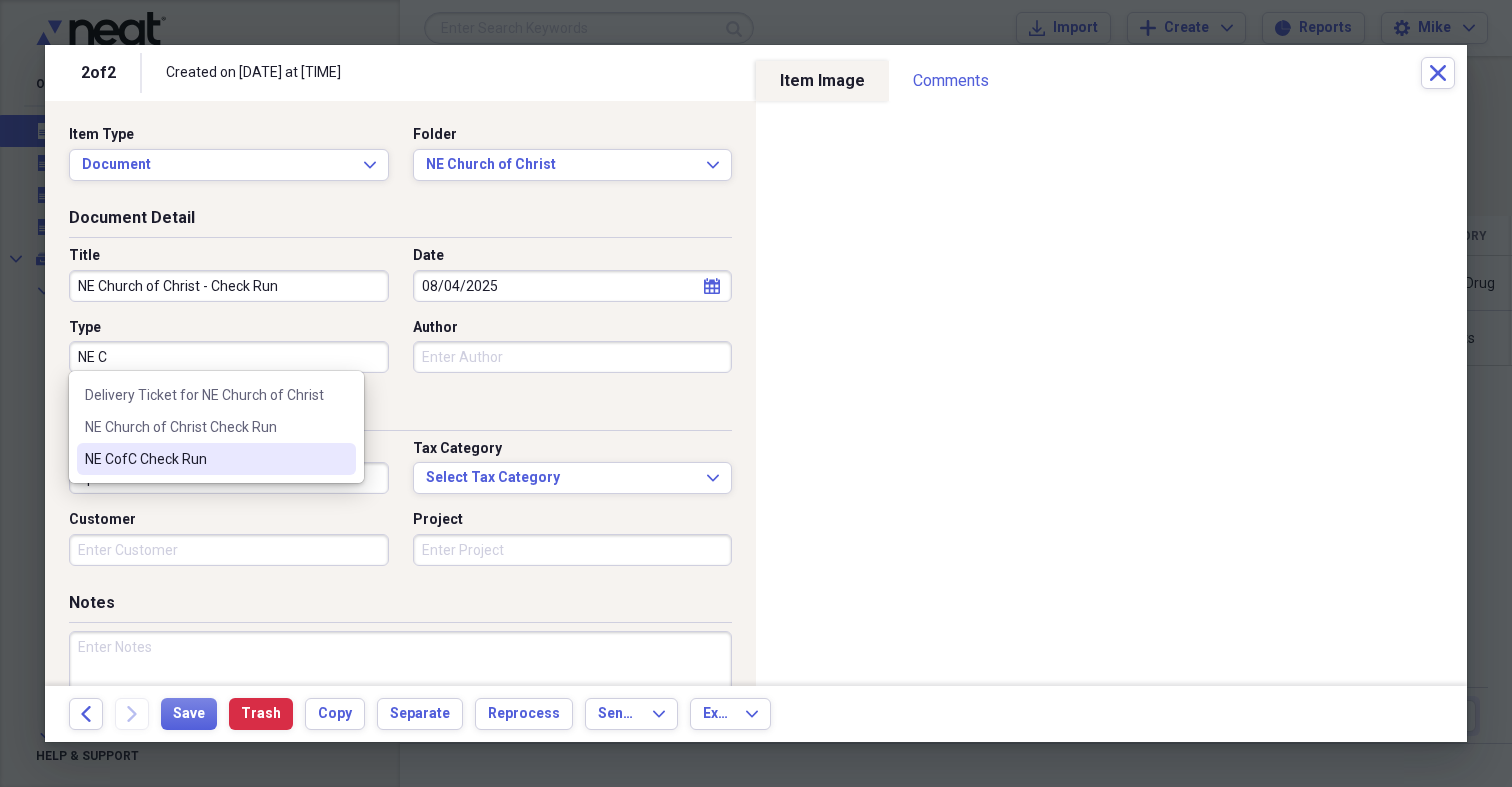 type on "NE CofC Check Run" 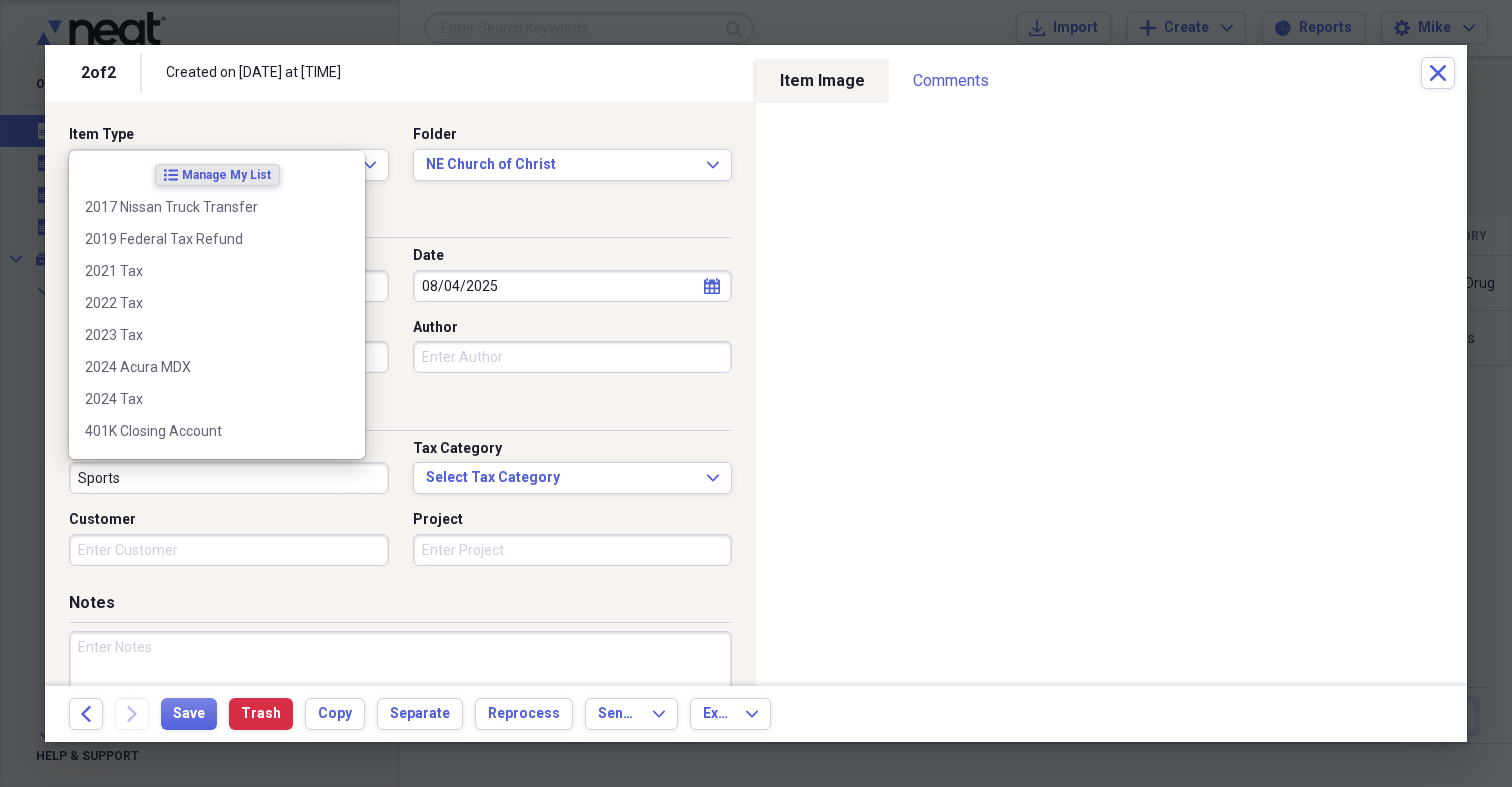 click on "Sports" at bounding box center [229, 478] 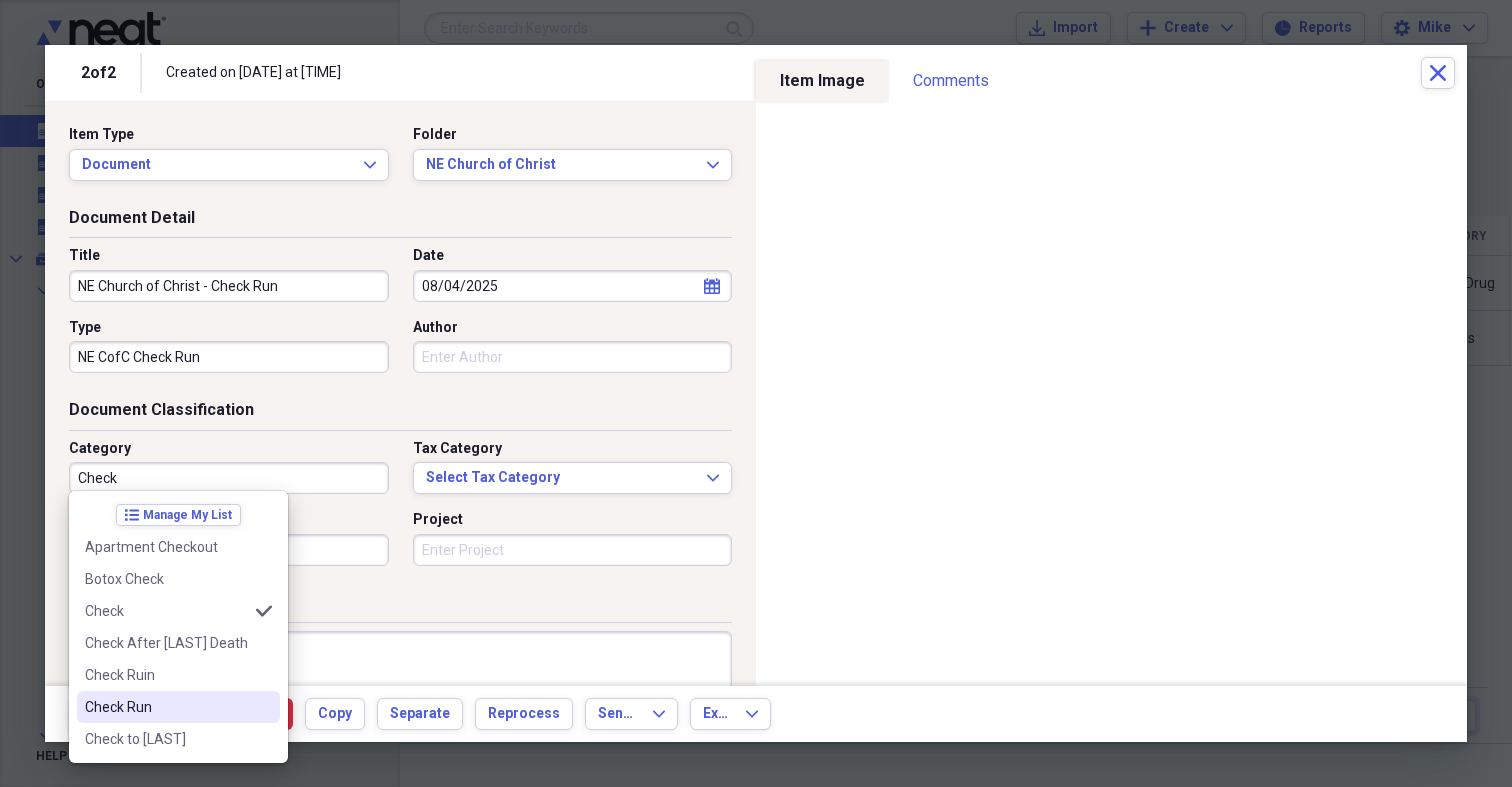 click on "Check Run" at bounding box center (166, 707) 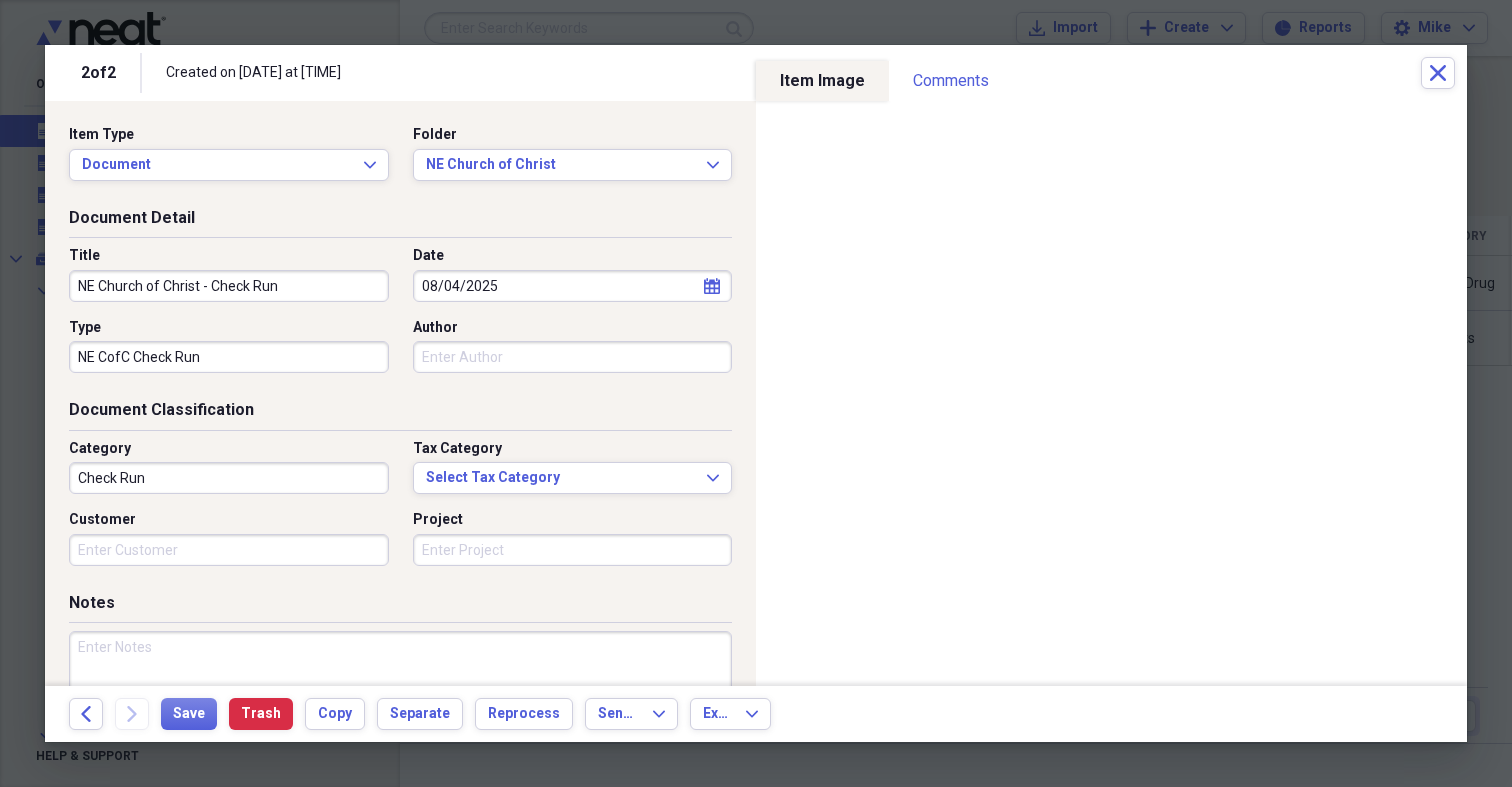click on "Customer" at bounding box center (229, 550) 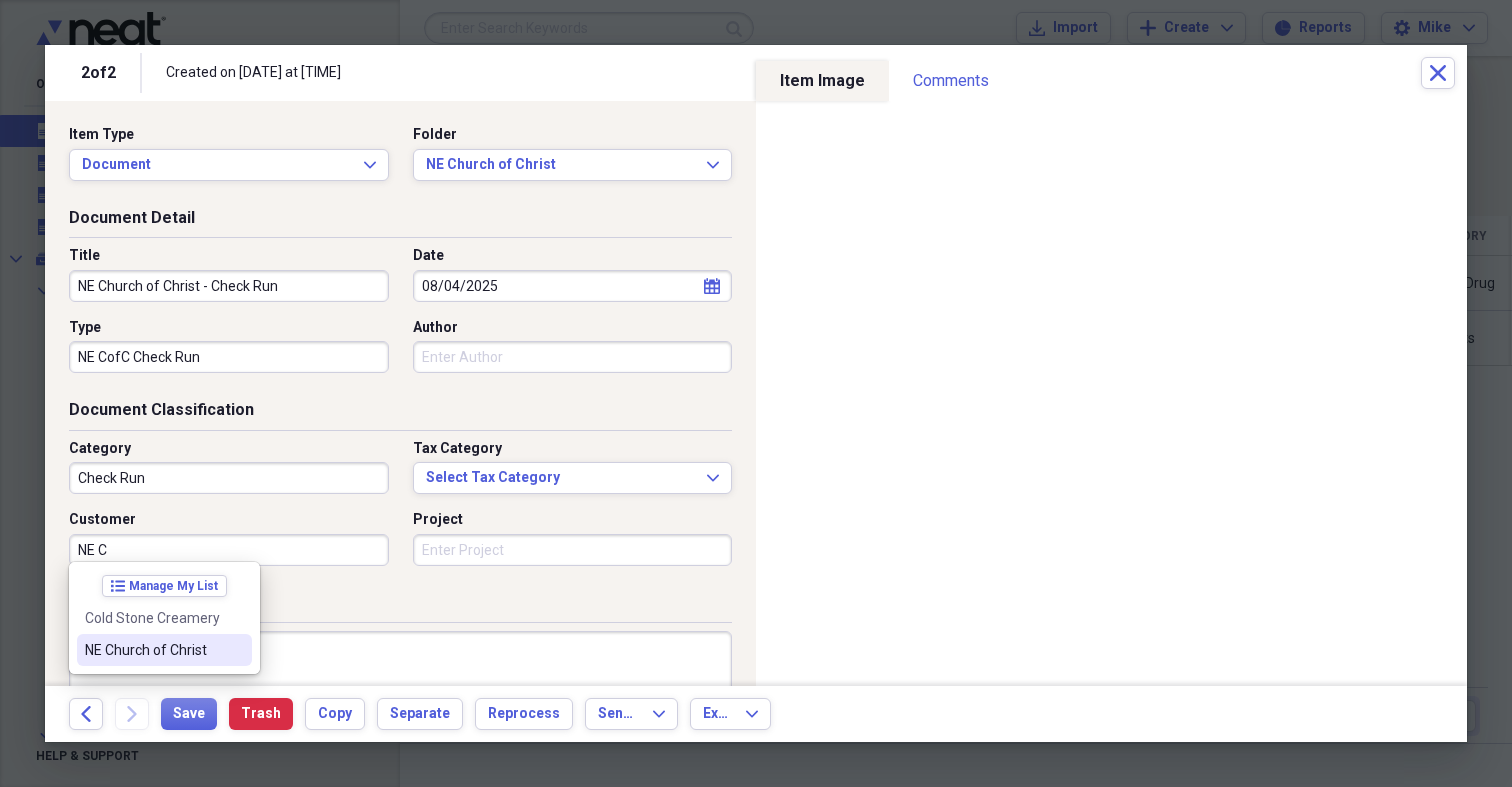 click on "NE Church of Christ" at bounding box center (152, 650) 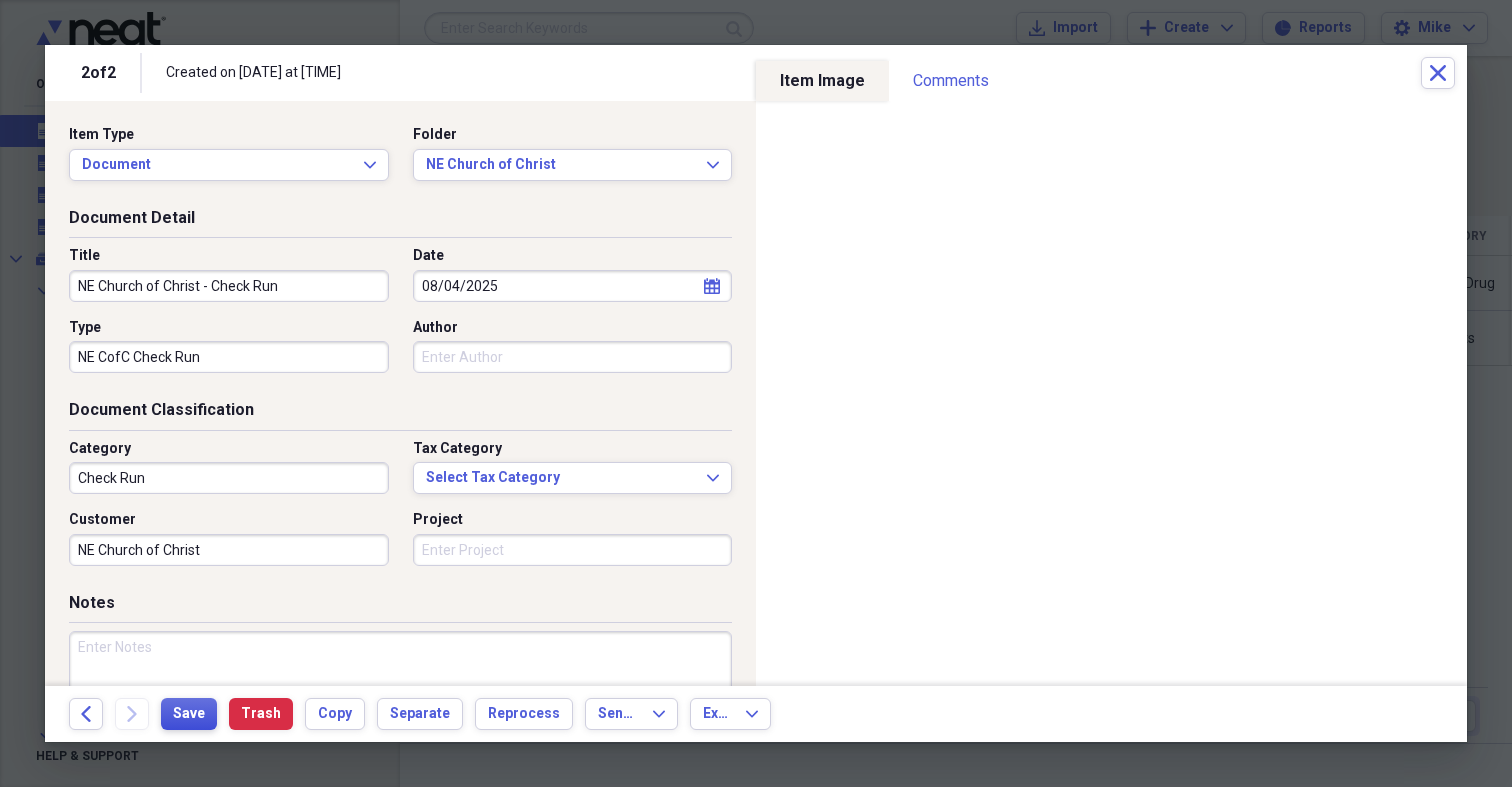 click on "Save" at bounding box center [189, 714] 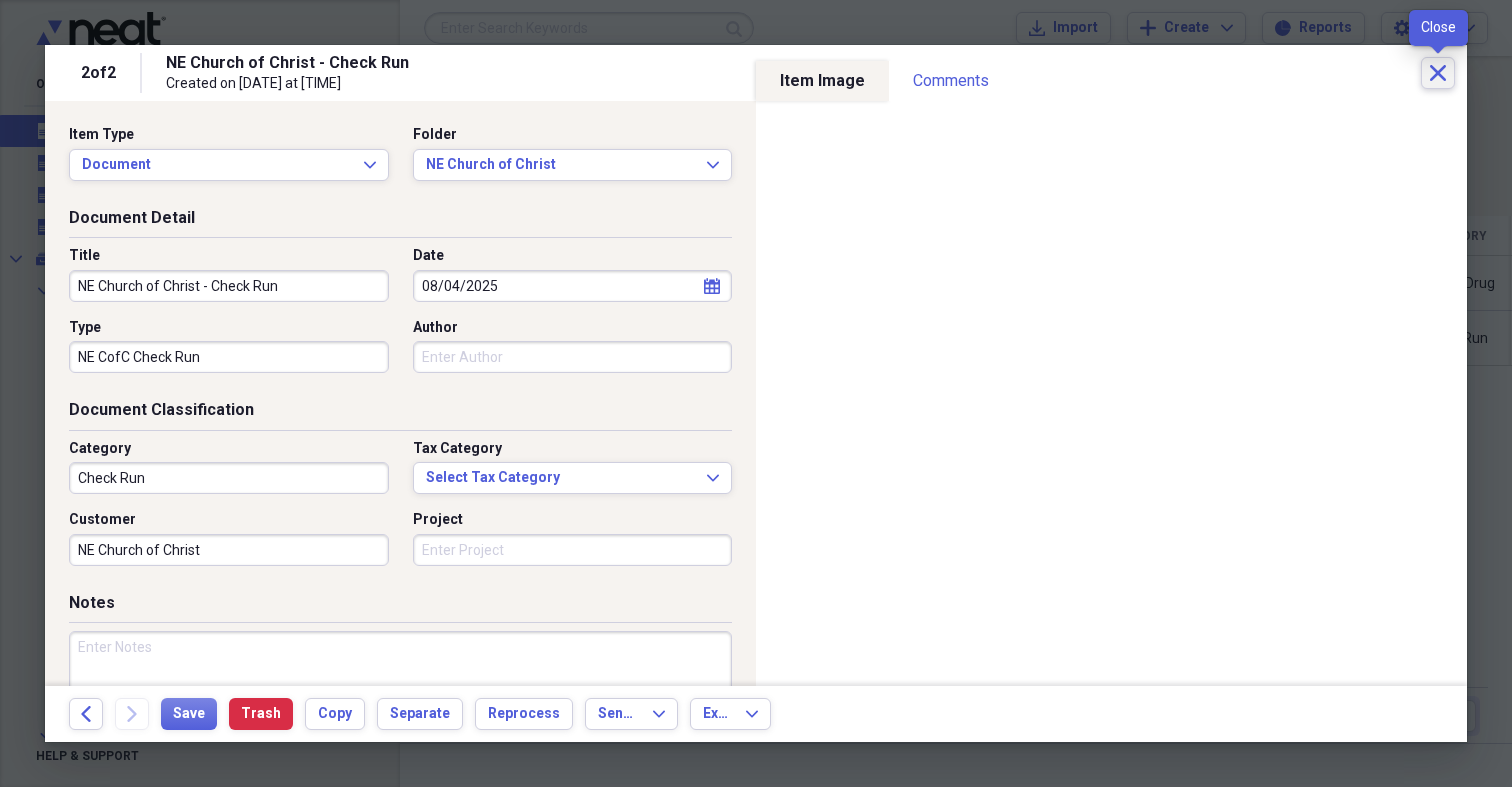 click on "Close" 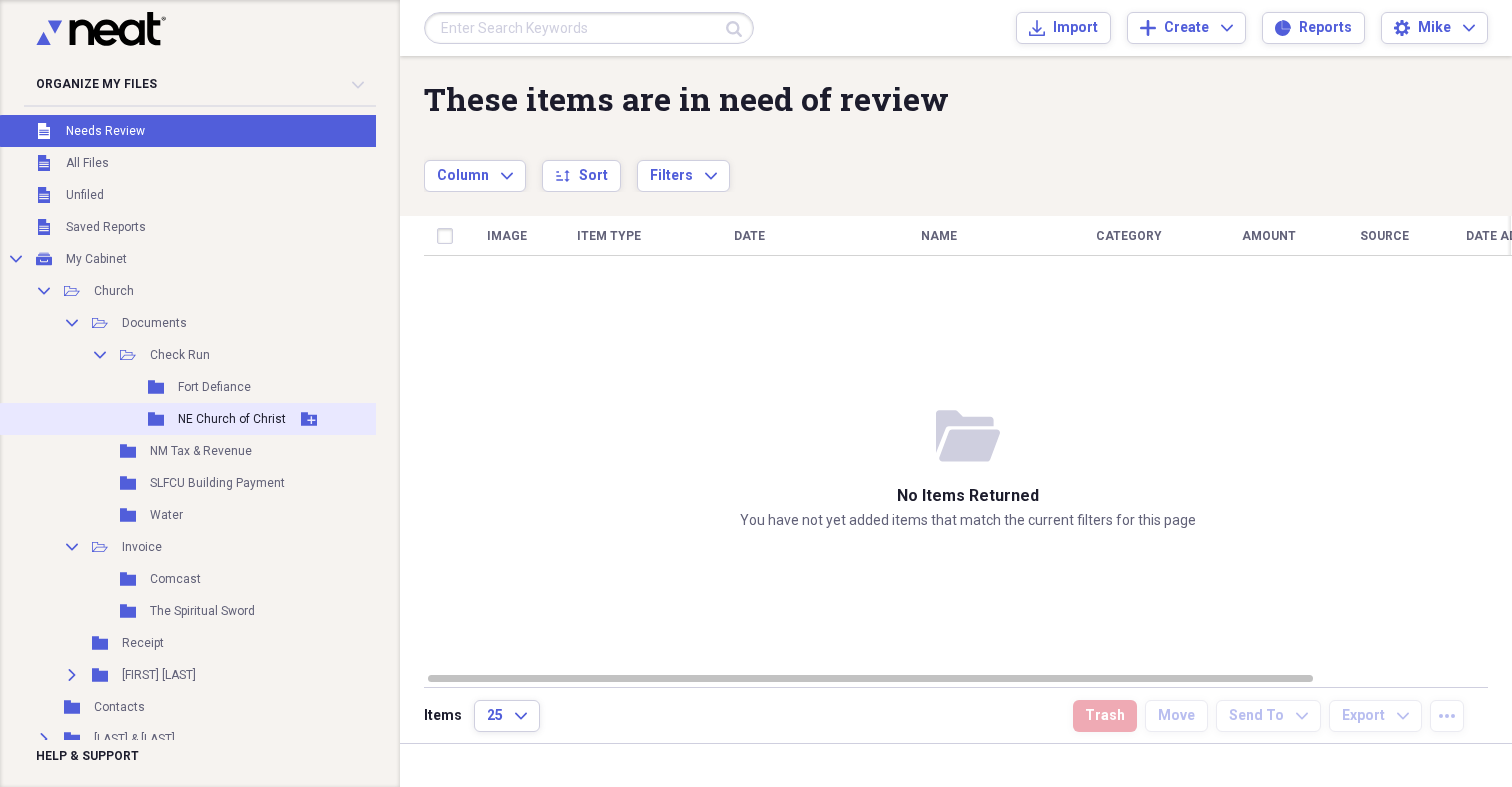 click on "NE Church of Christ" at bounding box center [232, 419] 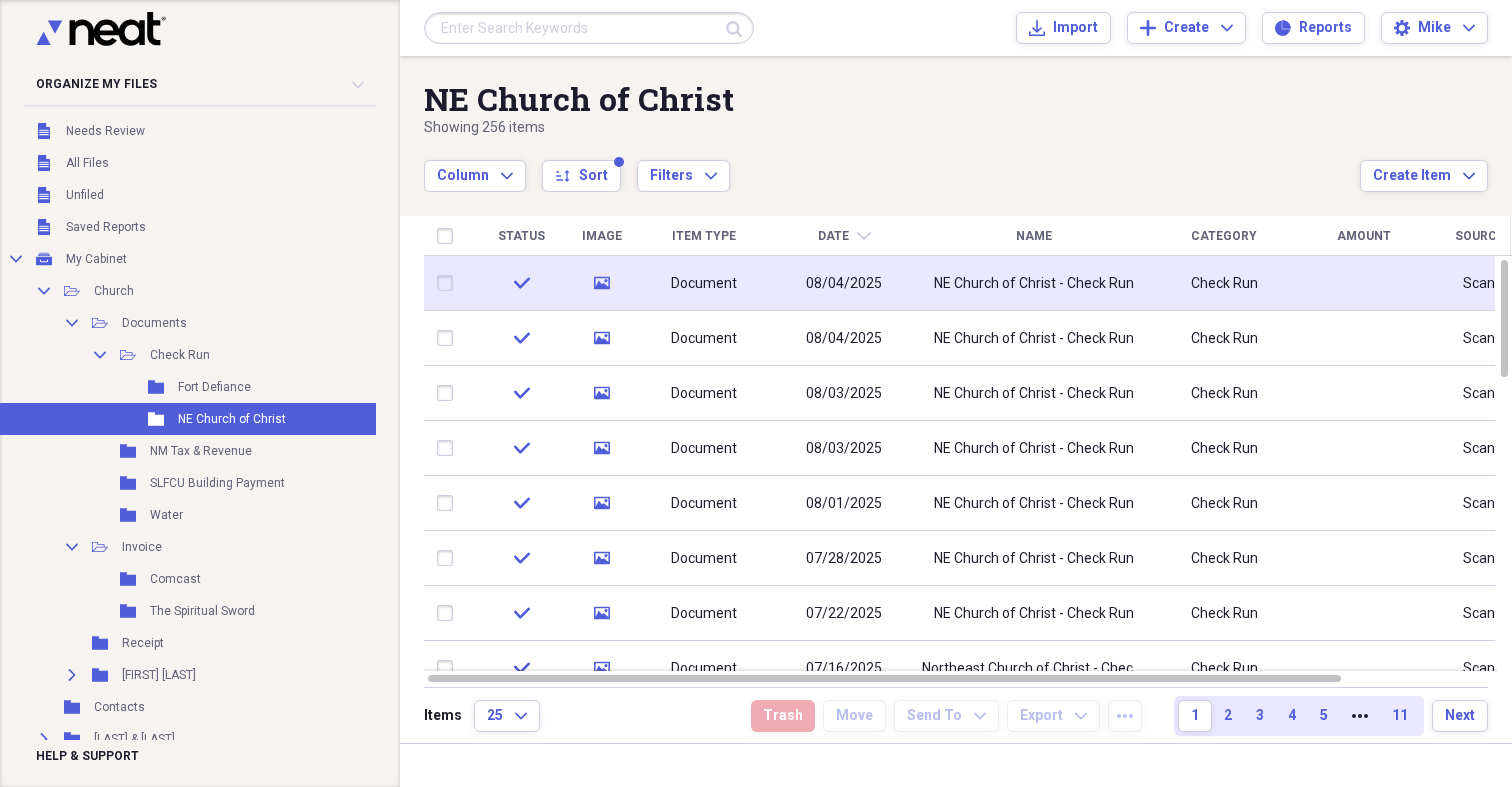 click at bounding box center [449, 283] 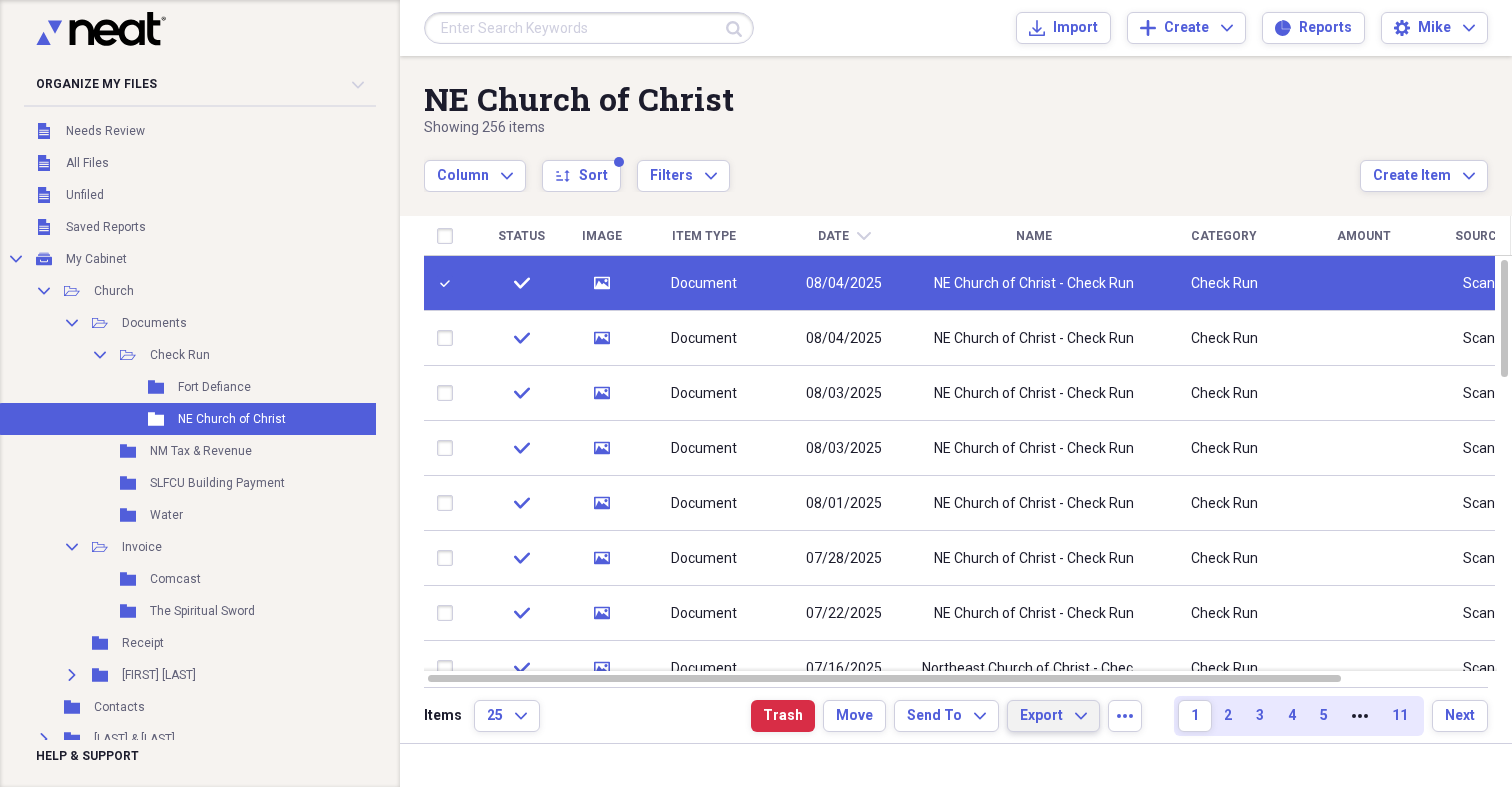 click on "Export Expand" at bounding box center (1053, 716) 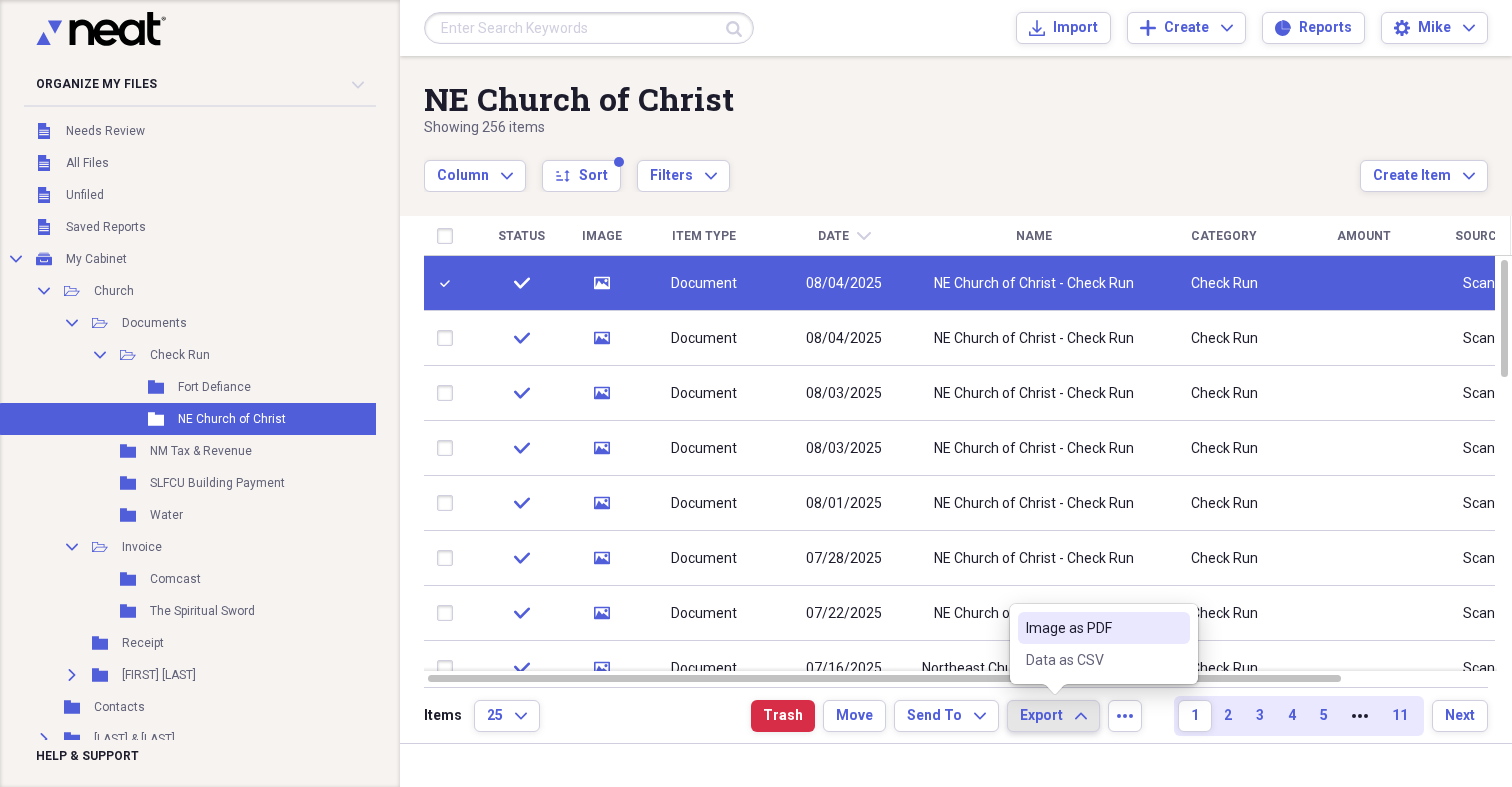 click on "Image as PDF" at bounding box center [1092, 628] 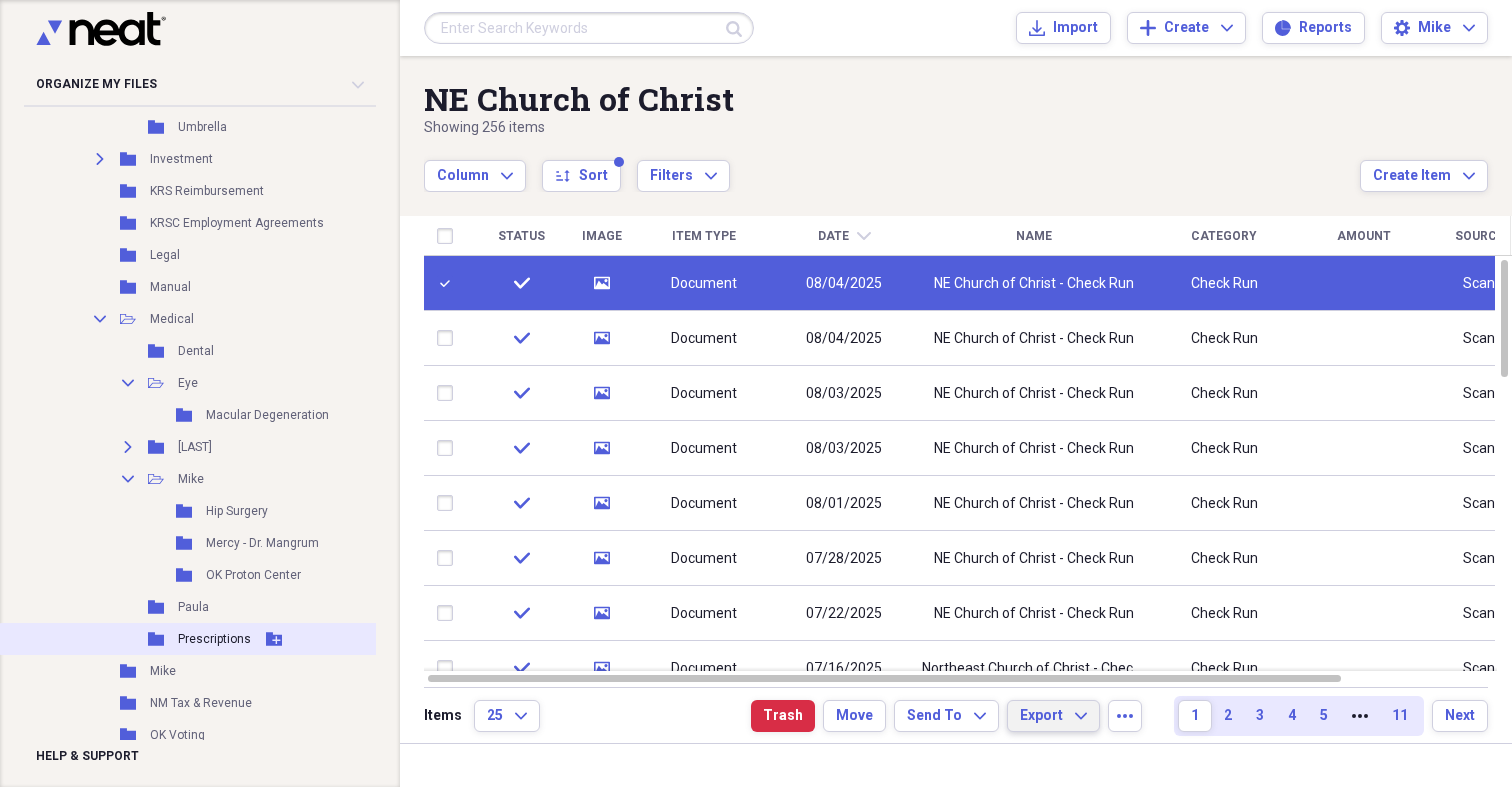 scroll, scrollTop: 2020, scrollLeft: 0, axis: vertical 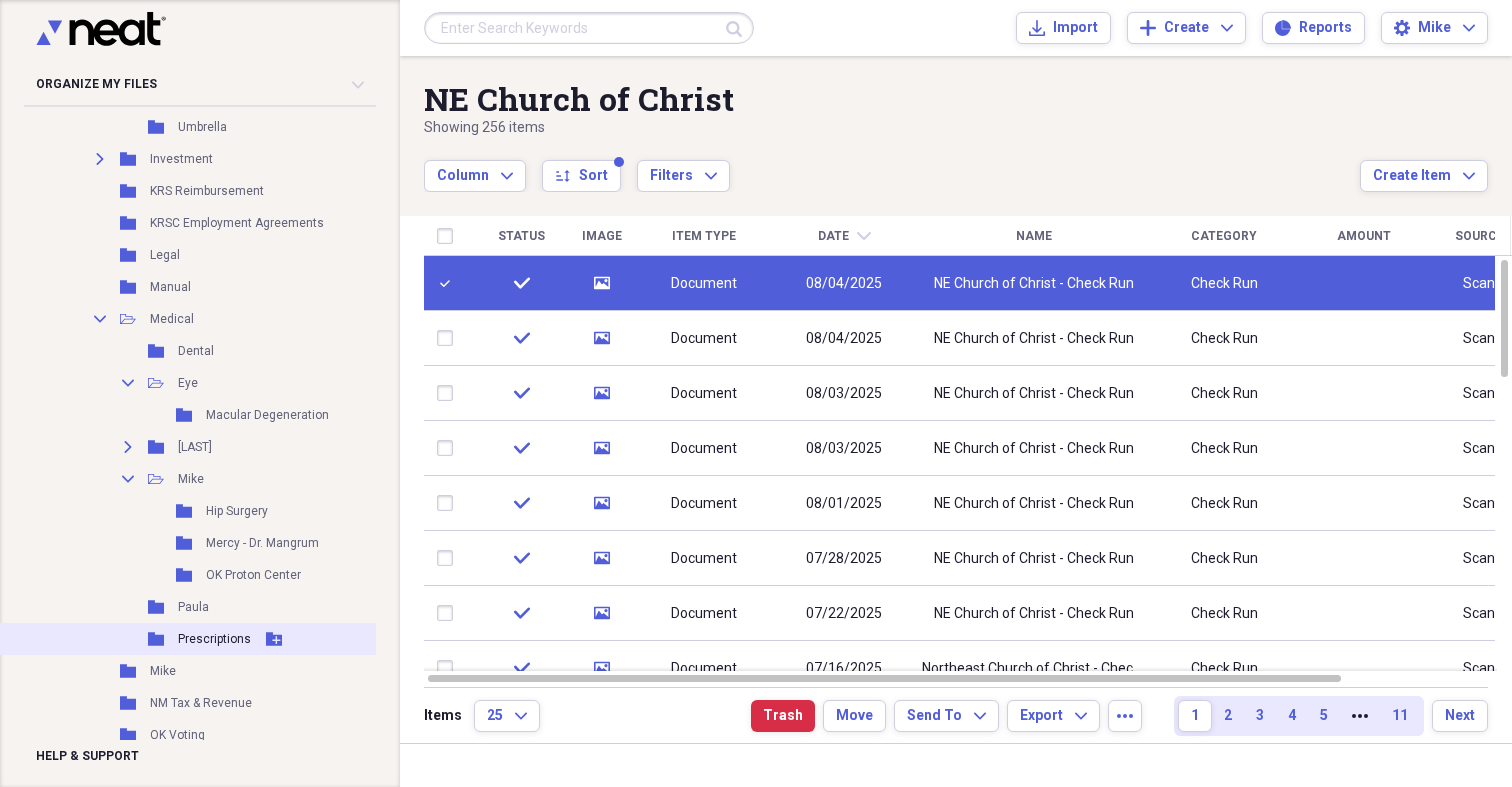 click on "Prescriptions" at bounding box center [214, 639] 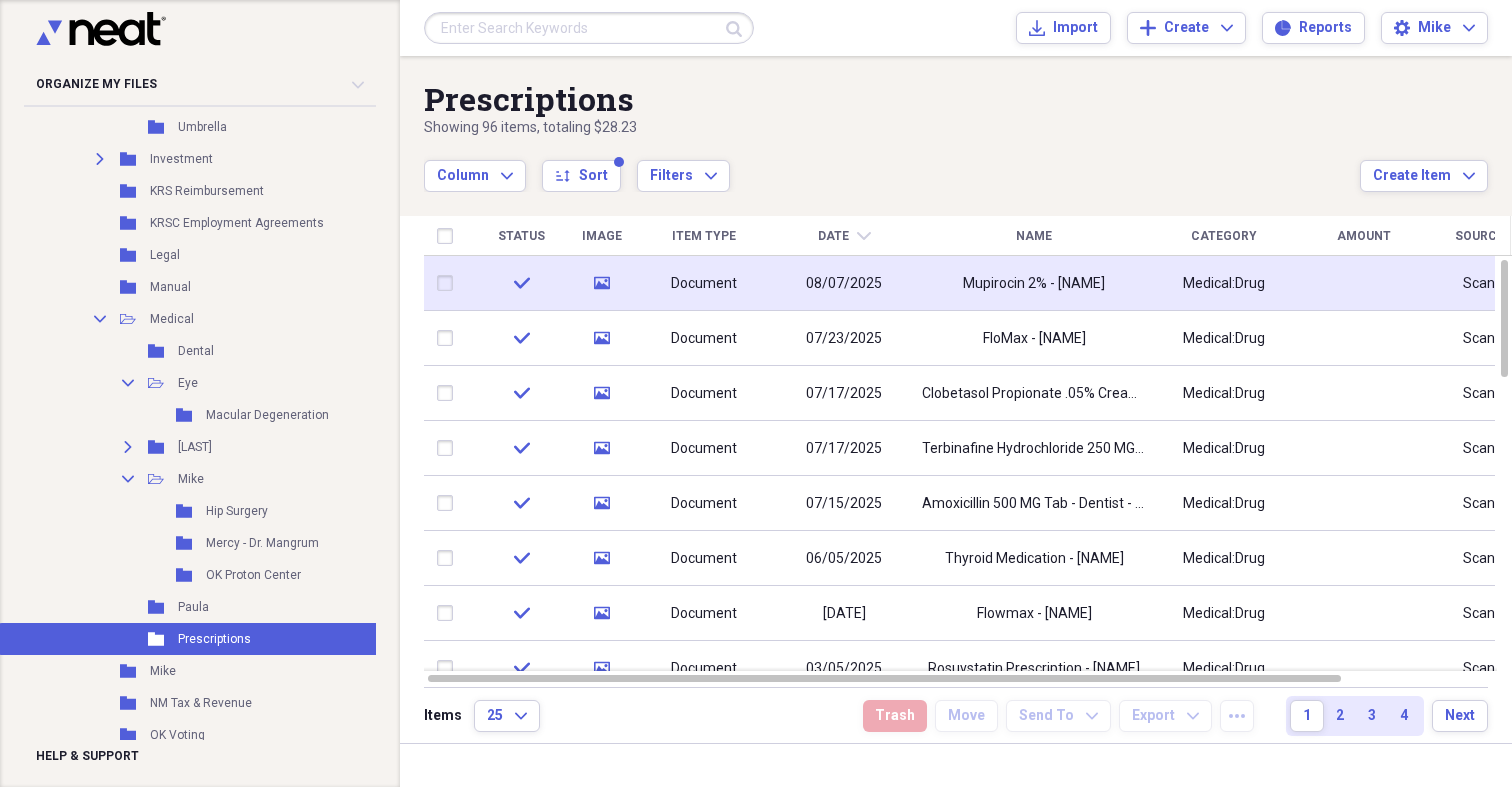 click at bounding box center (449, 283) 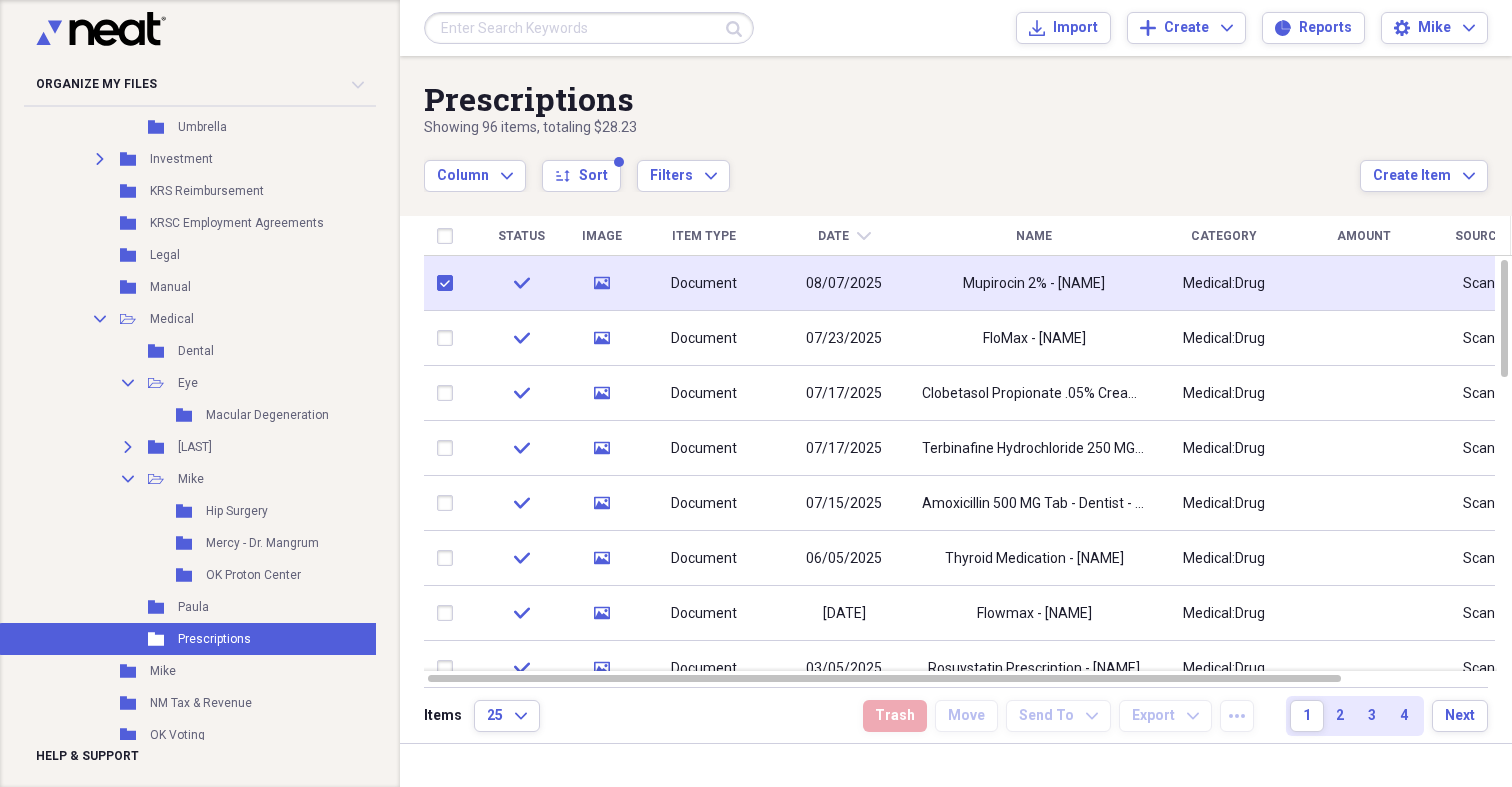 checkbox on "true" 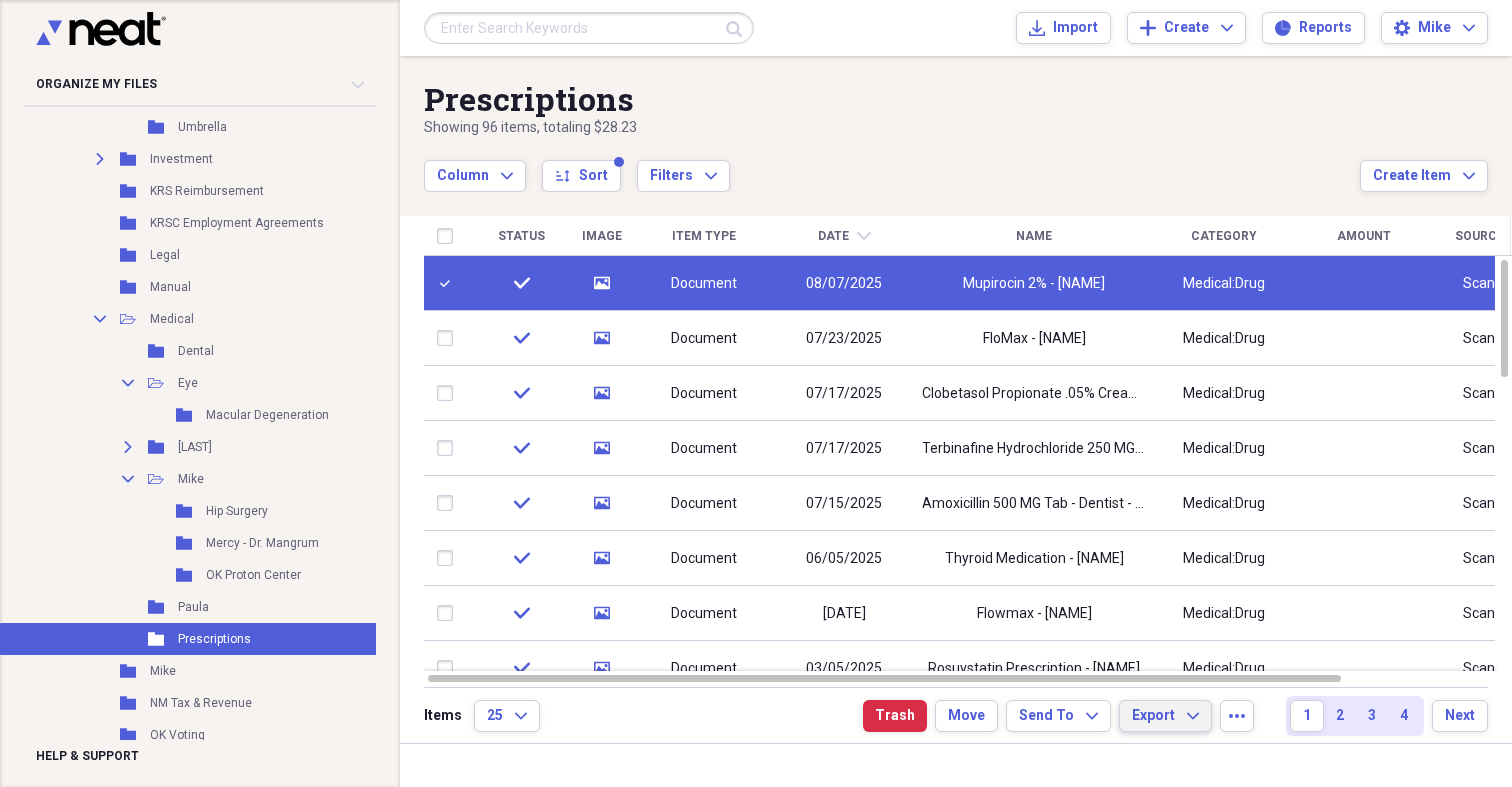 click on "Export" at bounding box center (1153, 716) 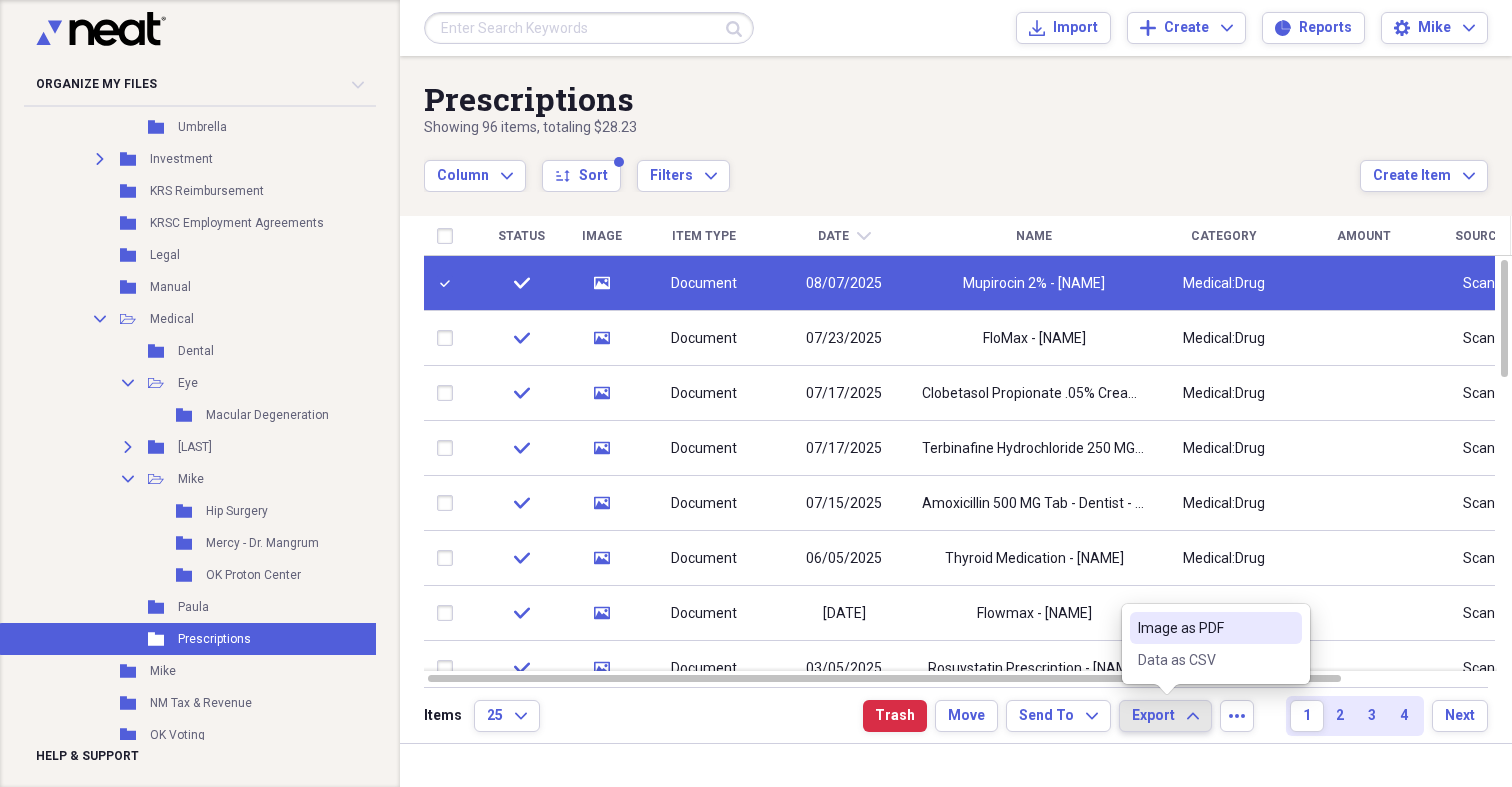 click on "Image as PDF" at bounding box center [1204, 628] 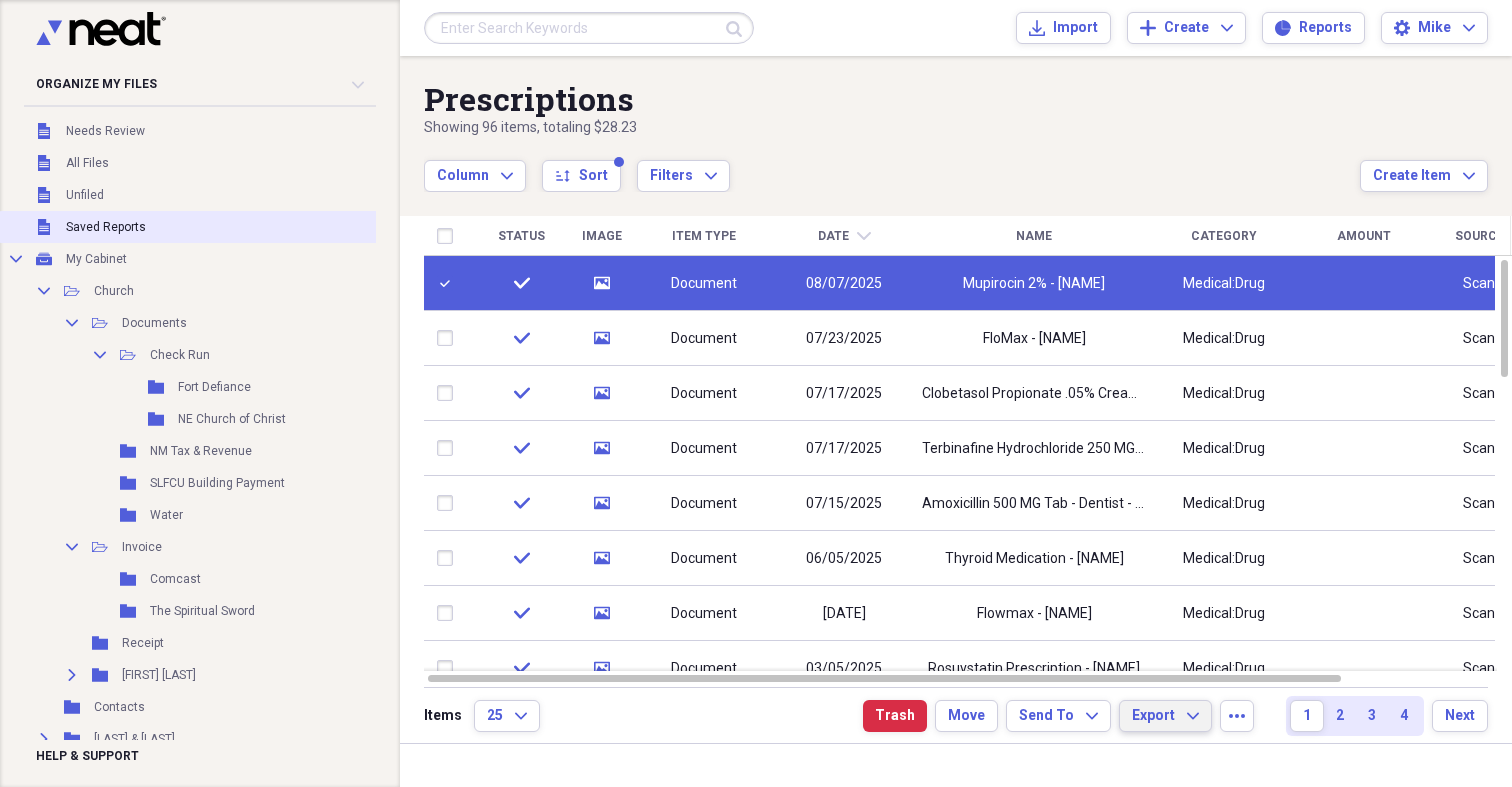 scroll, scrollTop: 0, scrollLeft: 0, axis: both 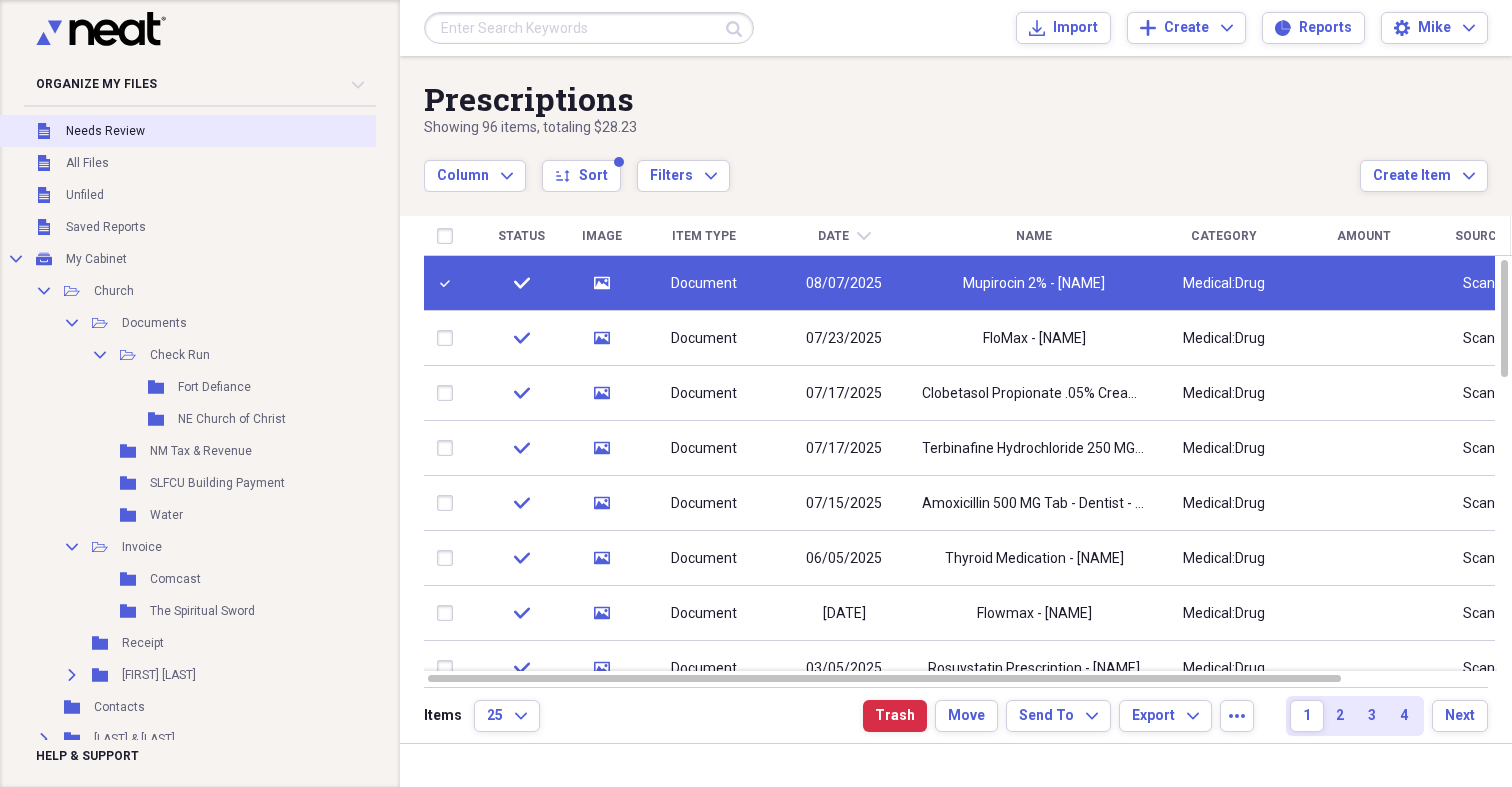 click on "Needs Review" at bounding box center [105, 131] 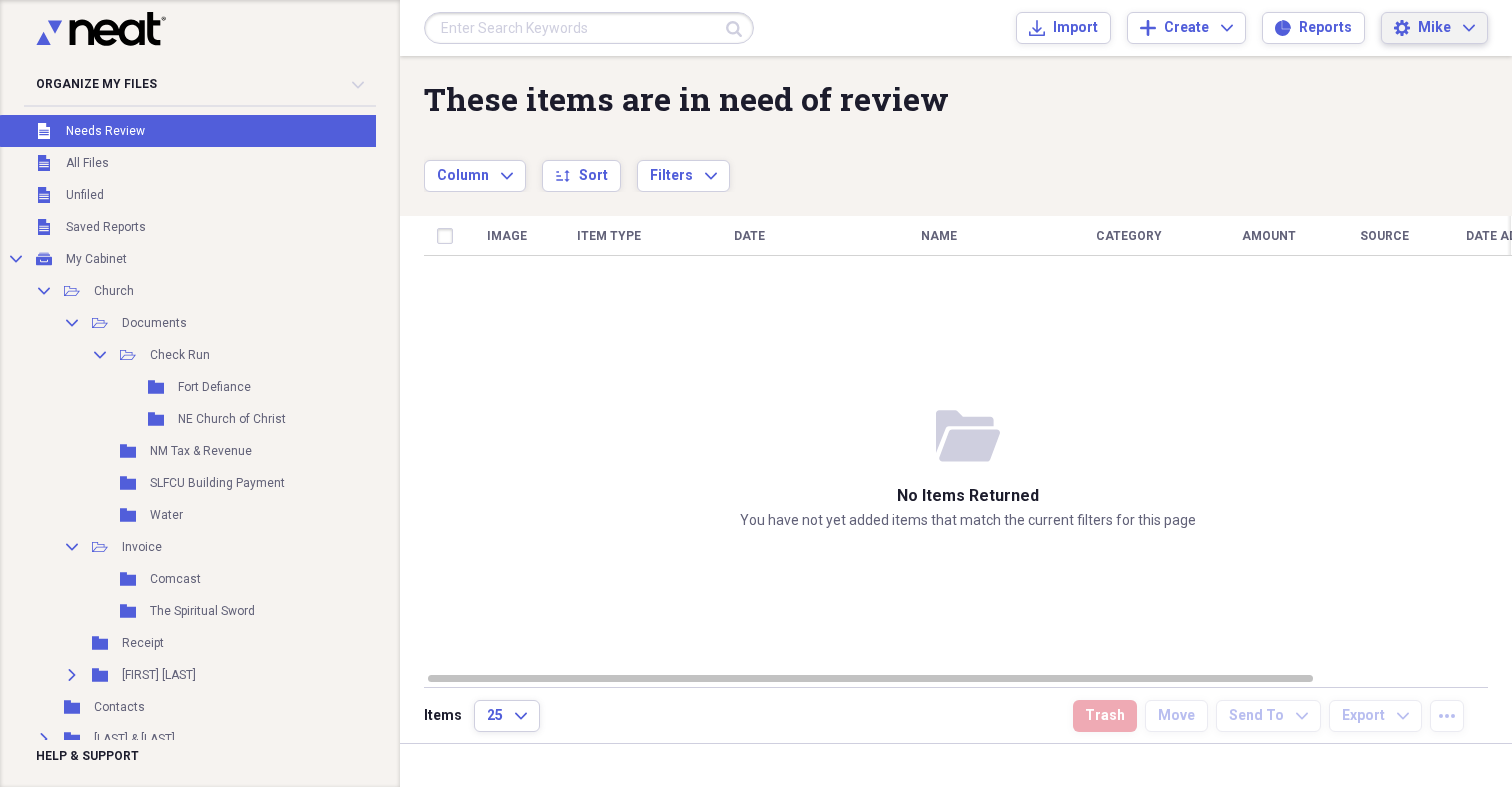 click on "Expand" 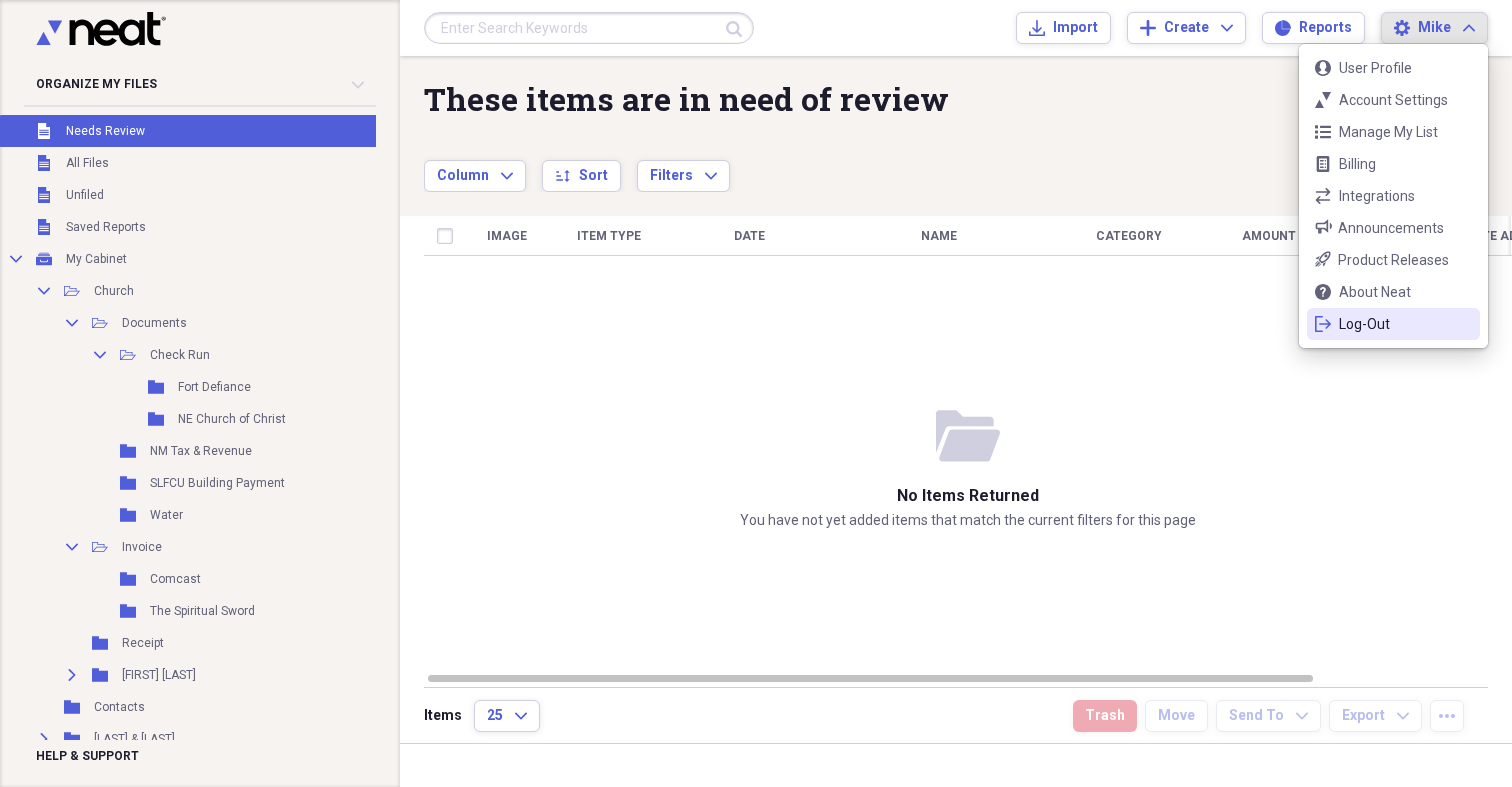 click on "Log-Out" at bounding box center [1393, 324] 